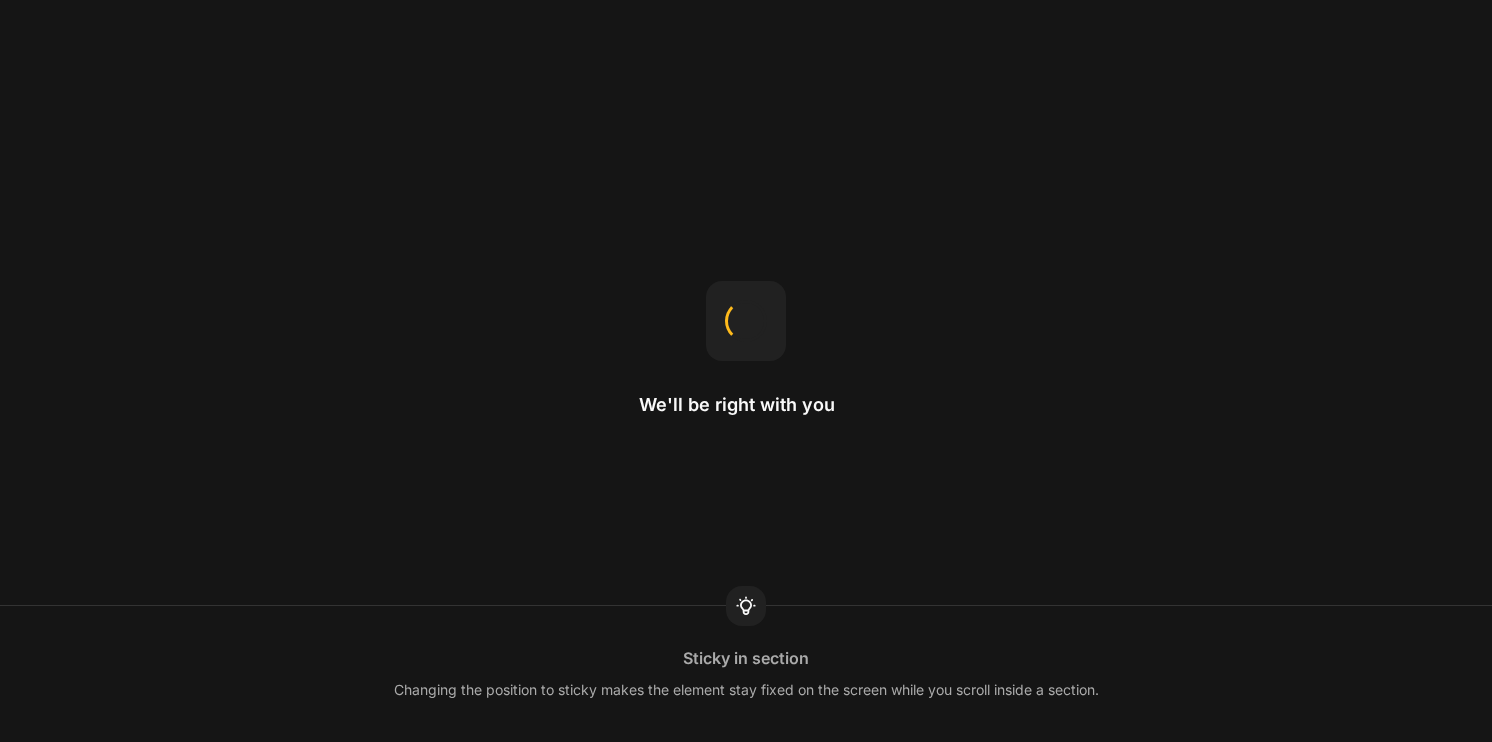 scroll, scrollTop: 0, scrollLeft: 0, axis: both 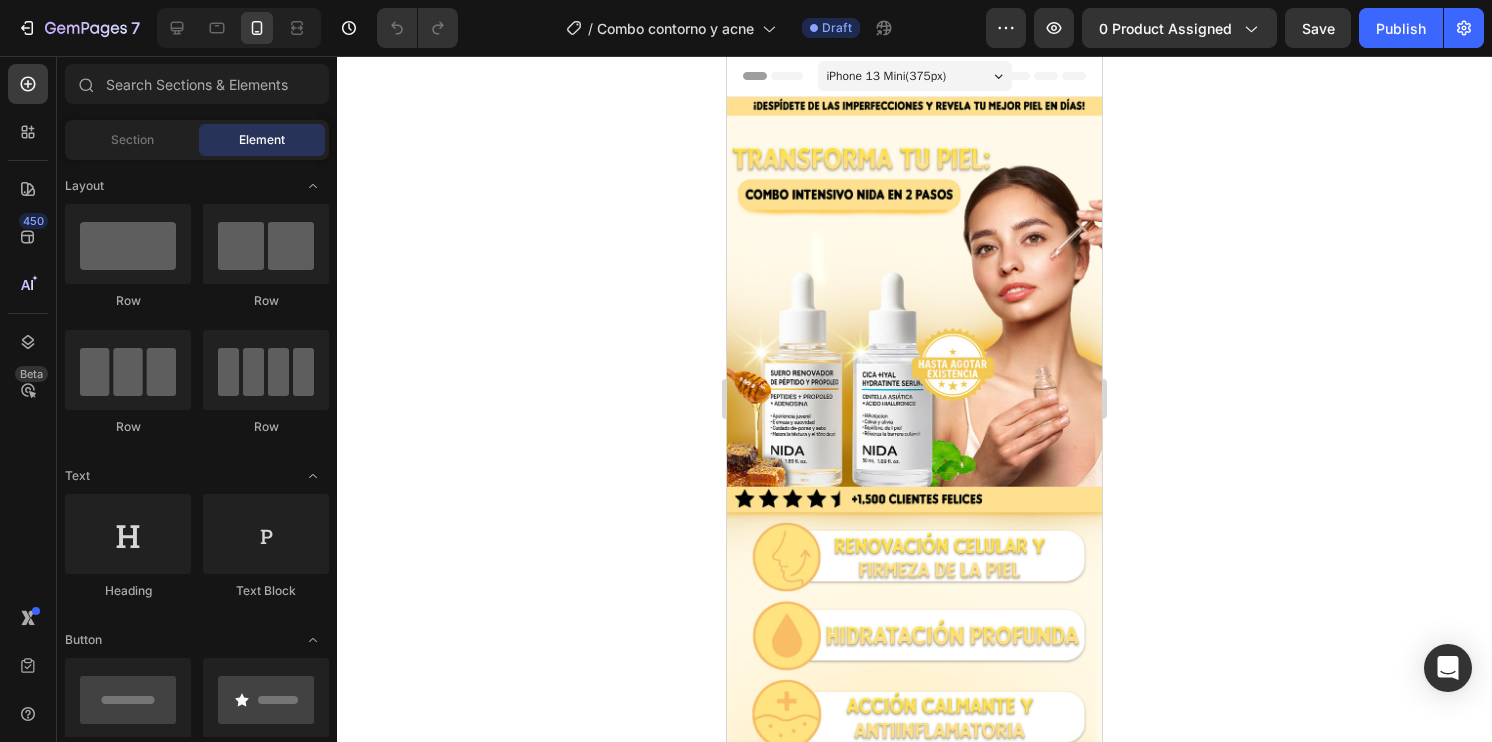 click on "Section" at bounding box center [132, 140] 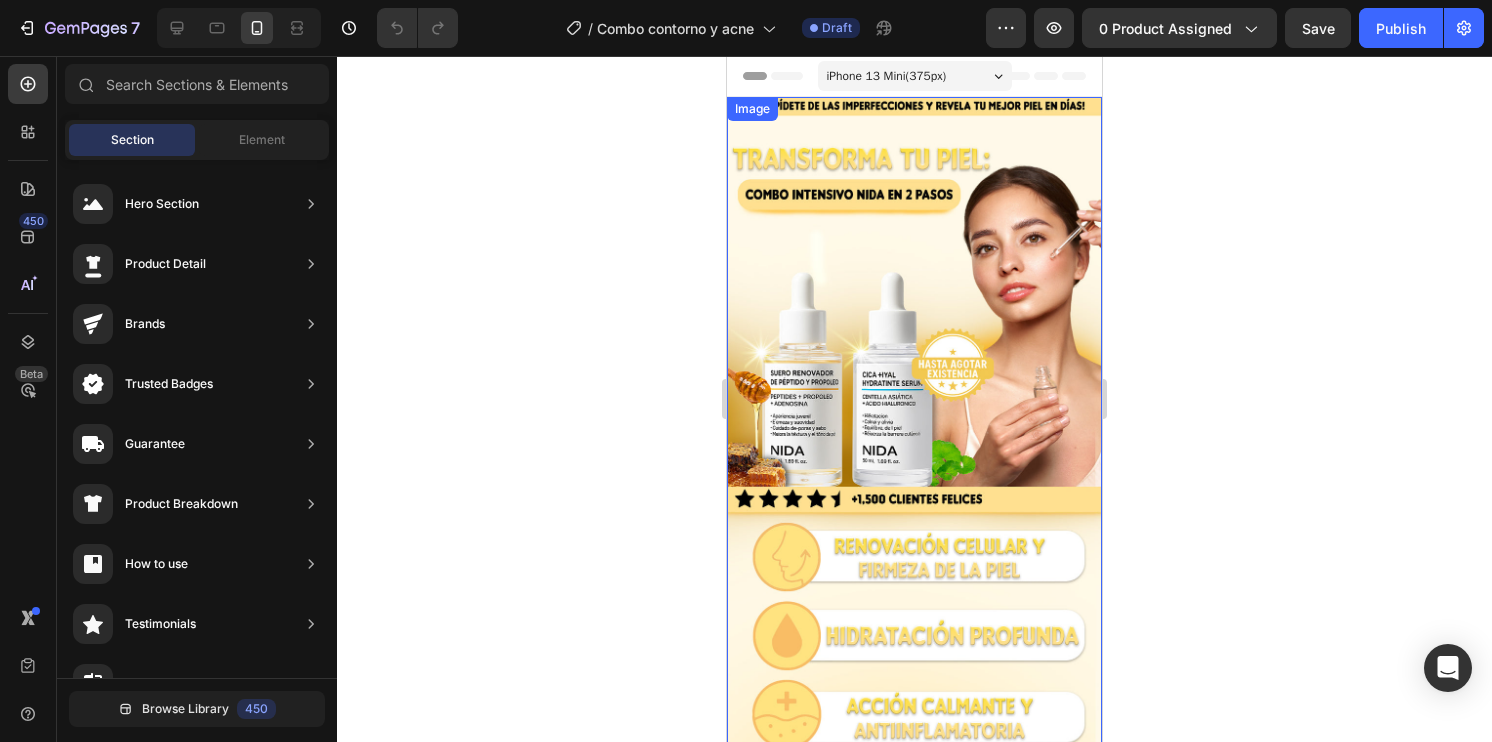 click at bounding box center [914, 430] 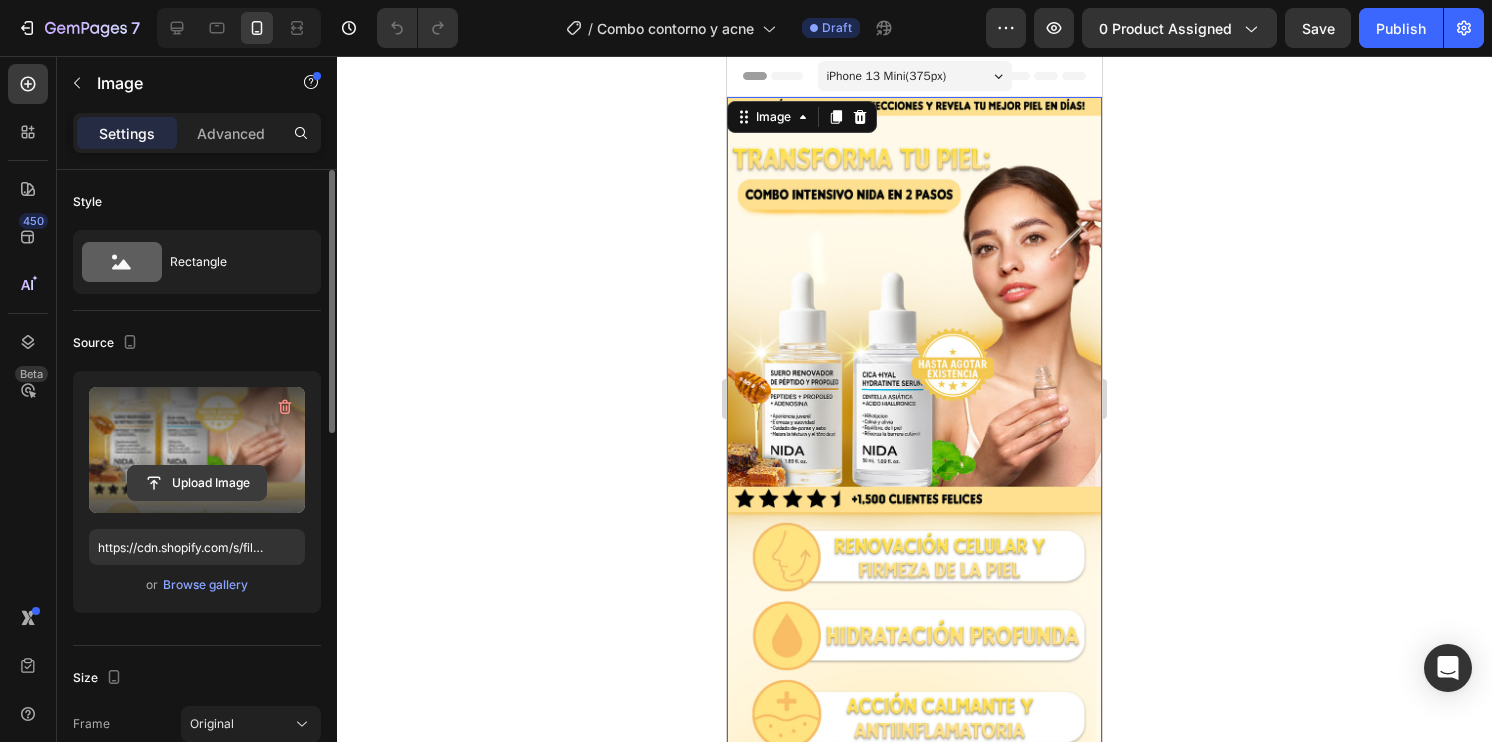 click 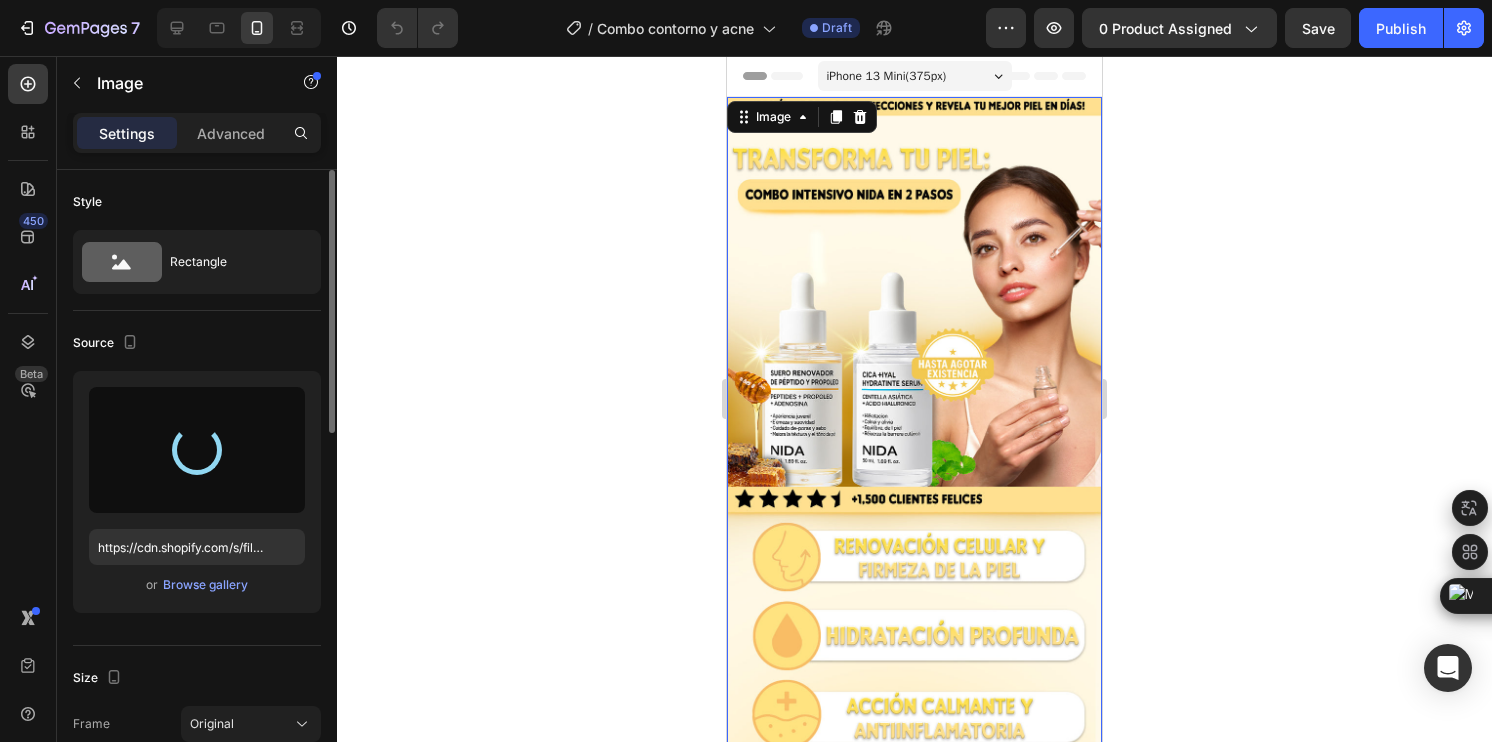 type on "https://cdn.shopify.com/s/files/1/0744/7950/1565/files/gempages_575031653676614431-49fbe159-f4fb-4fb4-aa43-be97e9645e82.jpg" 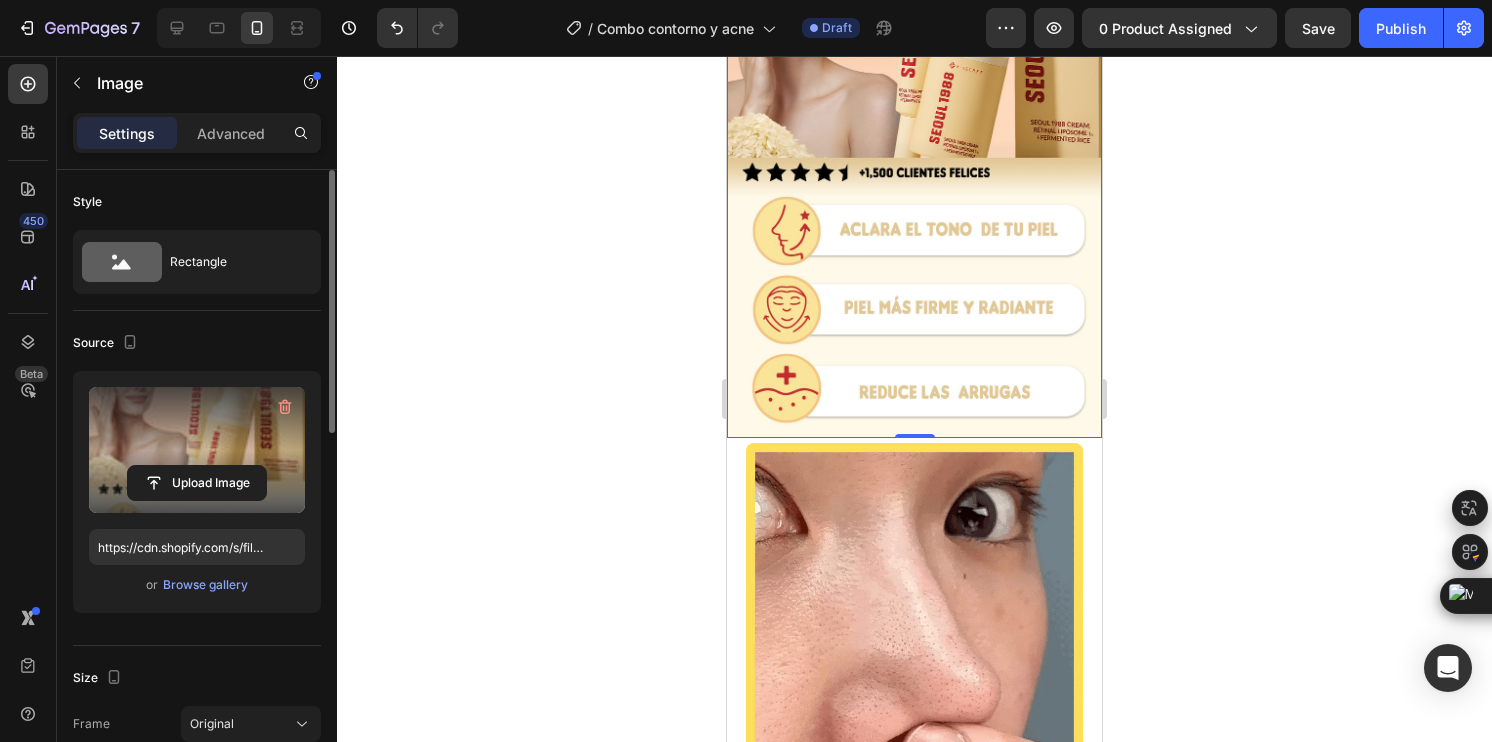 scroll, scrollTop: 510, scrollLeft: 0, axis: vertical 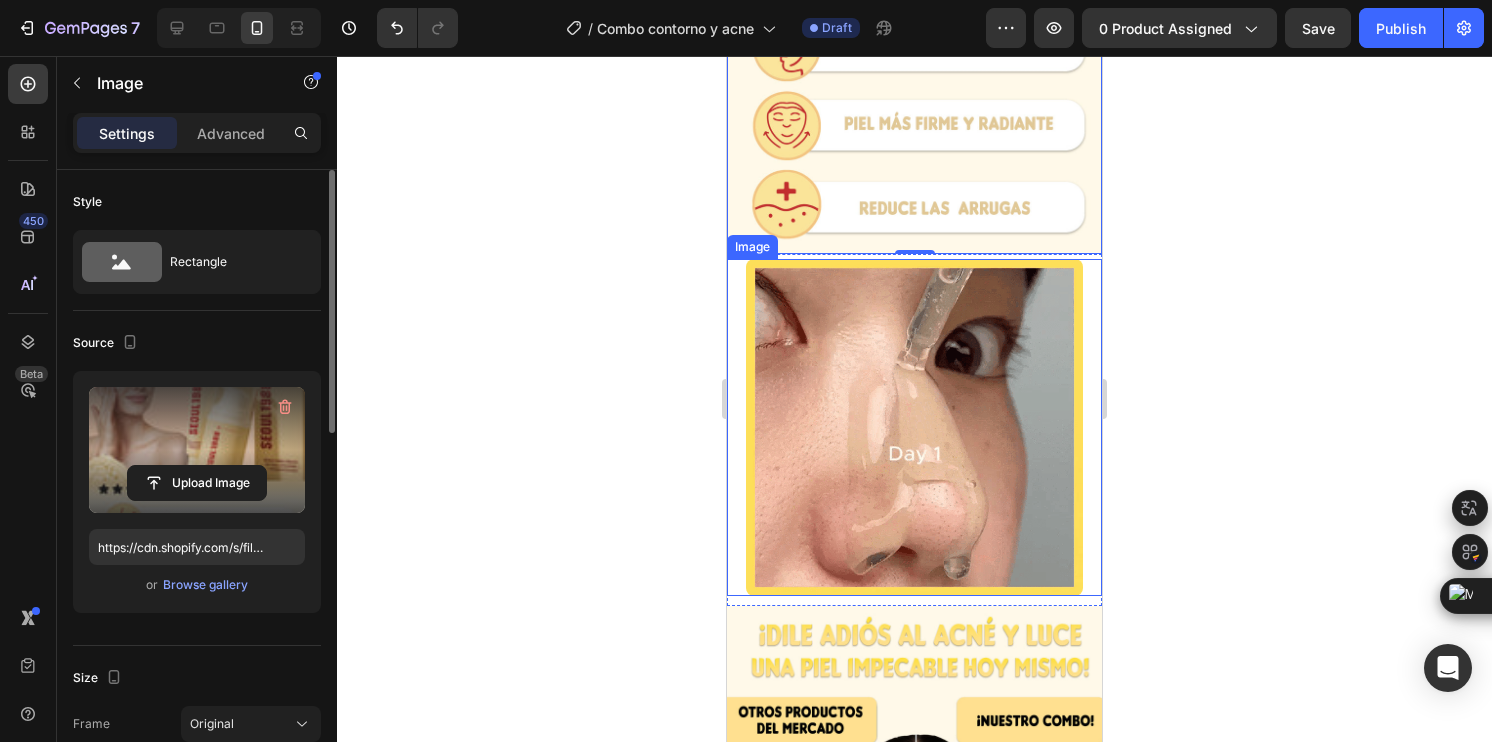 click at bounding box center (914, 428) 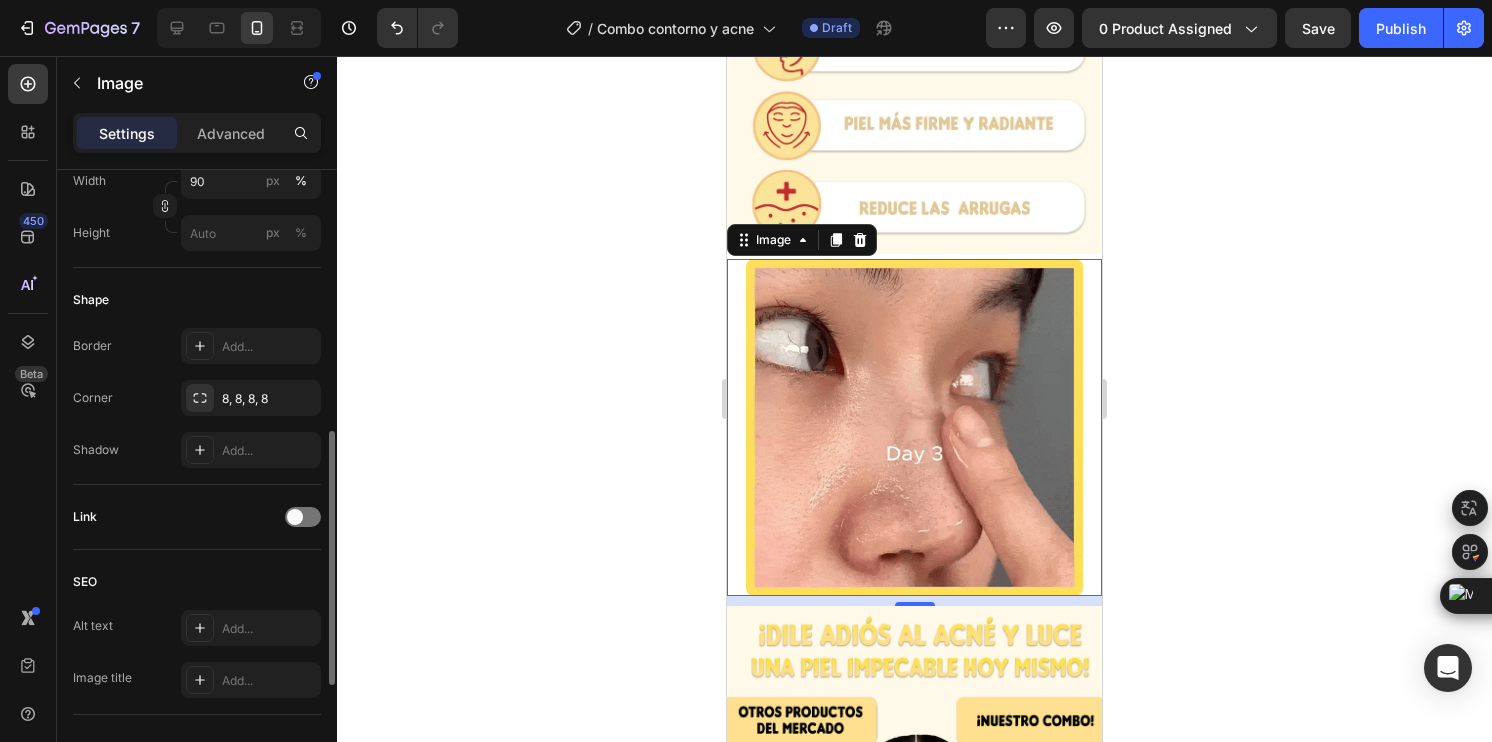 scroll, scrollTop: 928, scrollLeft: 0, axis: vertical 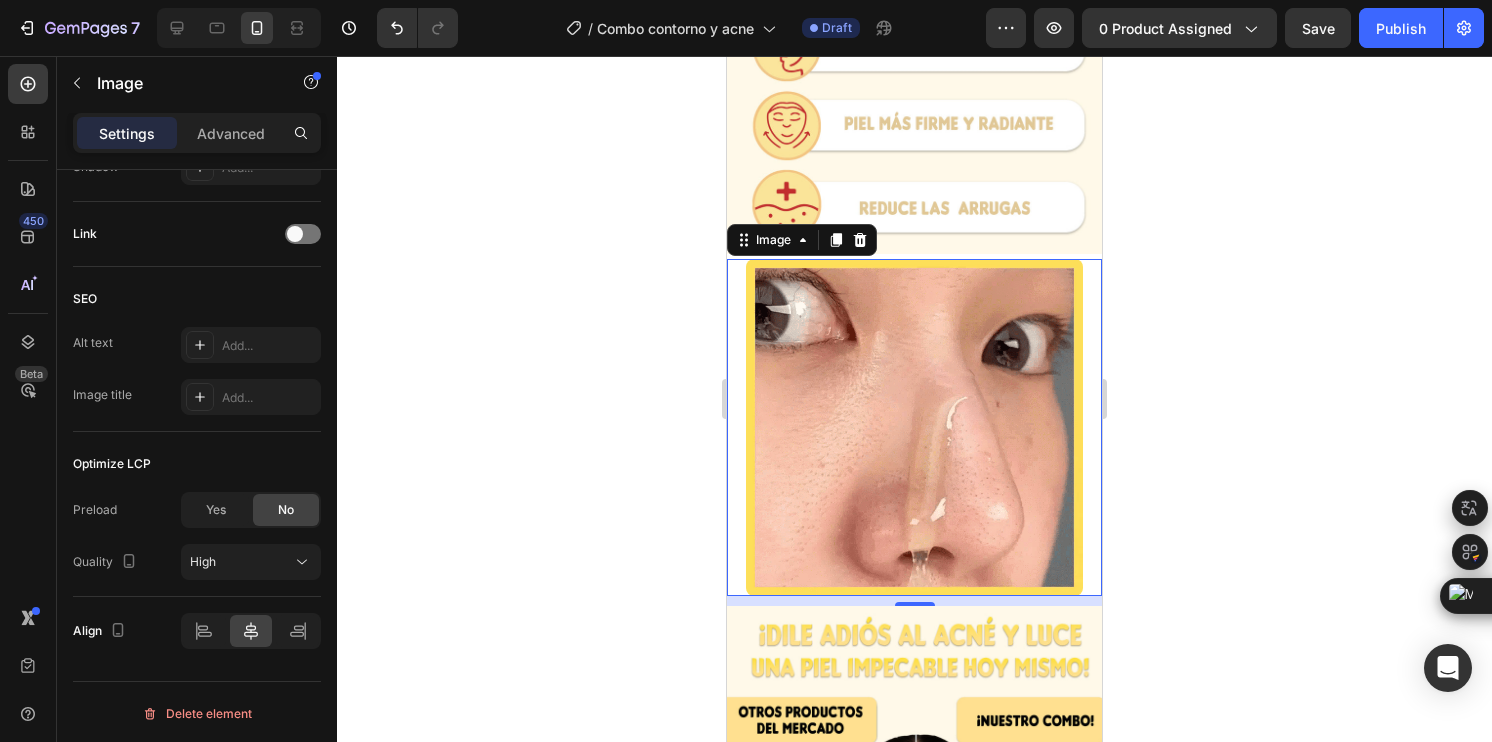 click at bounding box center (914, 428) 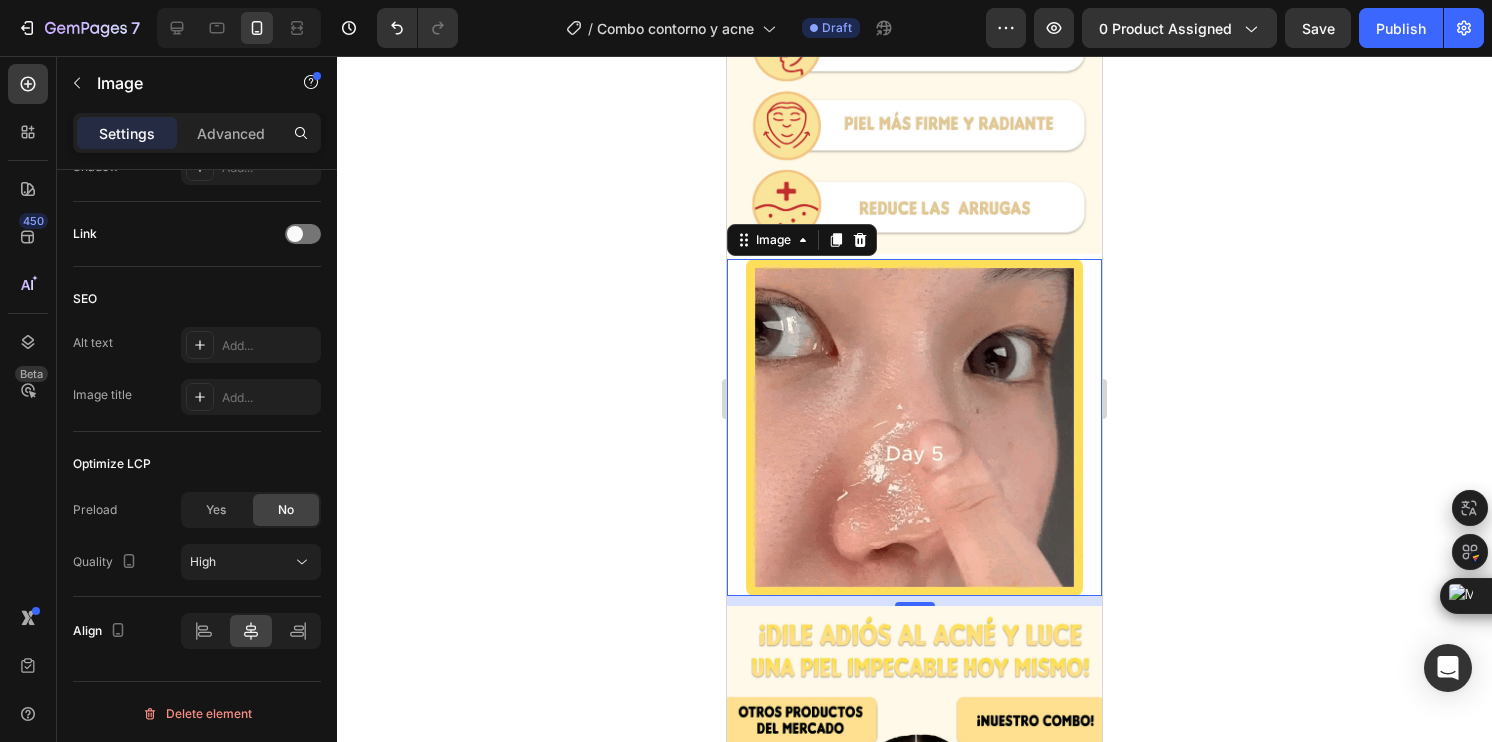 click at bounding box center (915, 428) 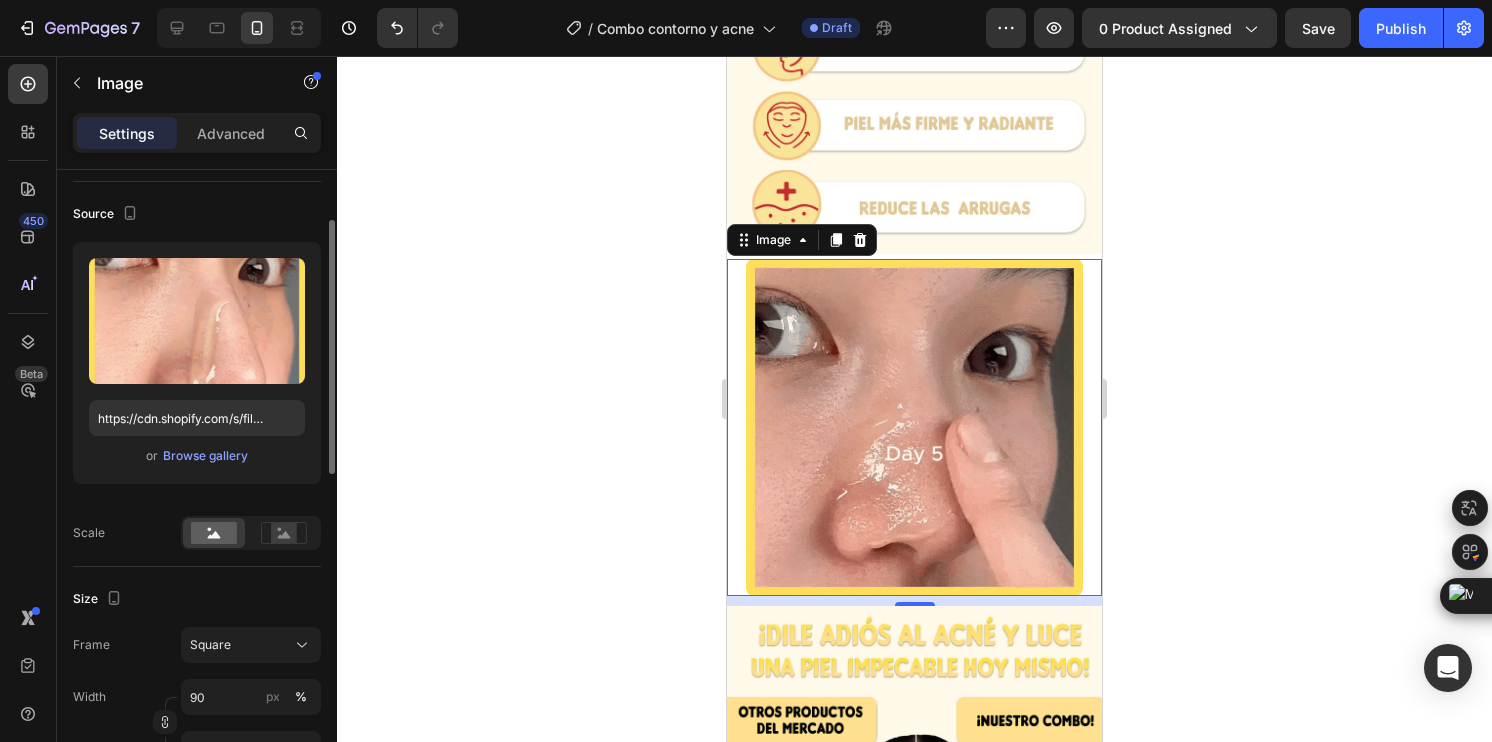 scroll, scrollTop: 120, scrollLeft: 0, axis: vertical 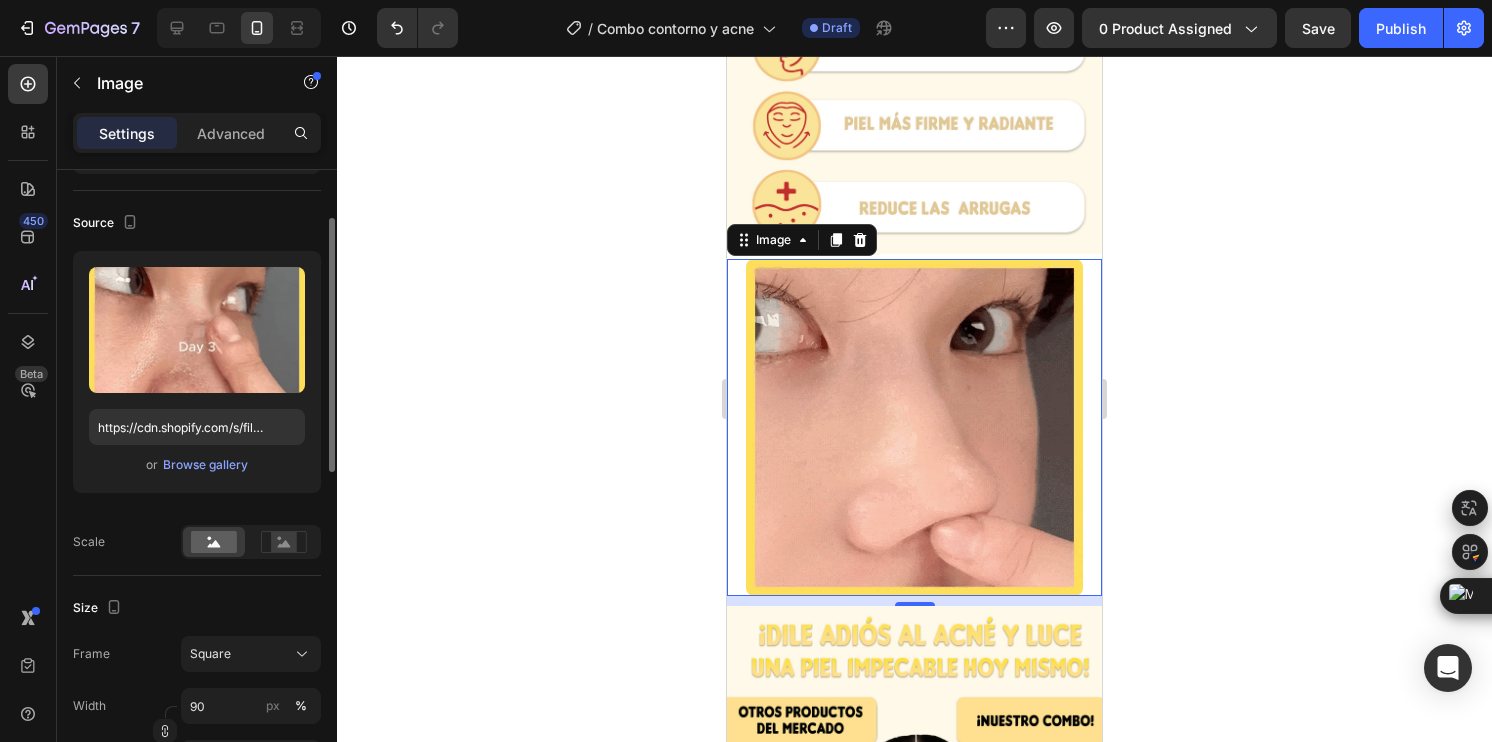 click at bounding box center [915, 428] 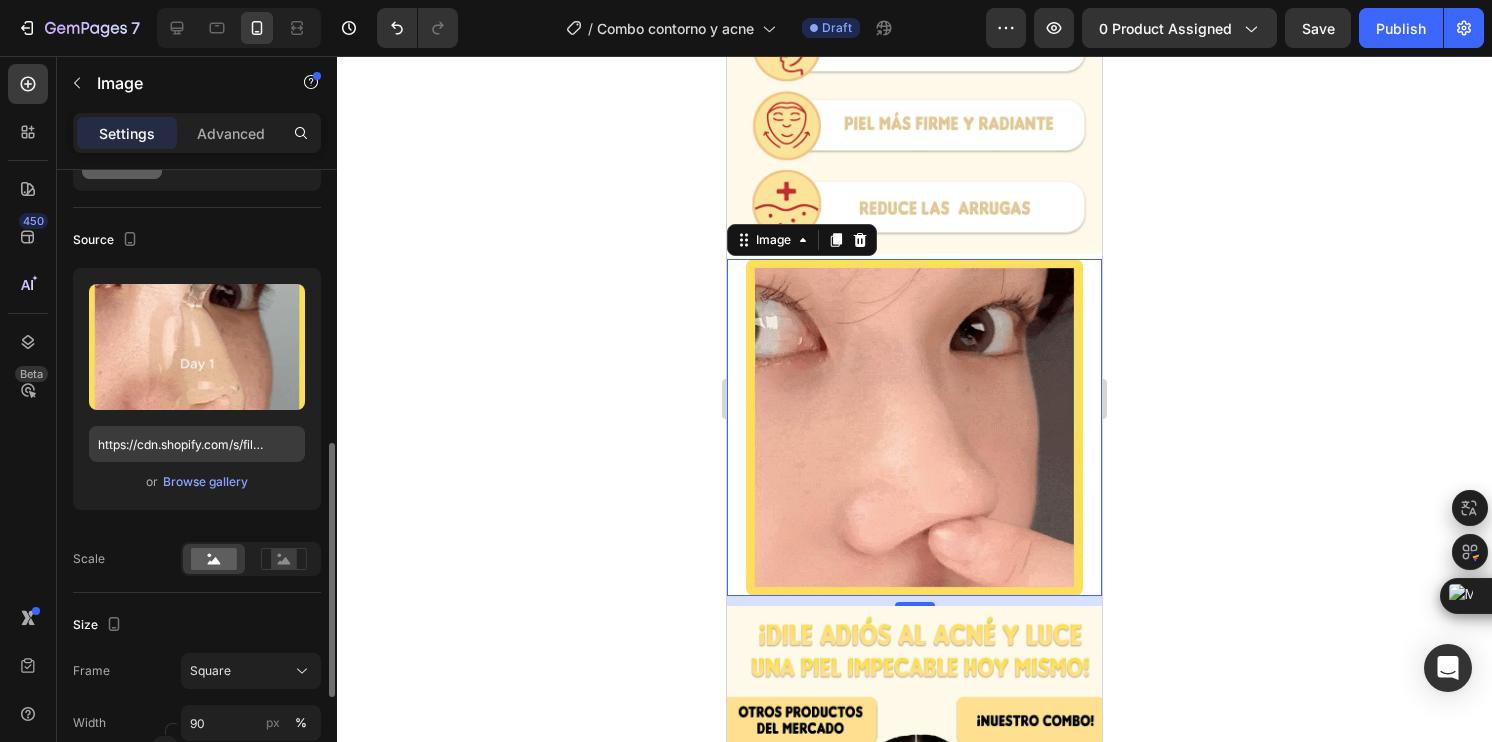 scroll, scrollTop: 0, scrollLeft: 0, axis: both 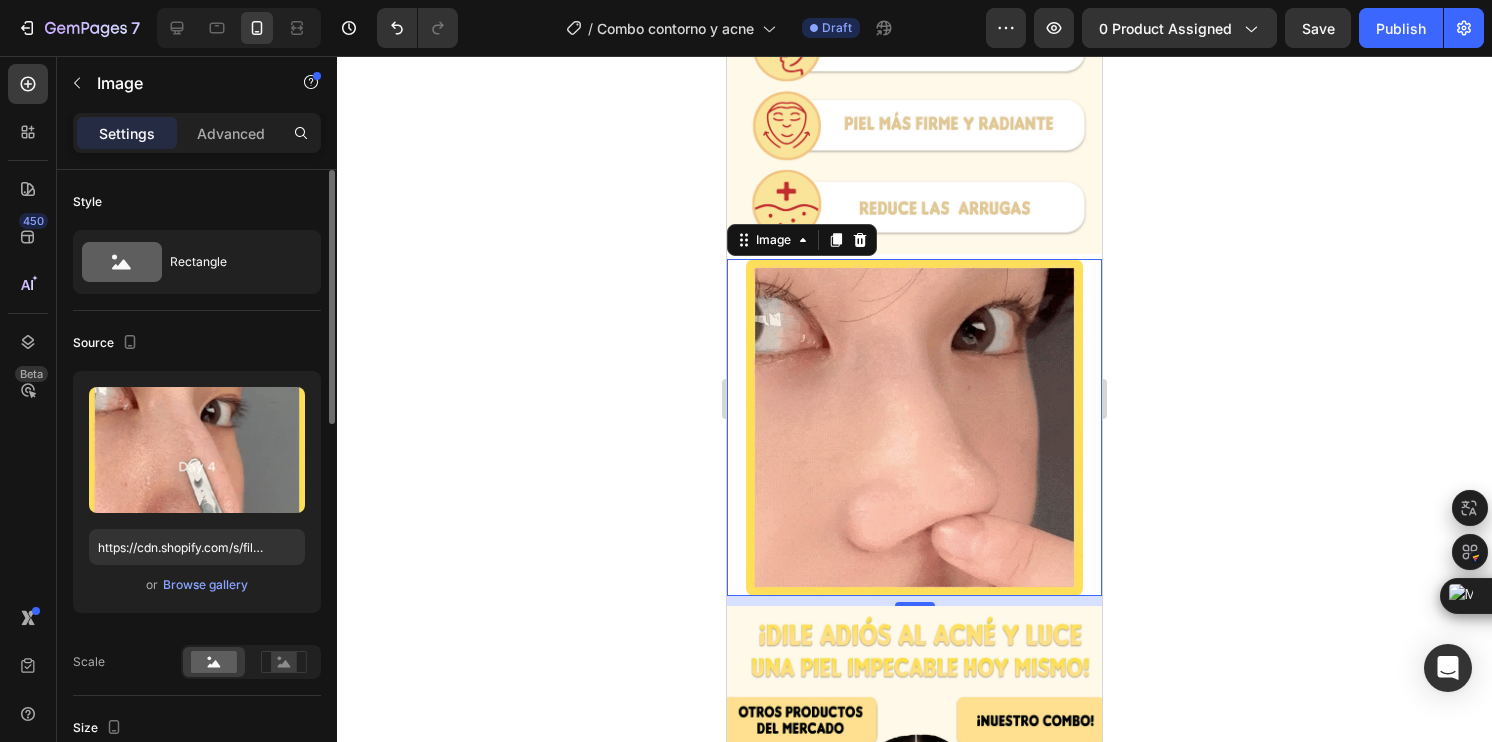 click 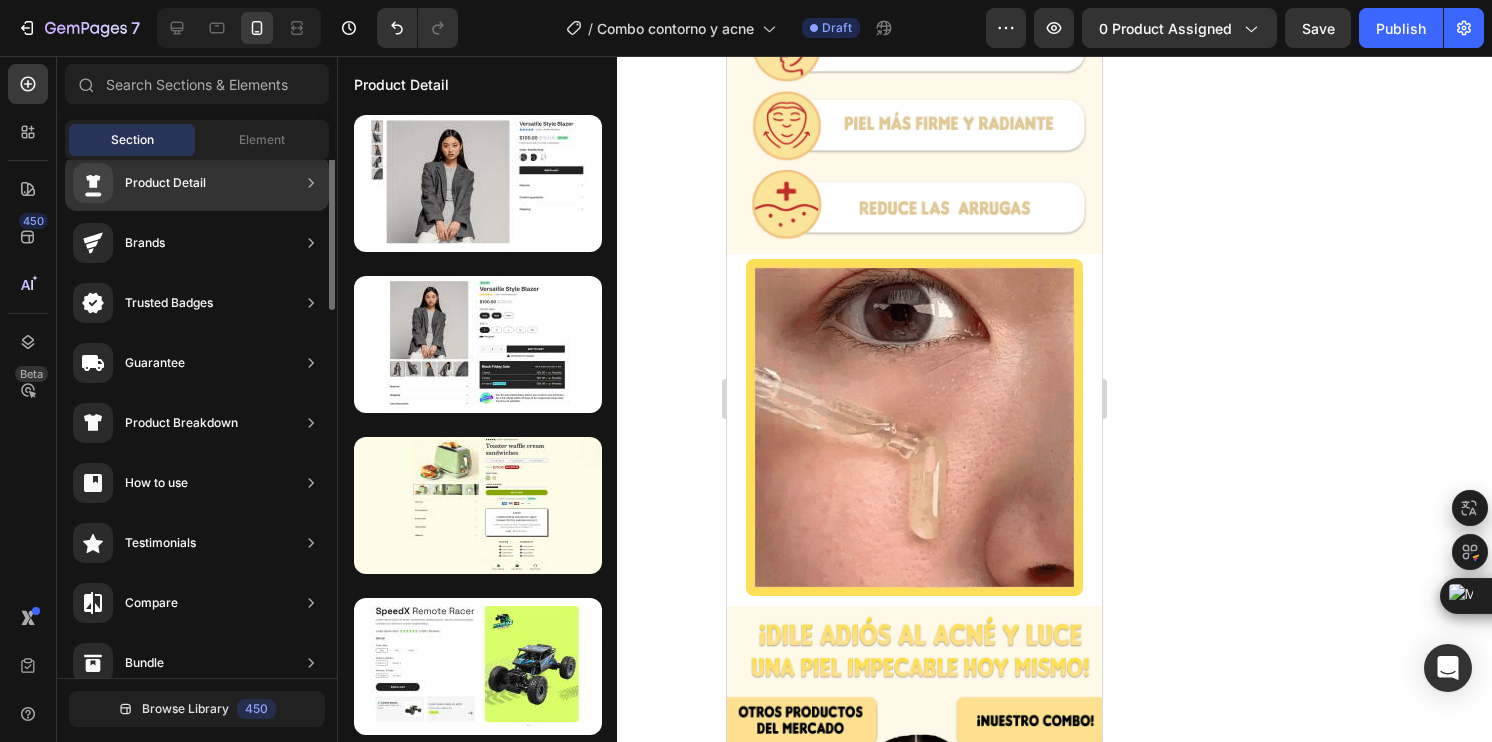 scroll, scrollTop: 0, scrollLeft: 0, axis: both 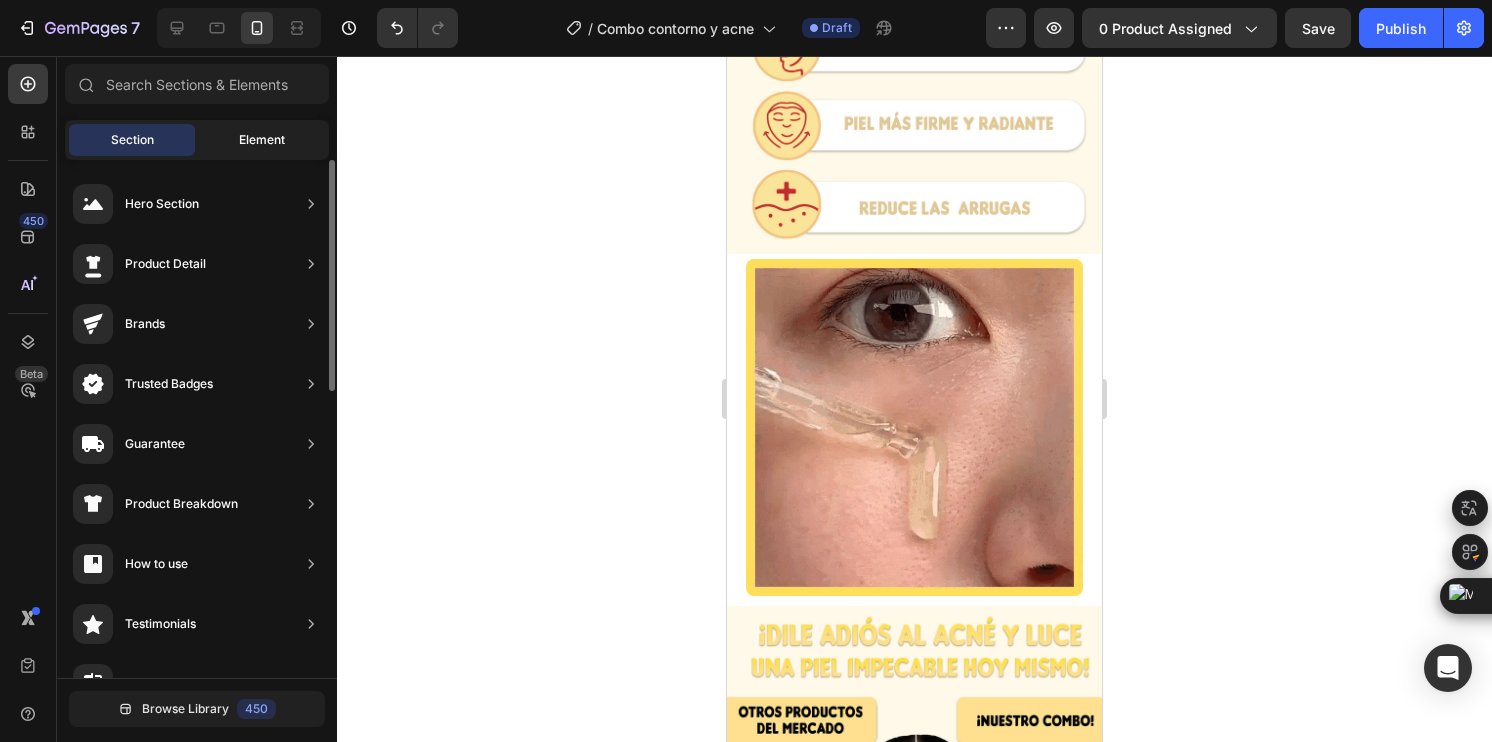click on "Element" at bounding box center (262, 140) 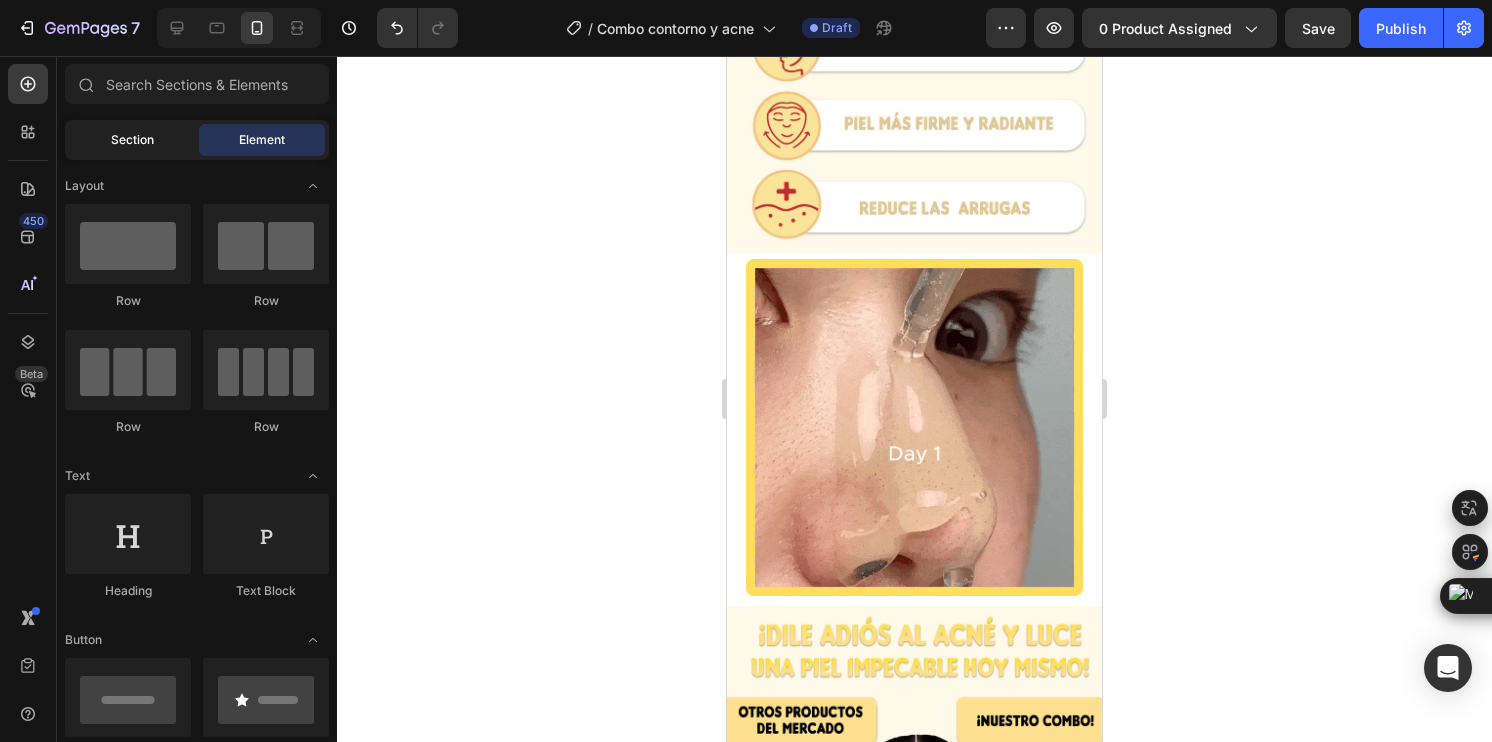 click on "Section" 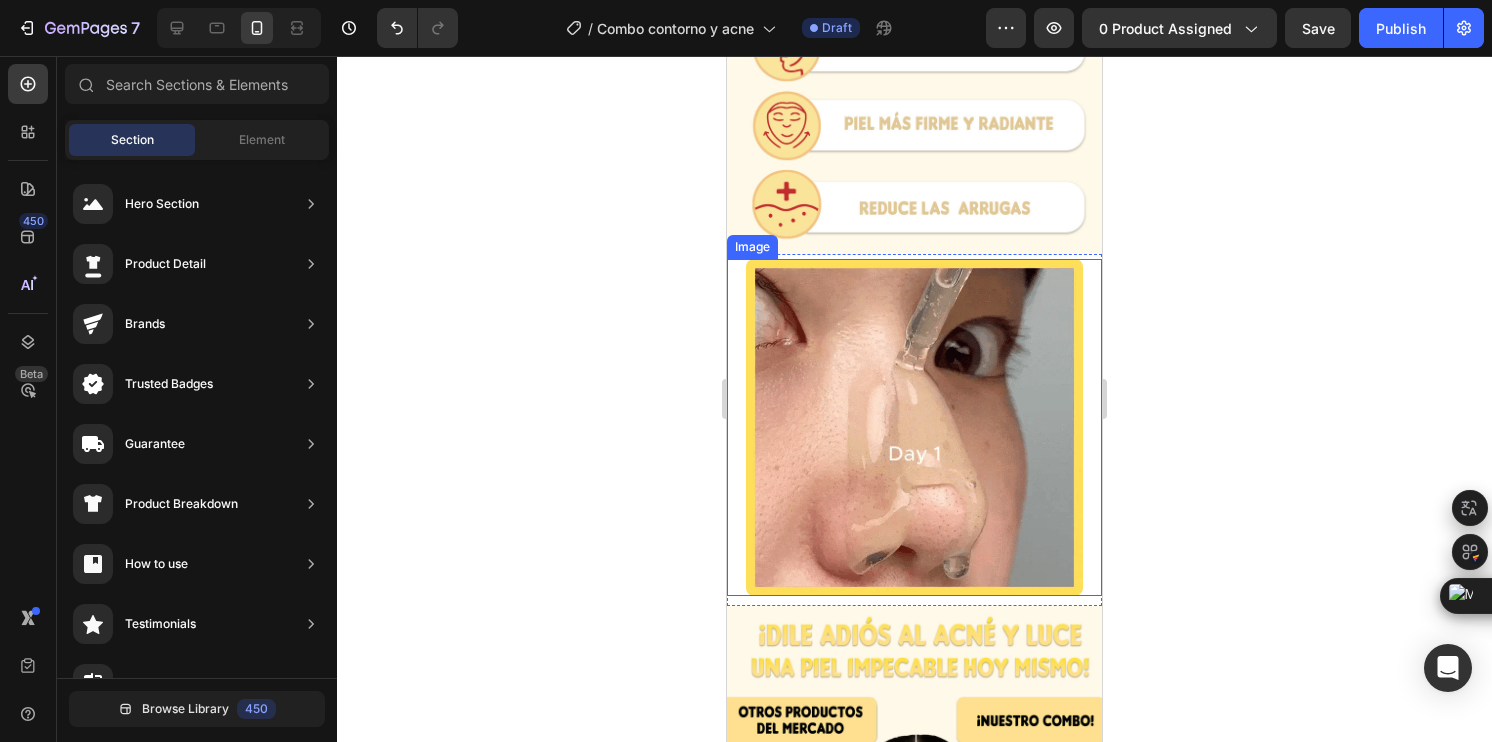 click at bounding box center [915, 428] 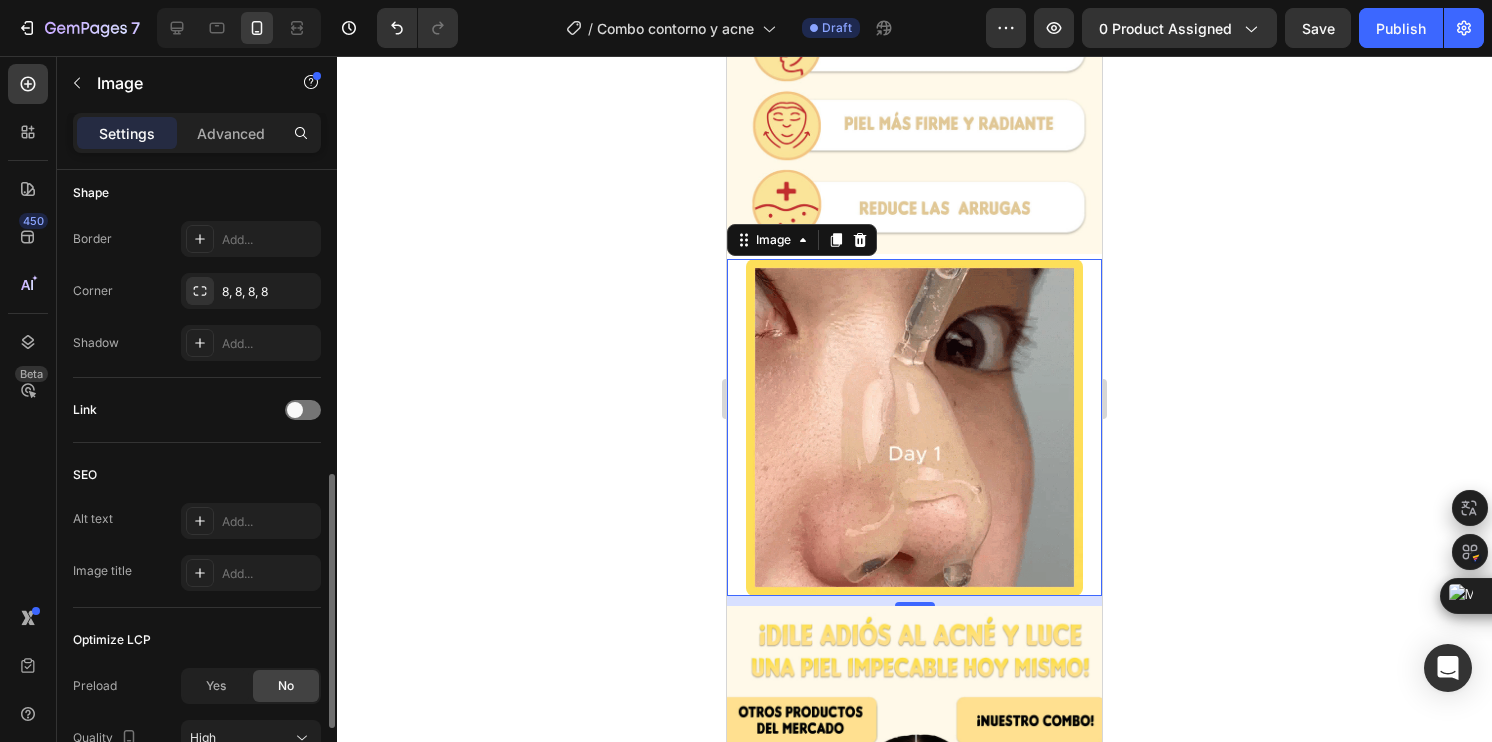 scroll, scrollTop: 928, scrollLeft: 0, axis: vertical 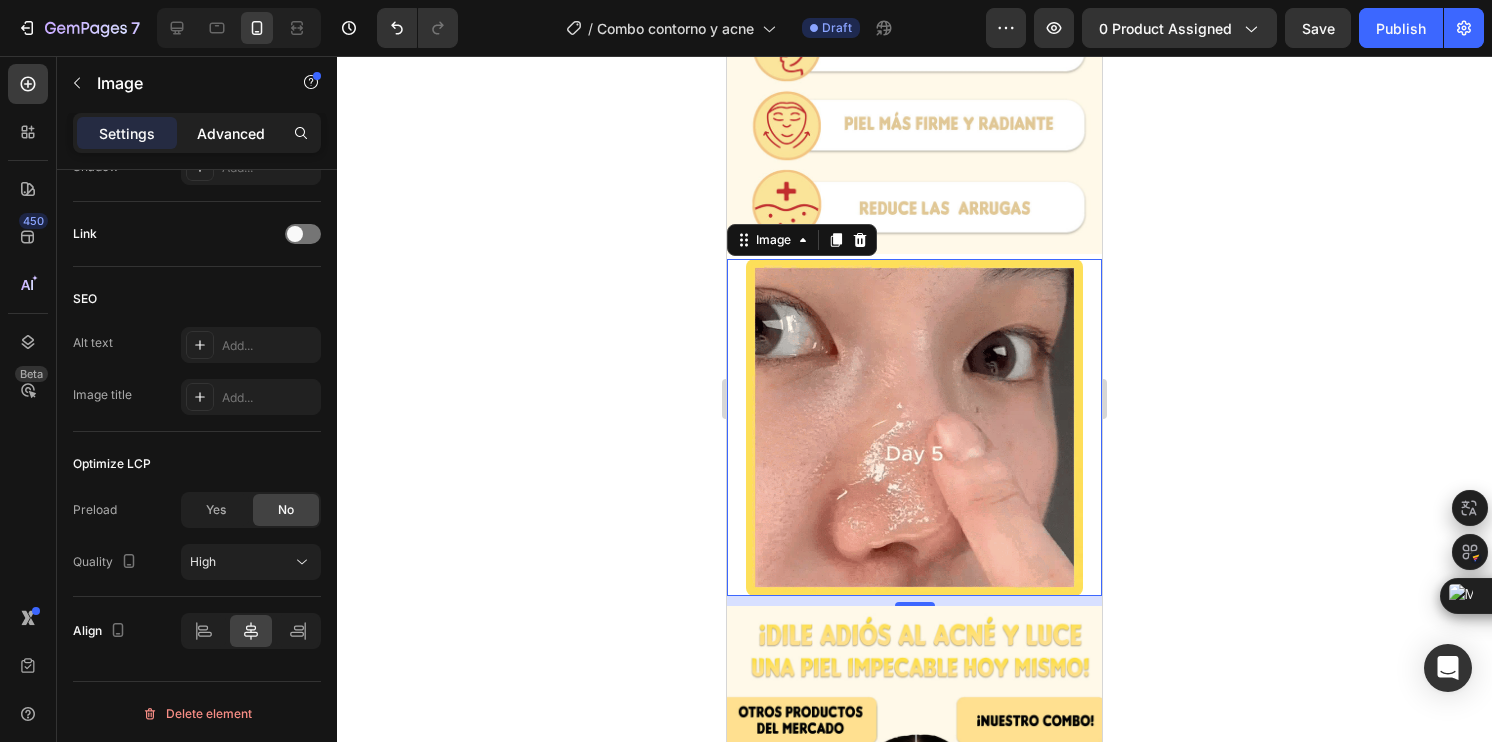 click on "Advanced" at bounding box center [231, 133] 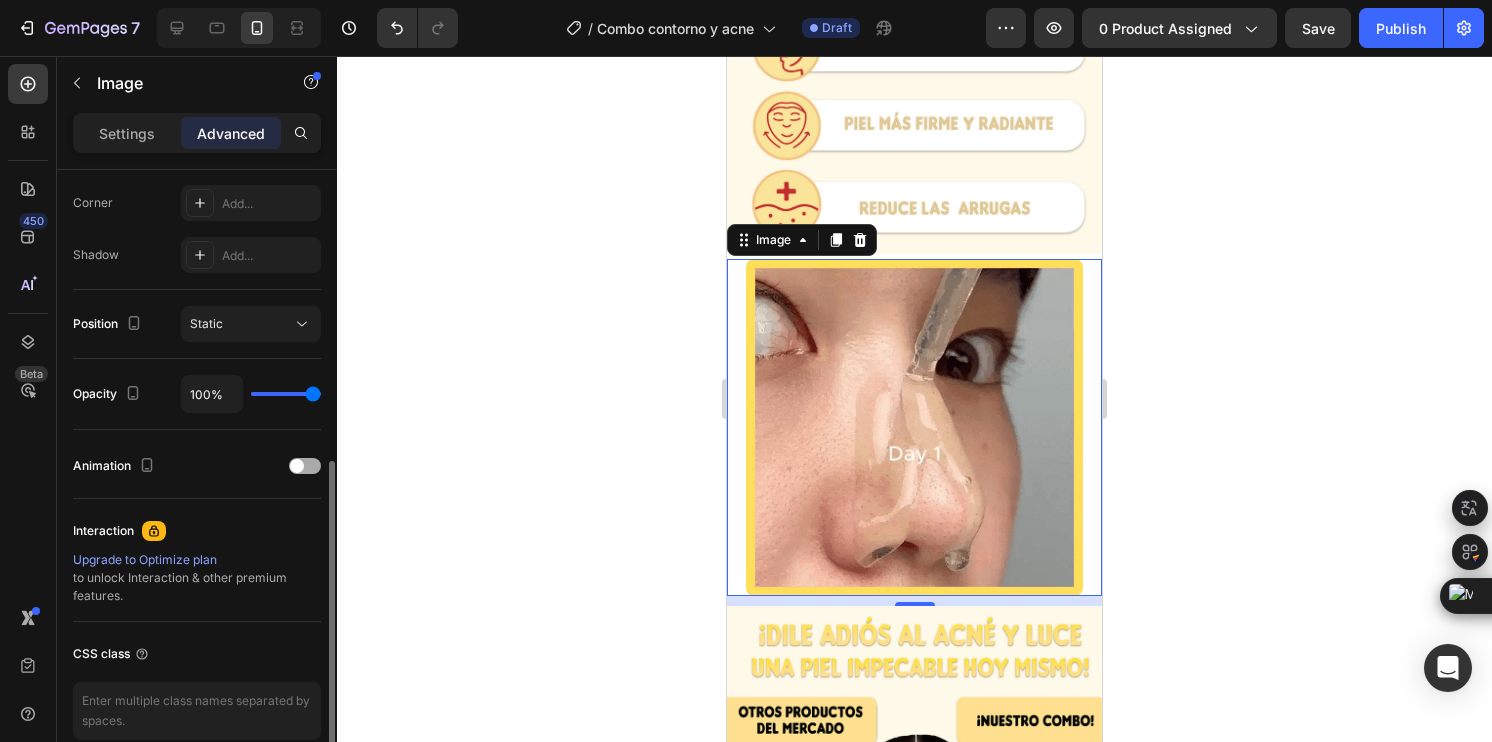 scroll, scrollTop: 610, scrollLeft: 0, axis: vertical 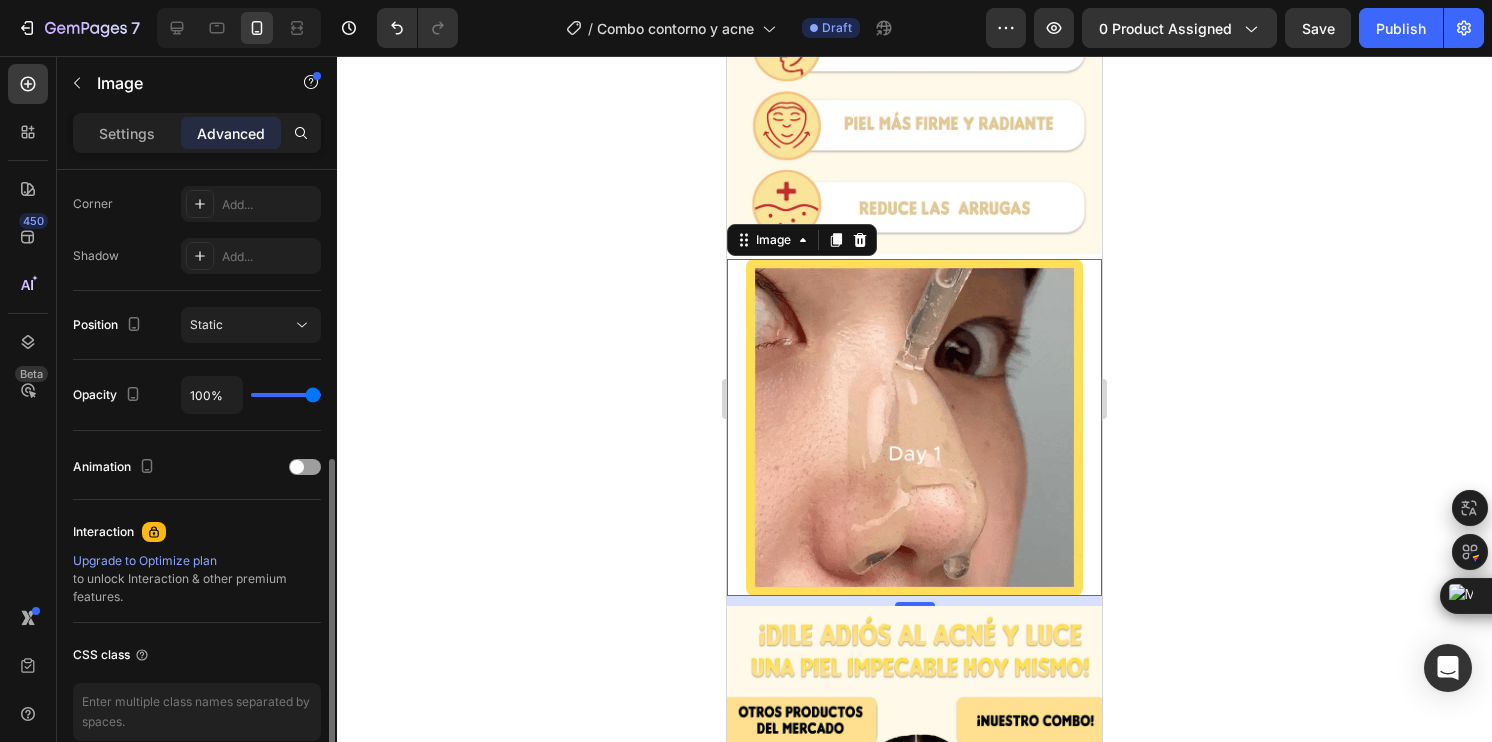 type on "22%" 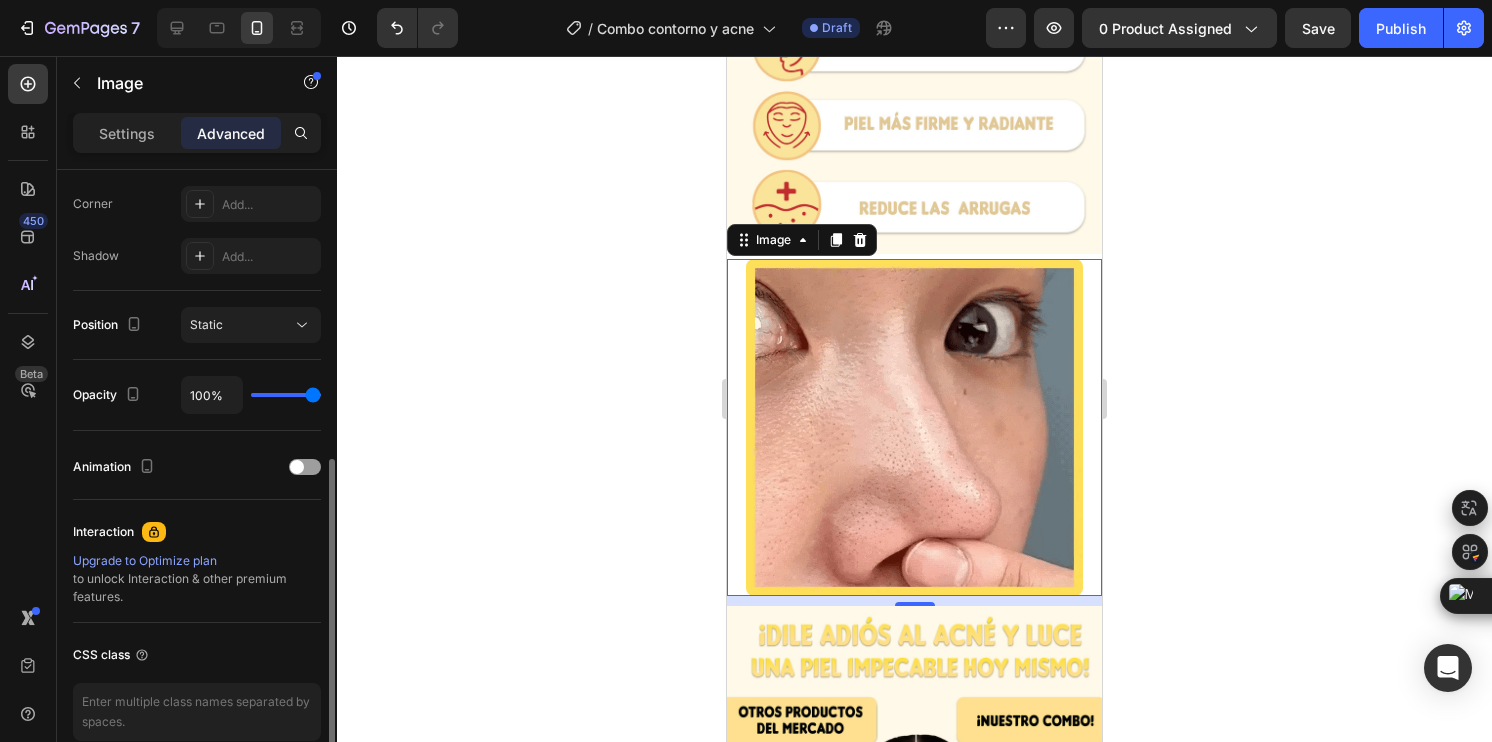 type on "22" 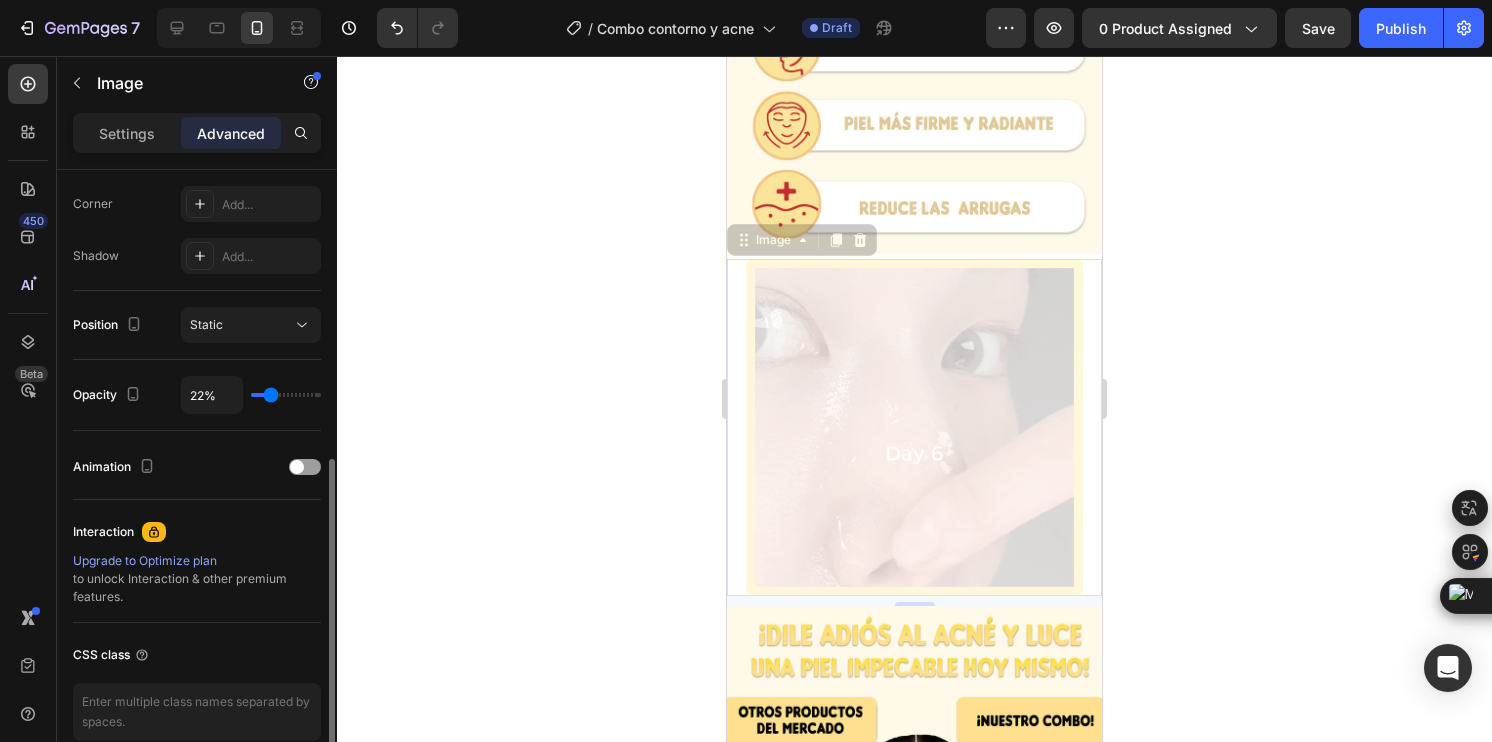 type on "21%" 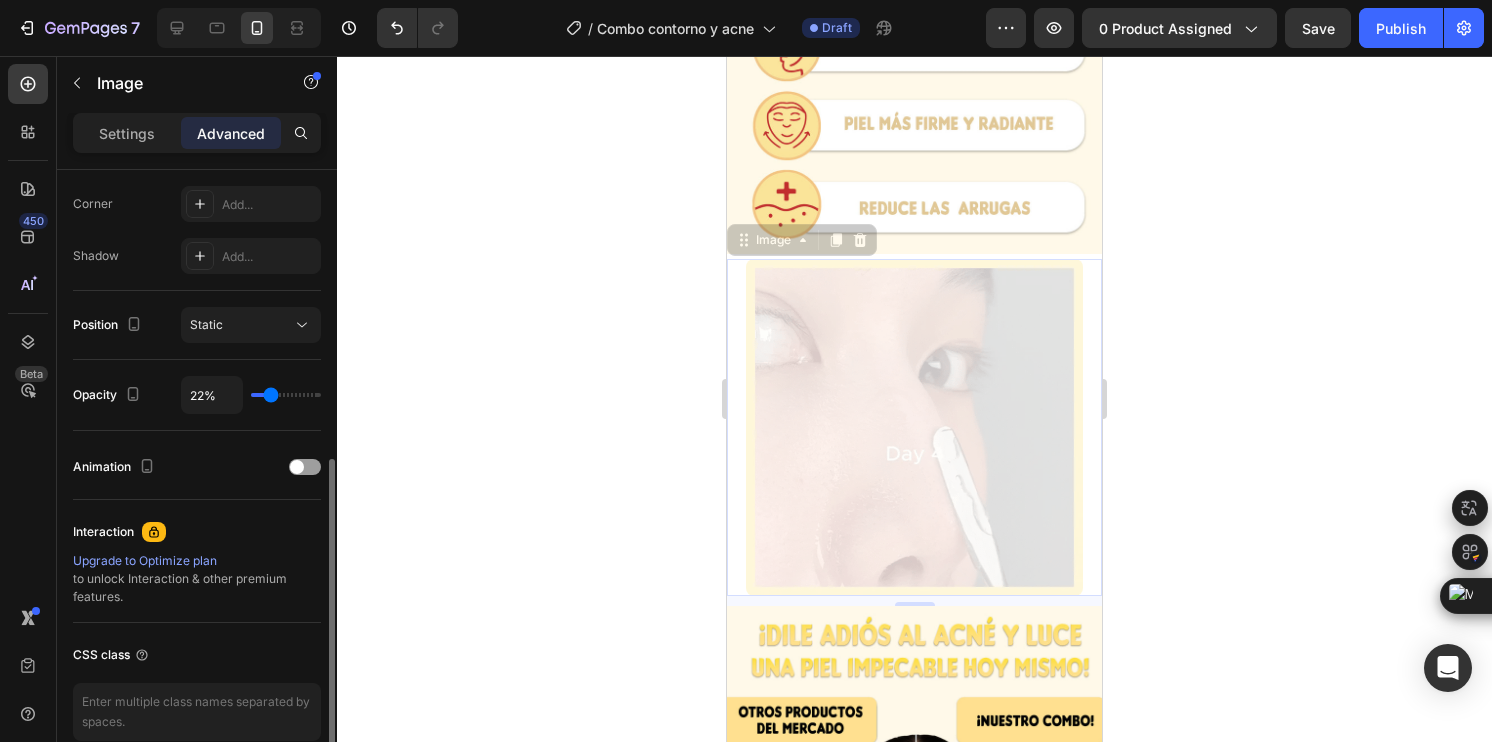 type on "21" 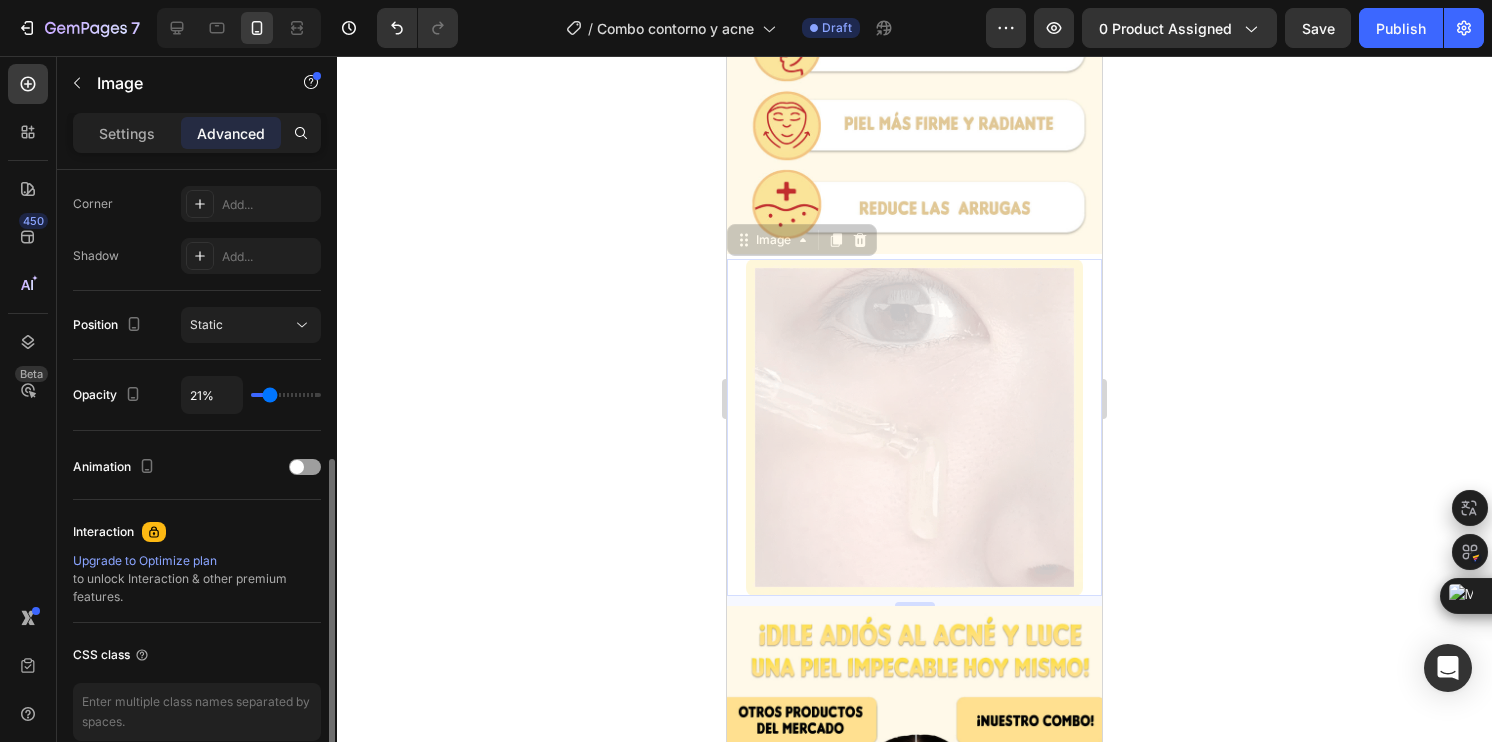type on "17%" 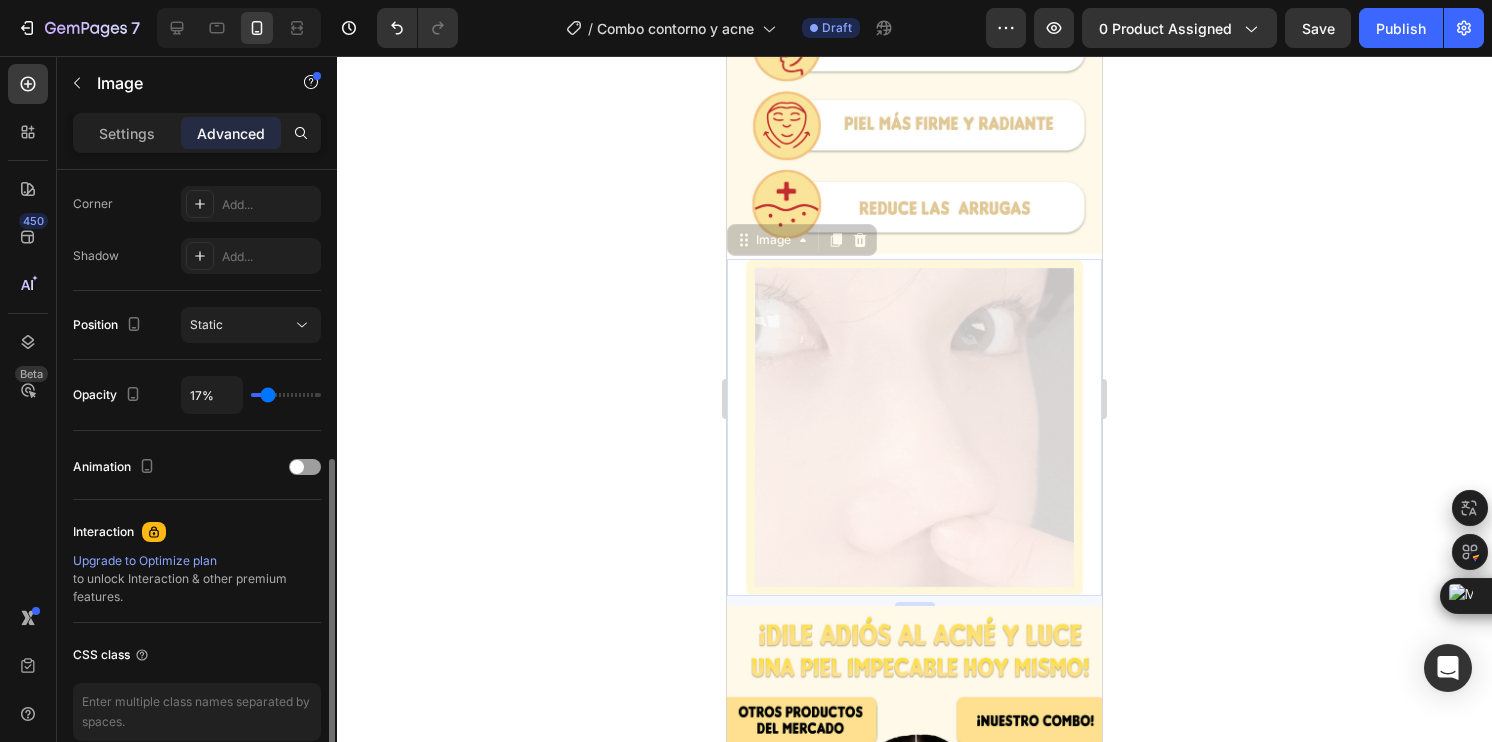 drag, startPoint x: 285, startPoint y: 394, endPoint x: 265, endPoint y: 393, distance: 20.024984 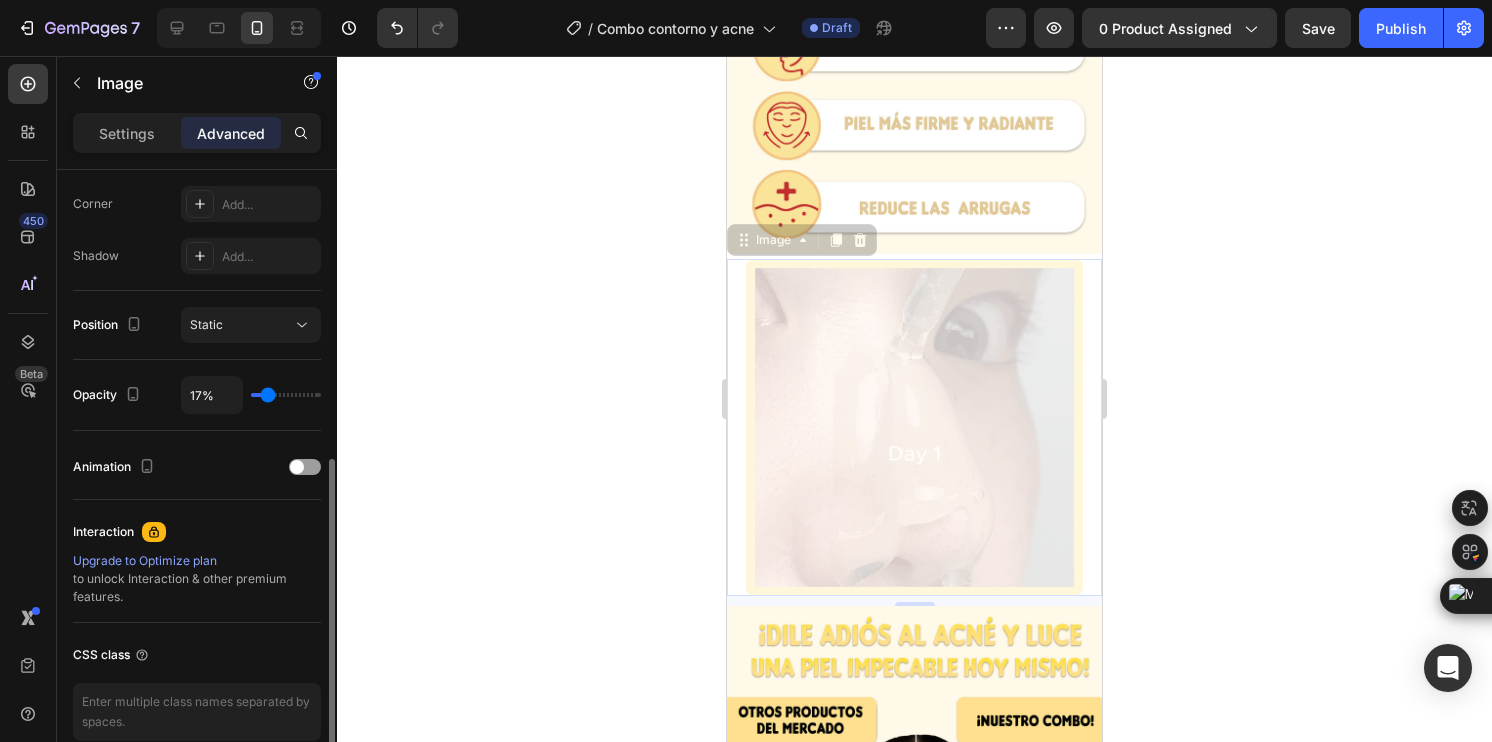 type on "15" 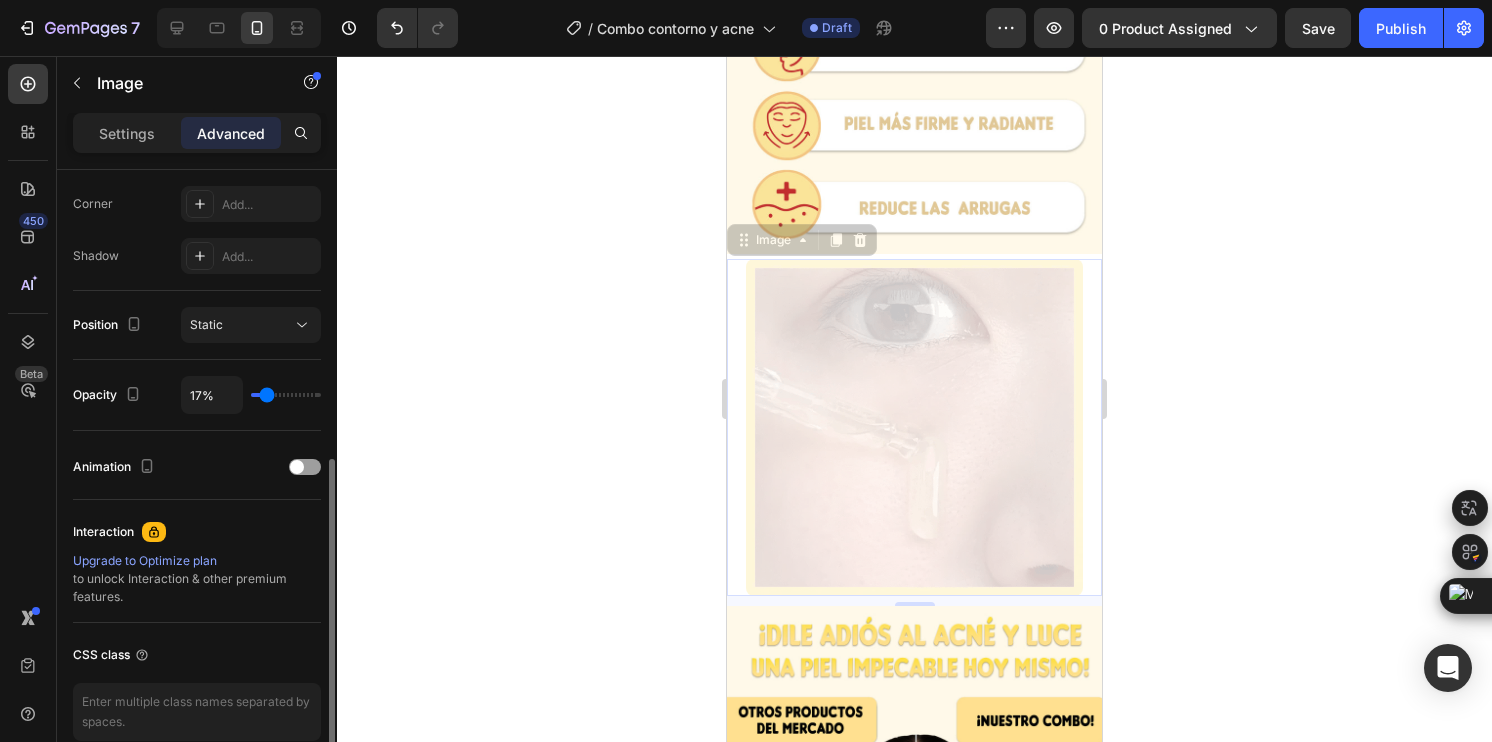 click at bounding box center [286, 395] 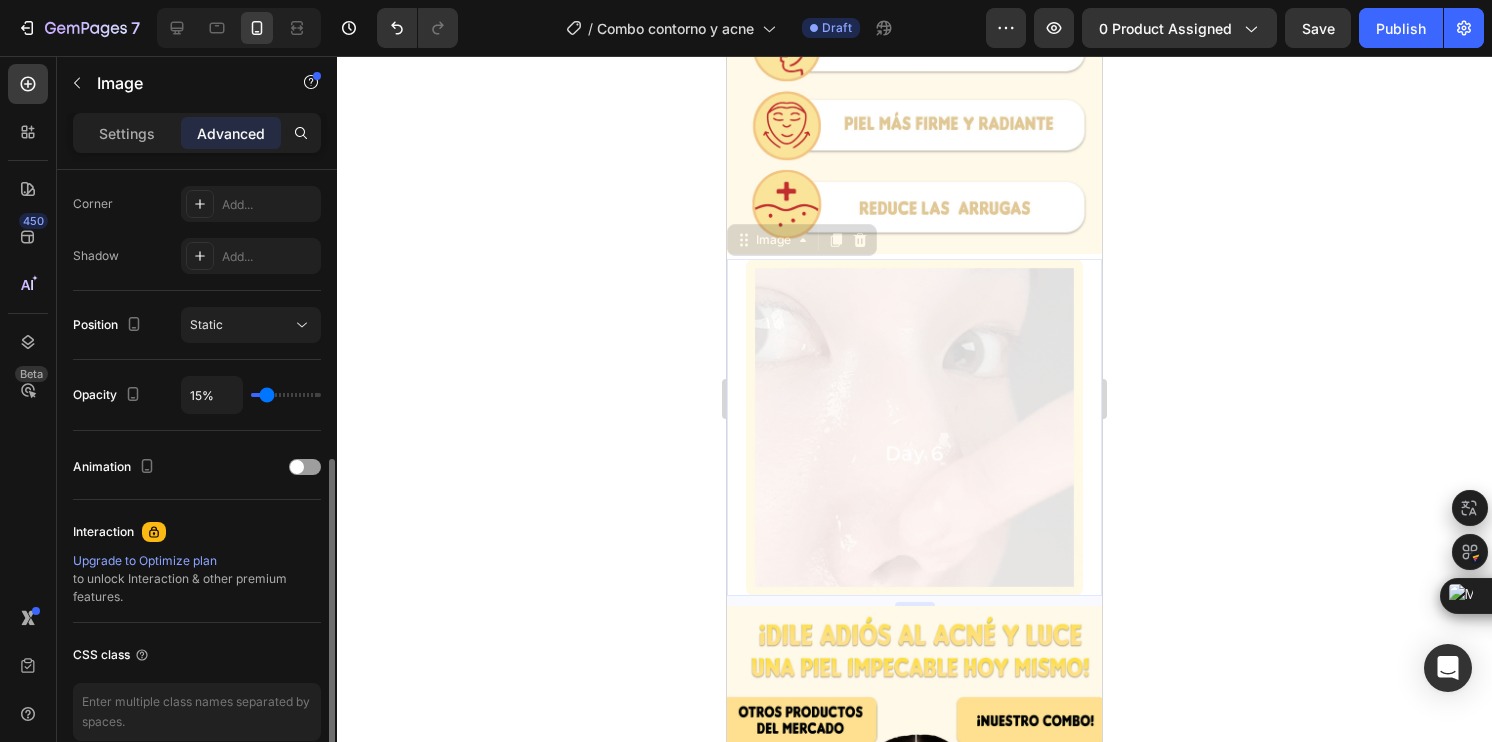 type on "26%" 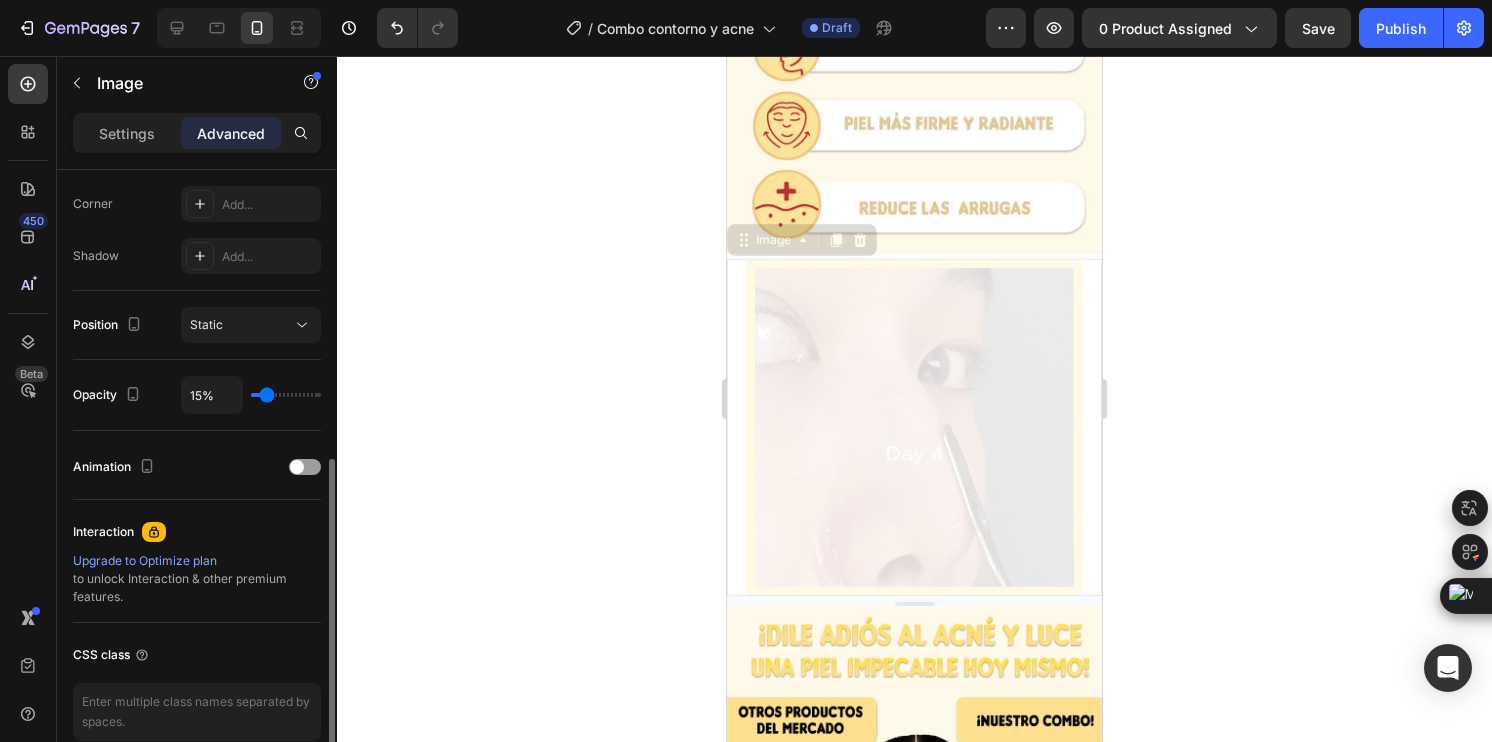 type on "26" 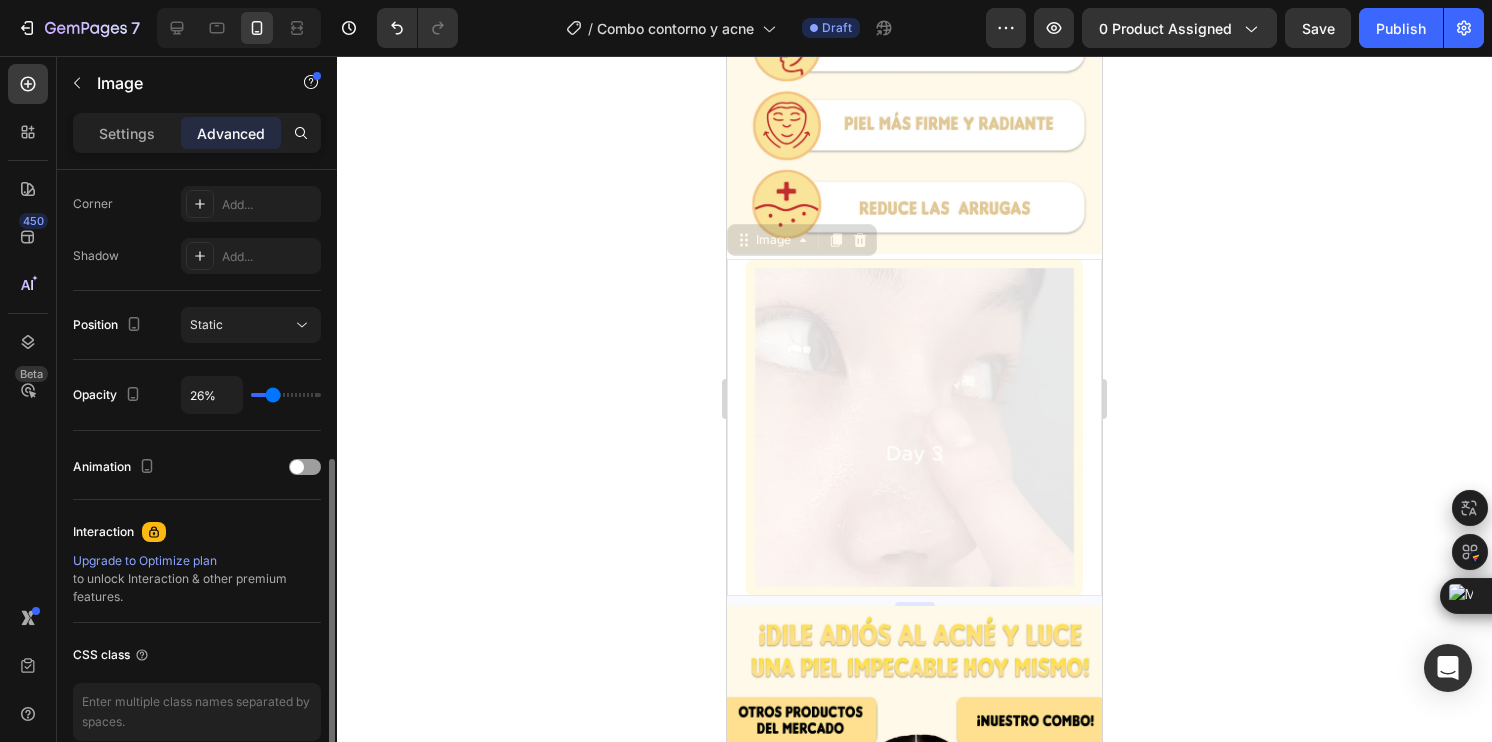 type on "33%" 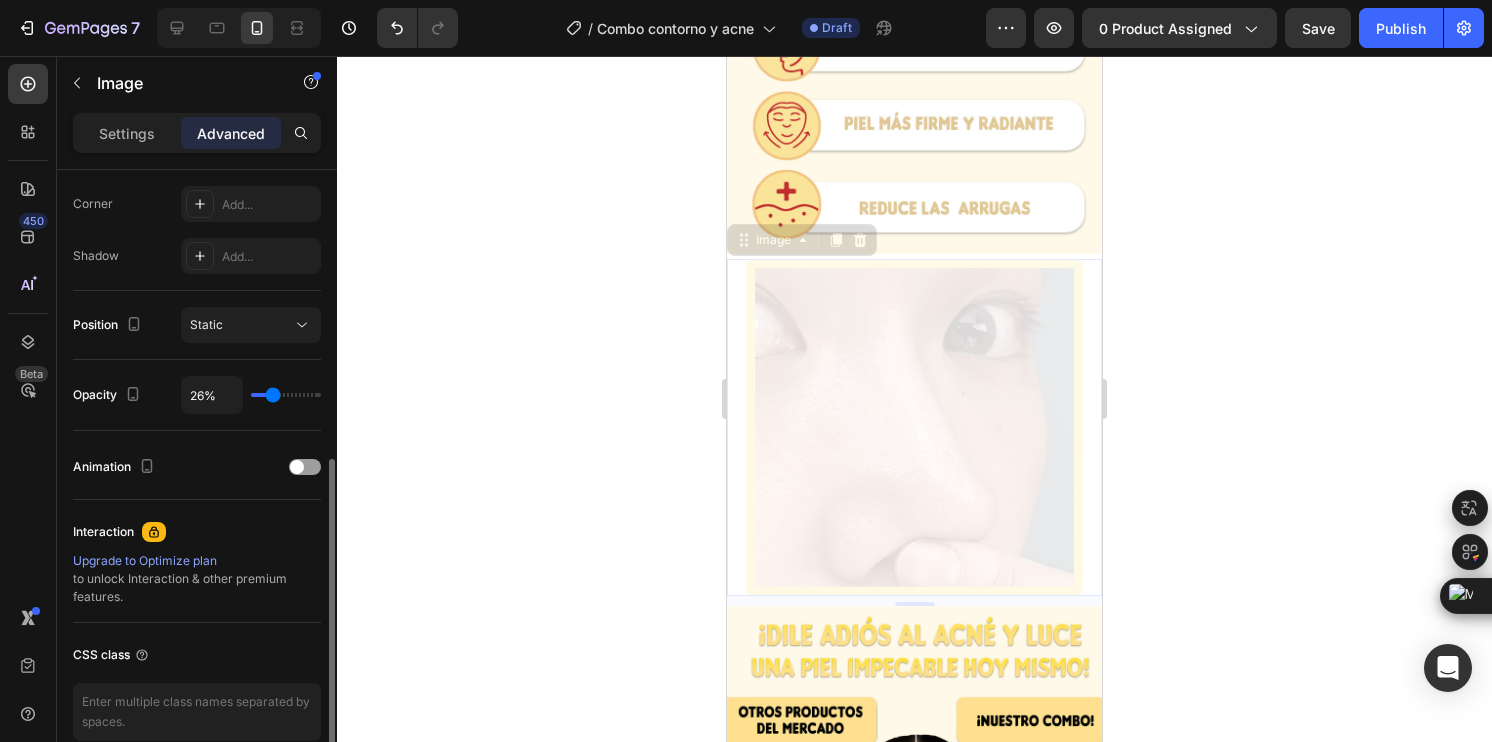 type on "33" 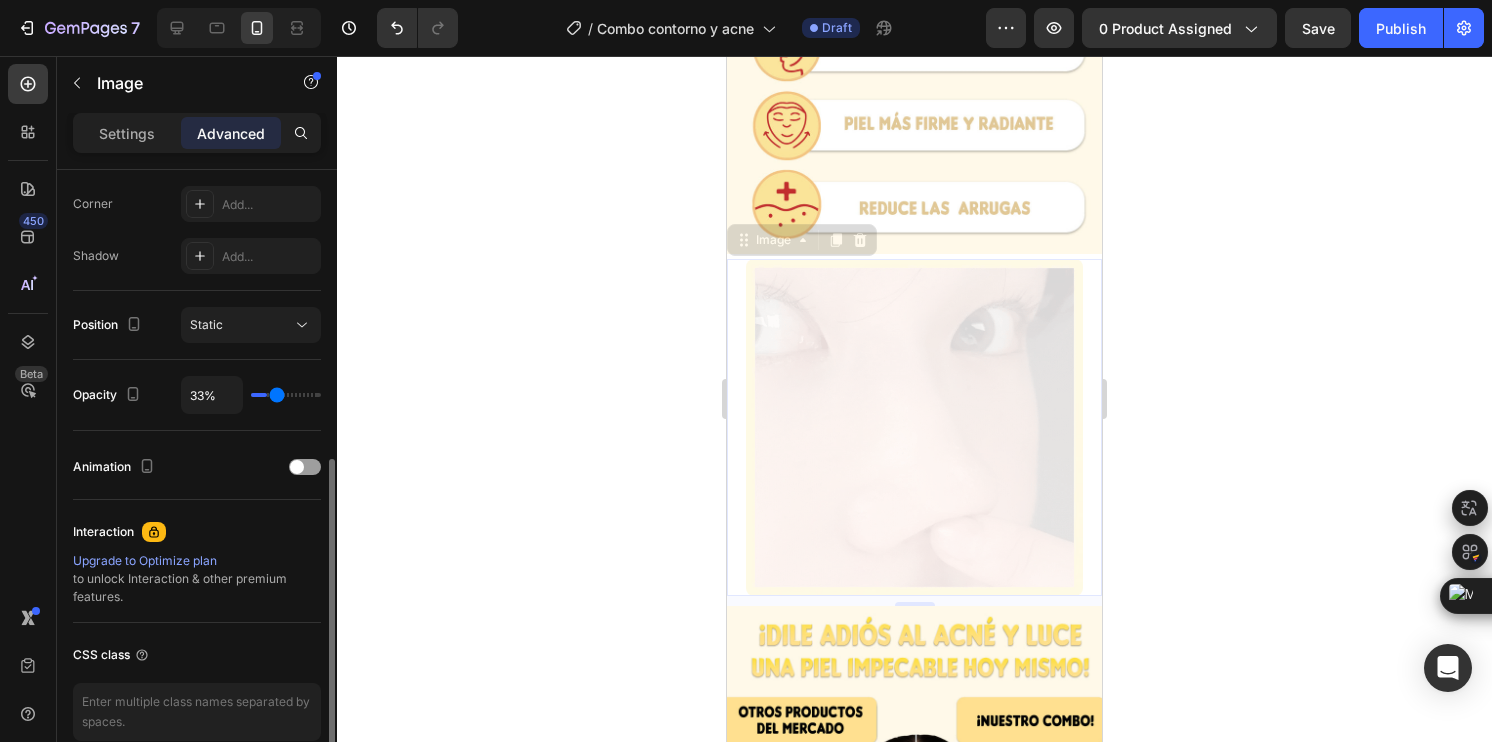 type on "38%" 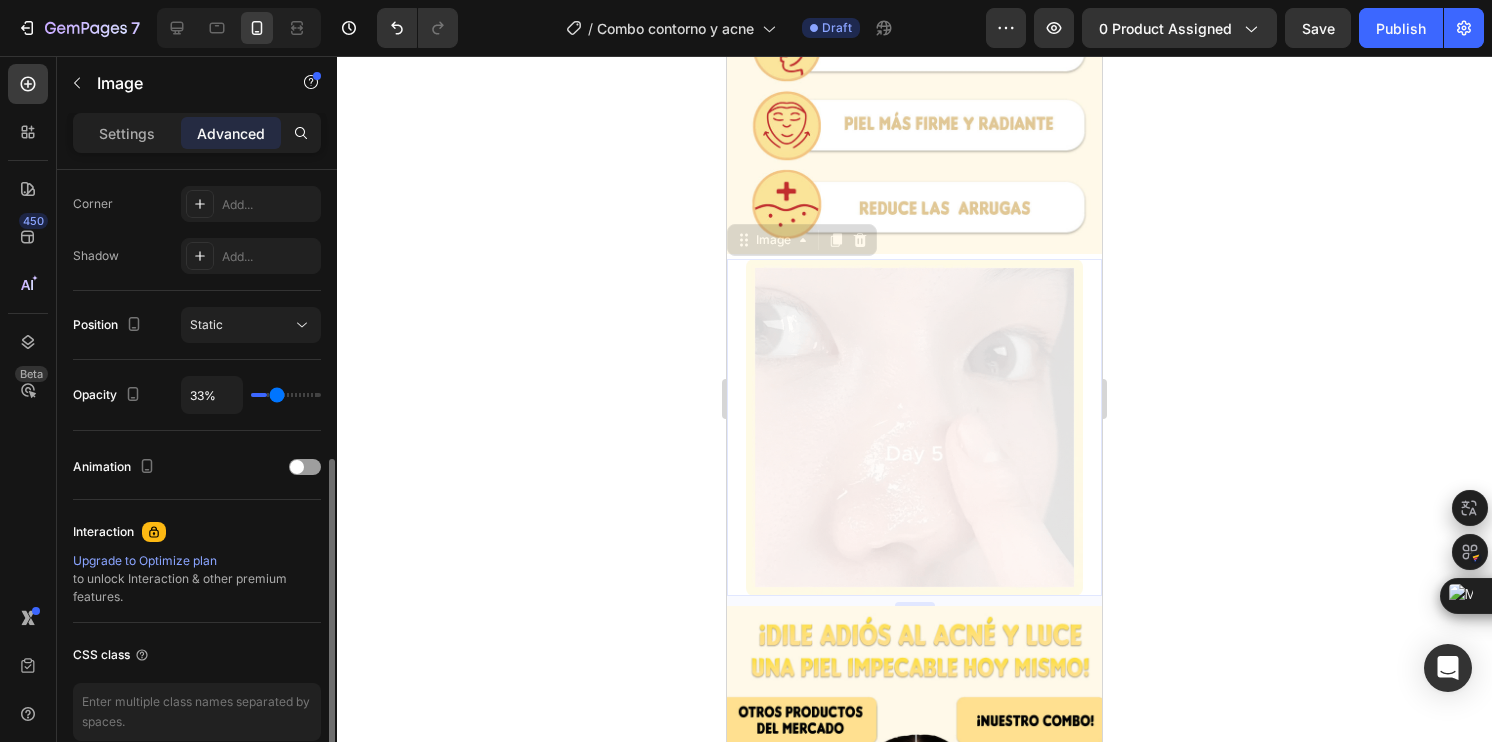 type on "38" 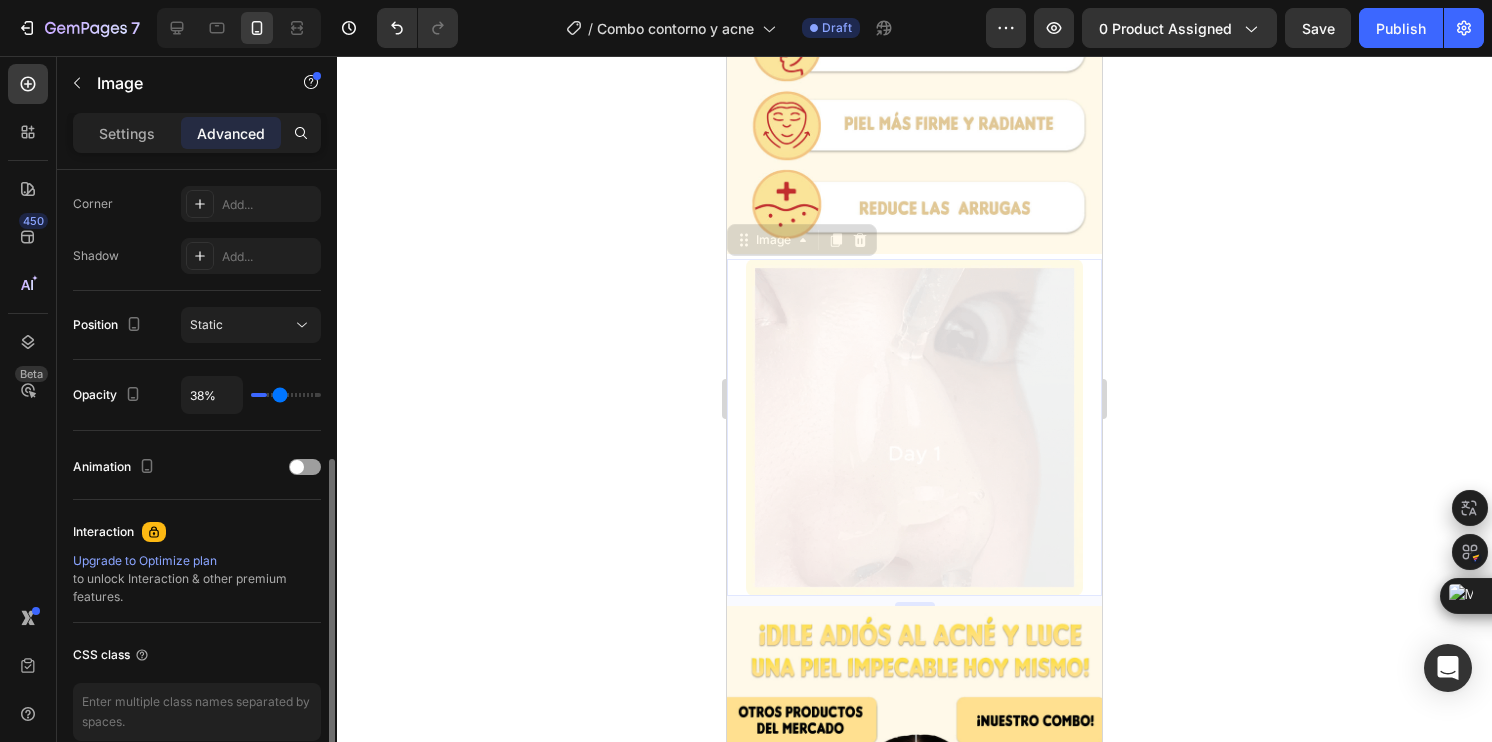 type on "52%" 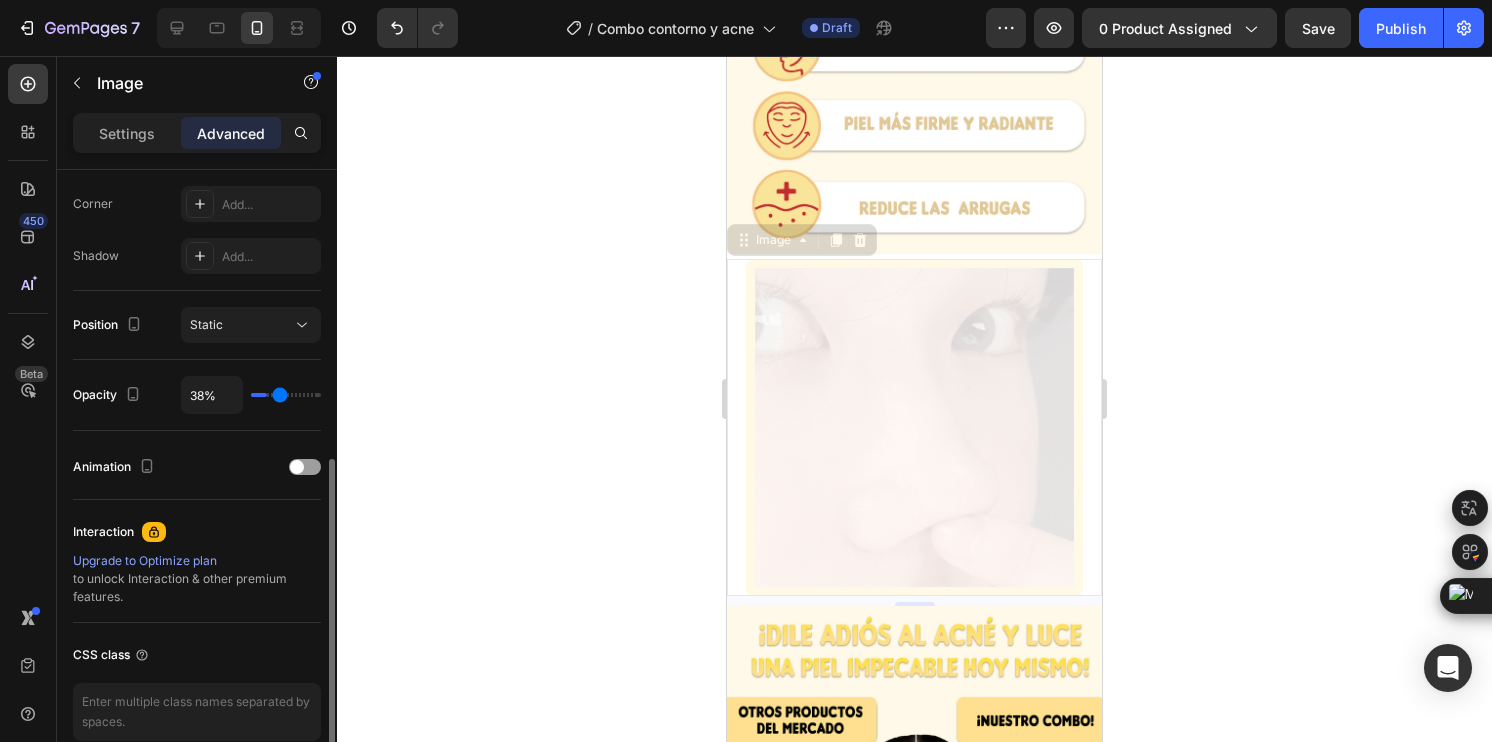 type on "52" 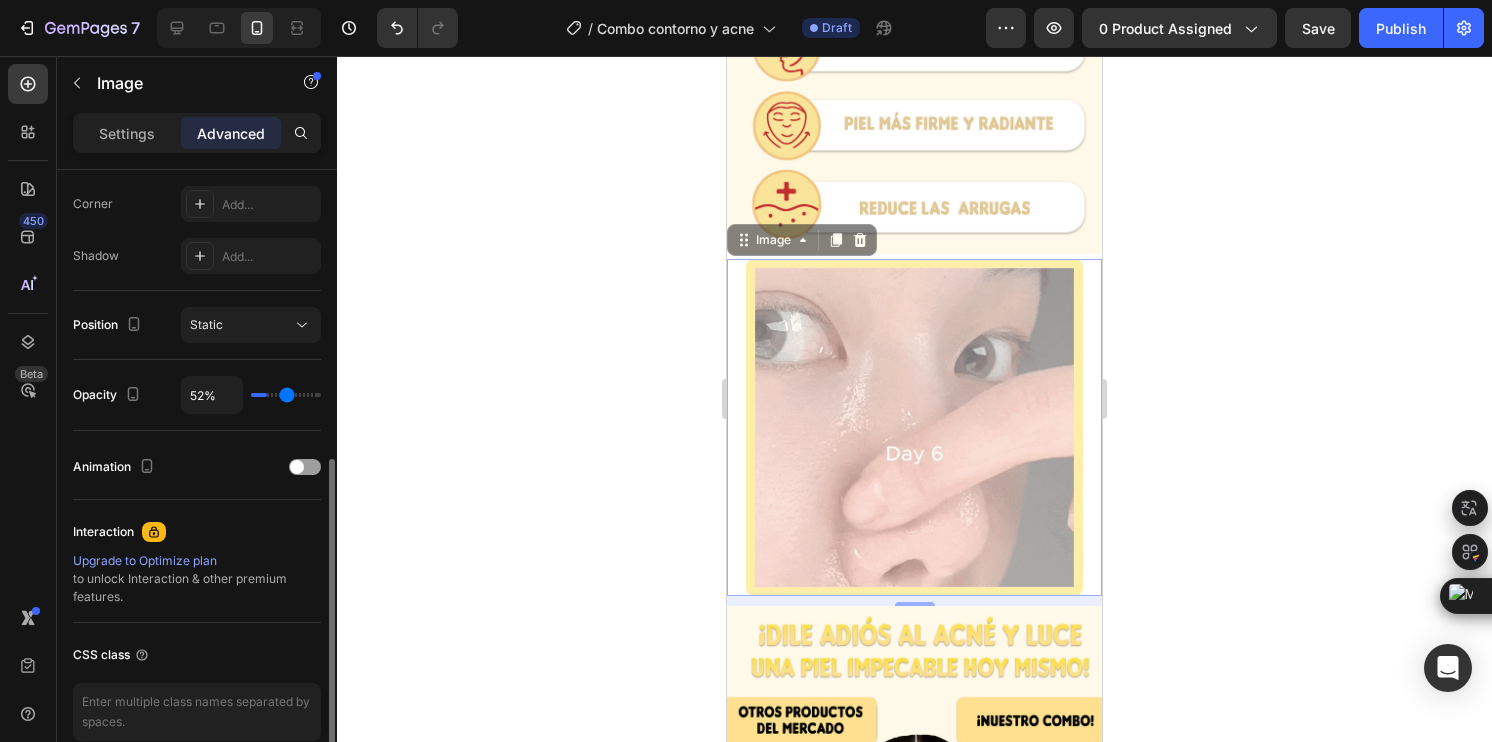 type on "62%" 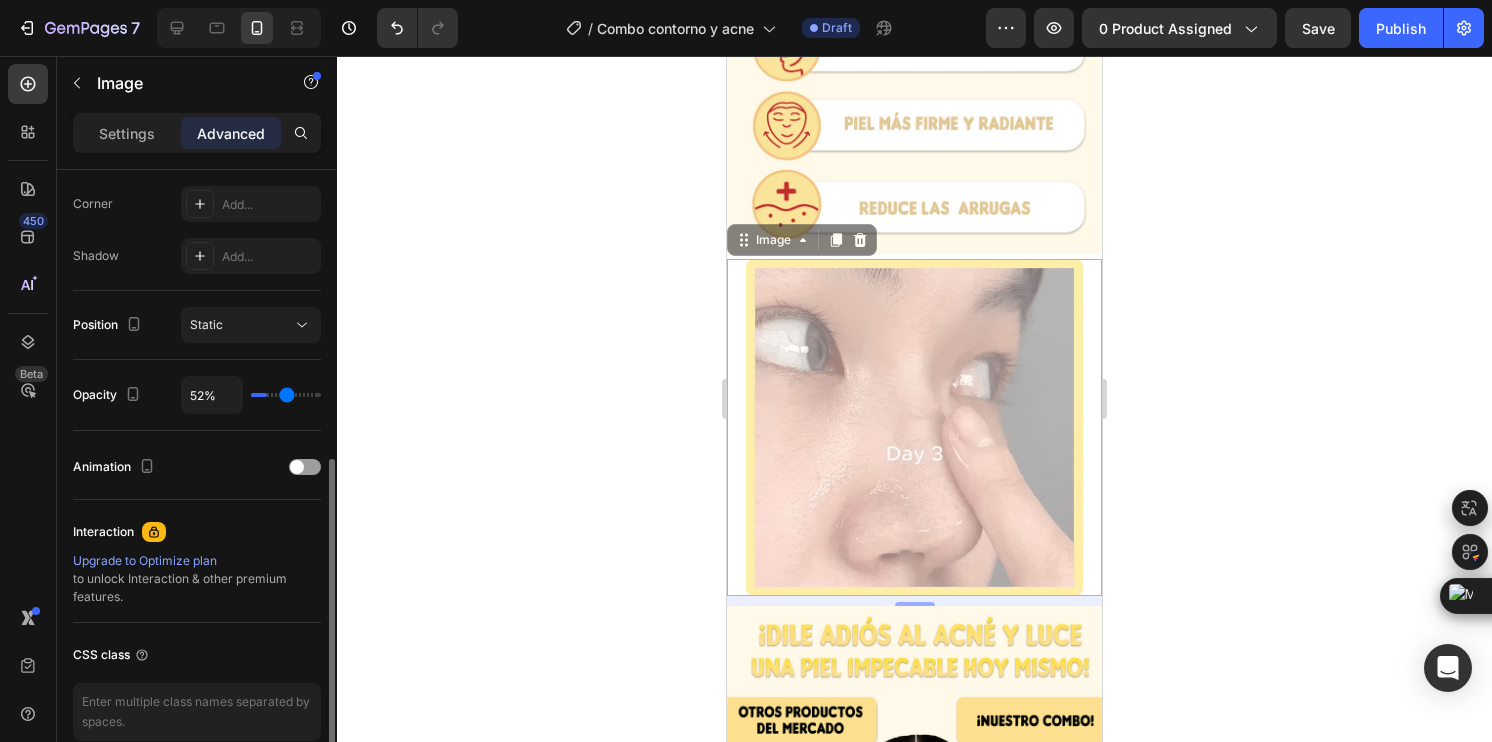 type on "62" 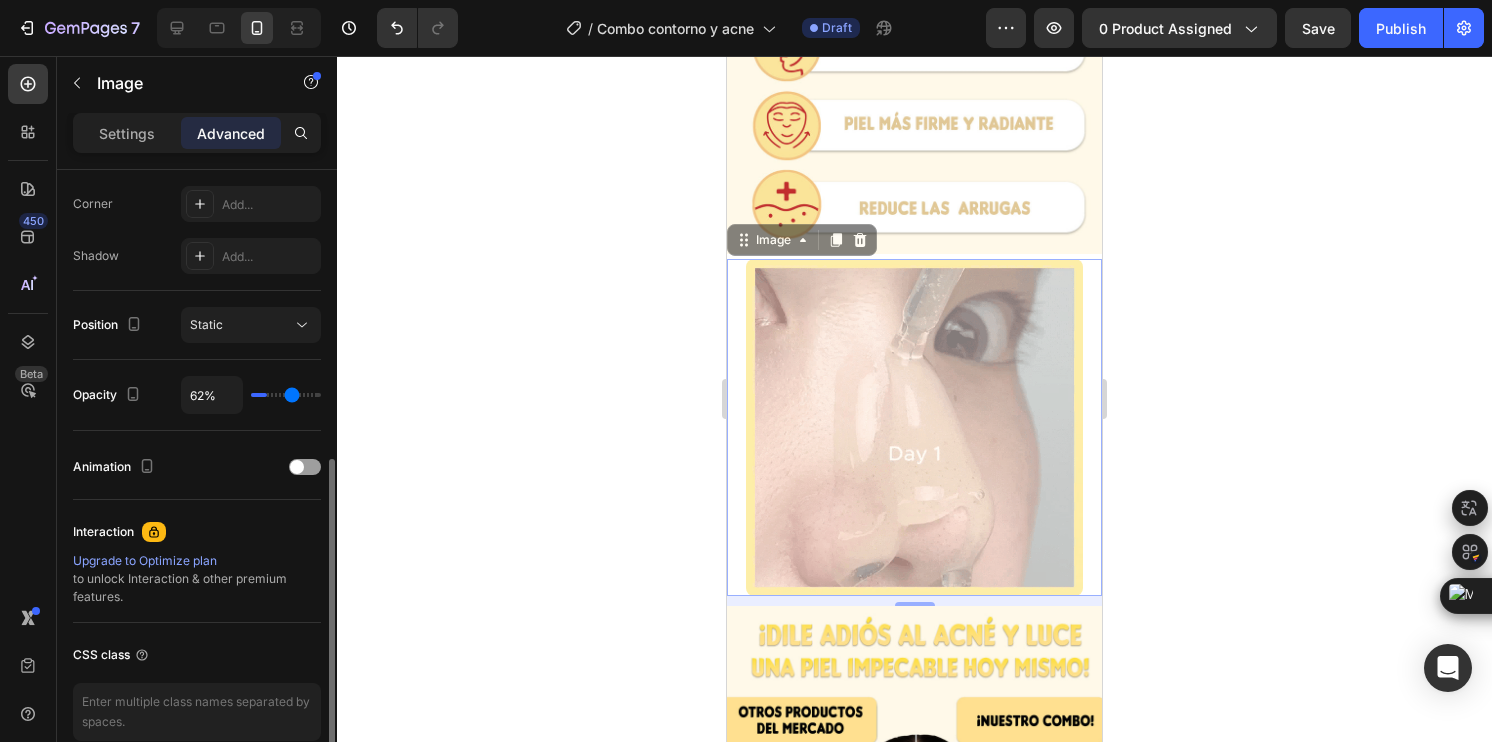 type on "70%" 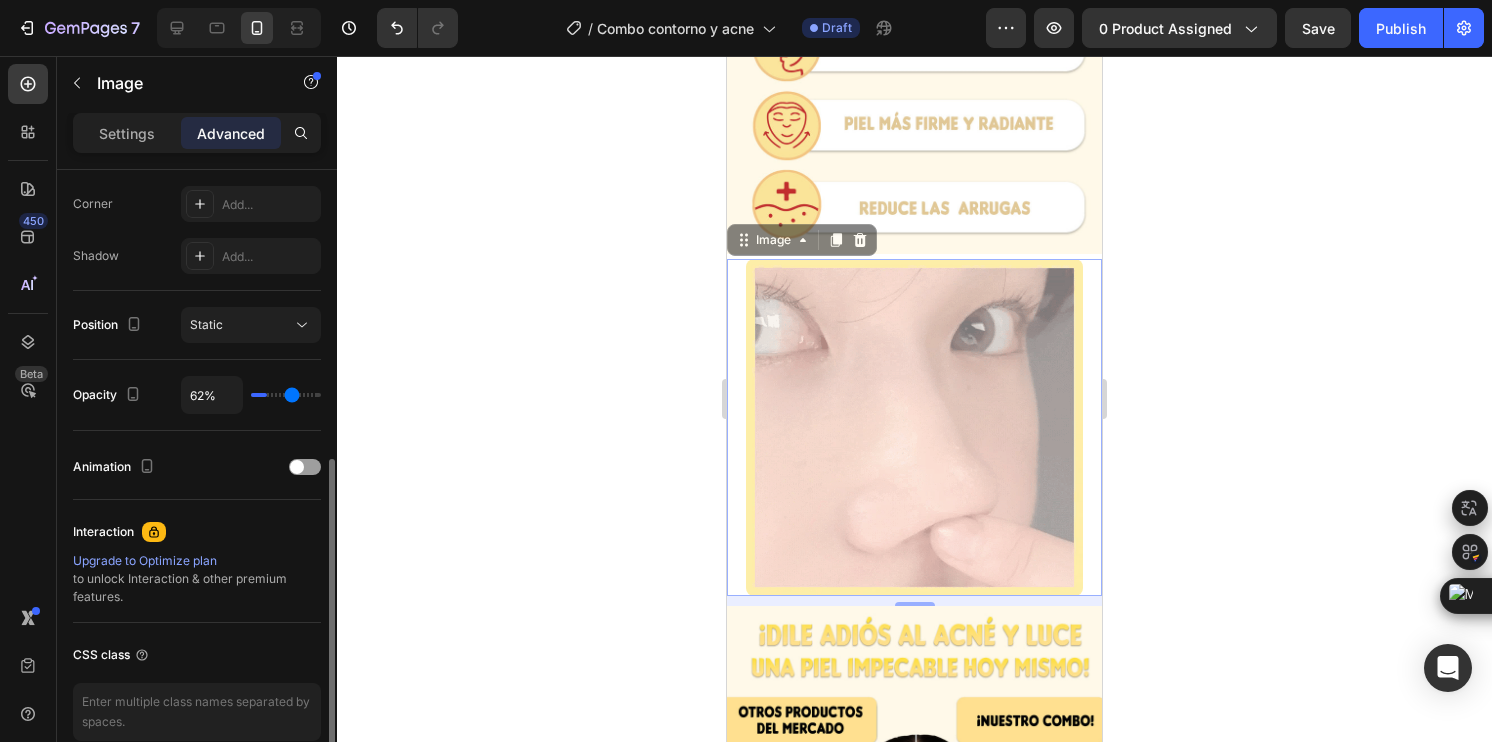 type on "70" 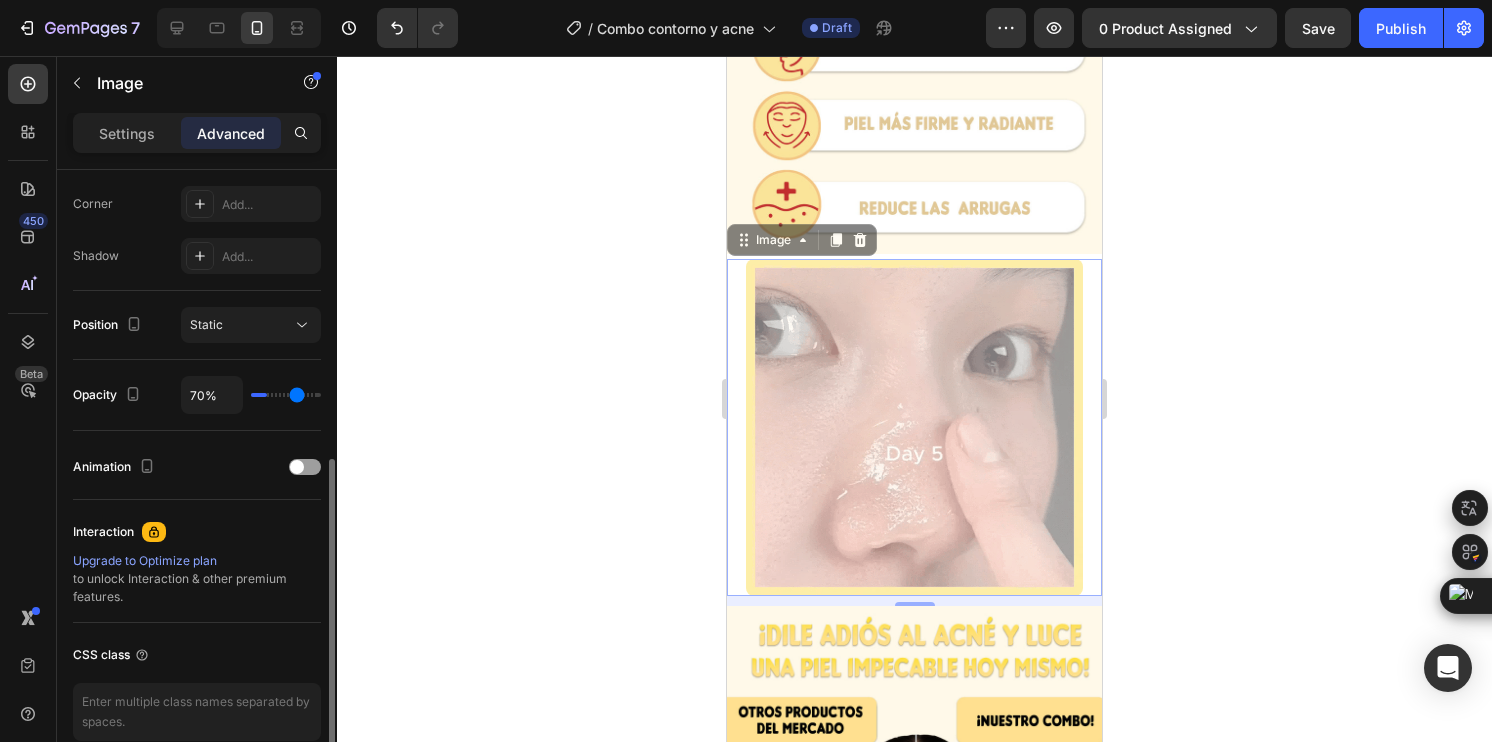type on "81%" 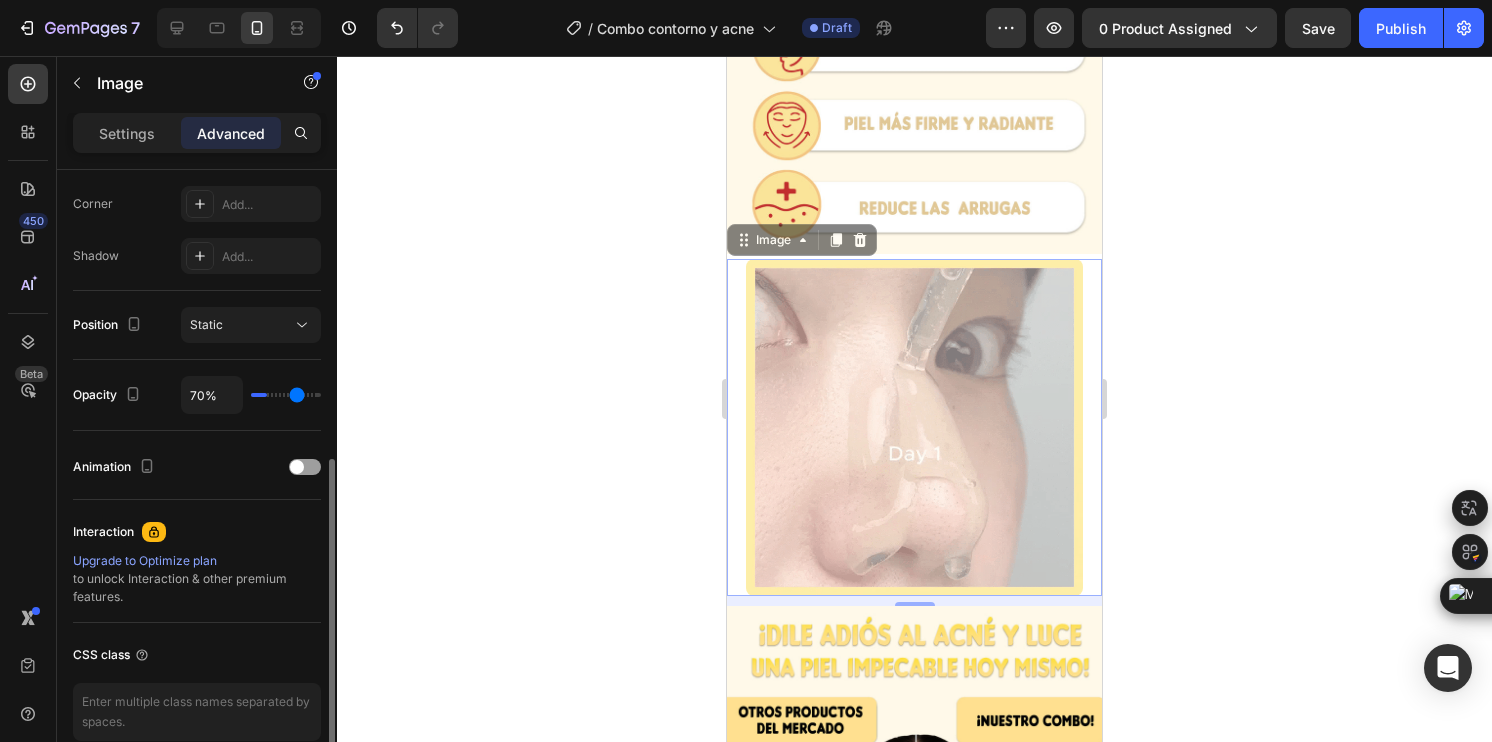type on "81" 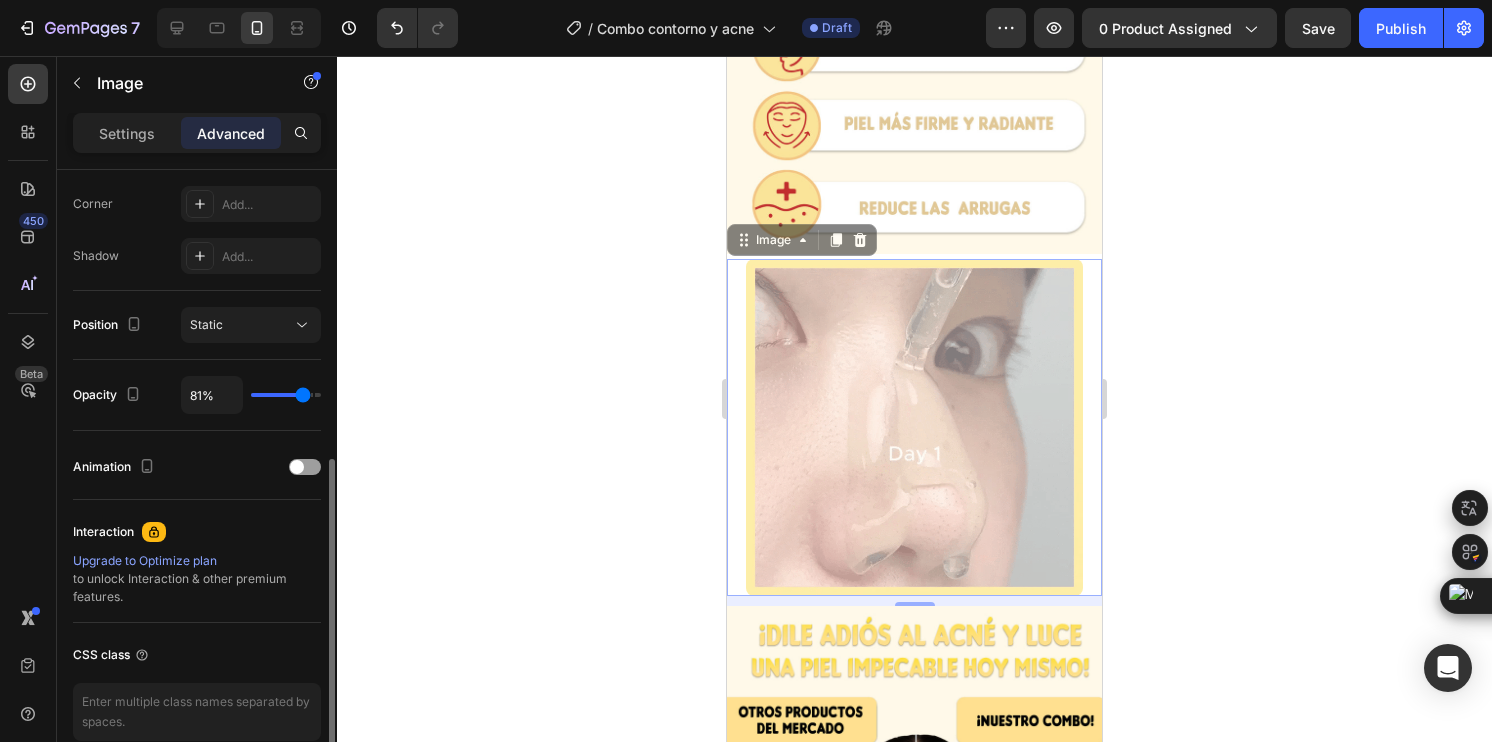 type on "89%" 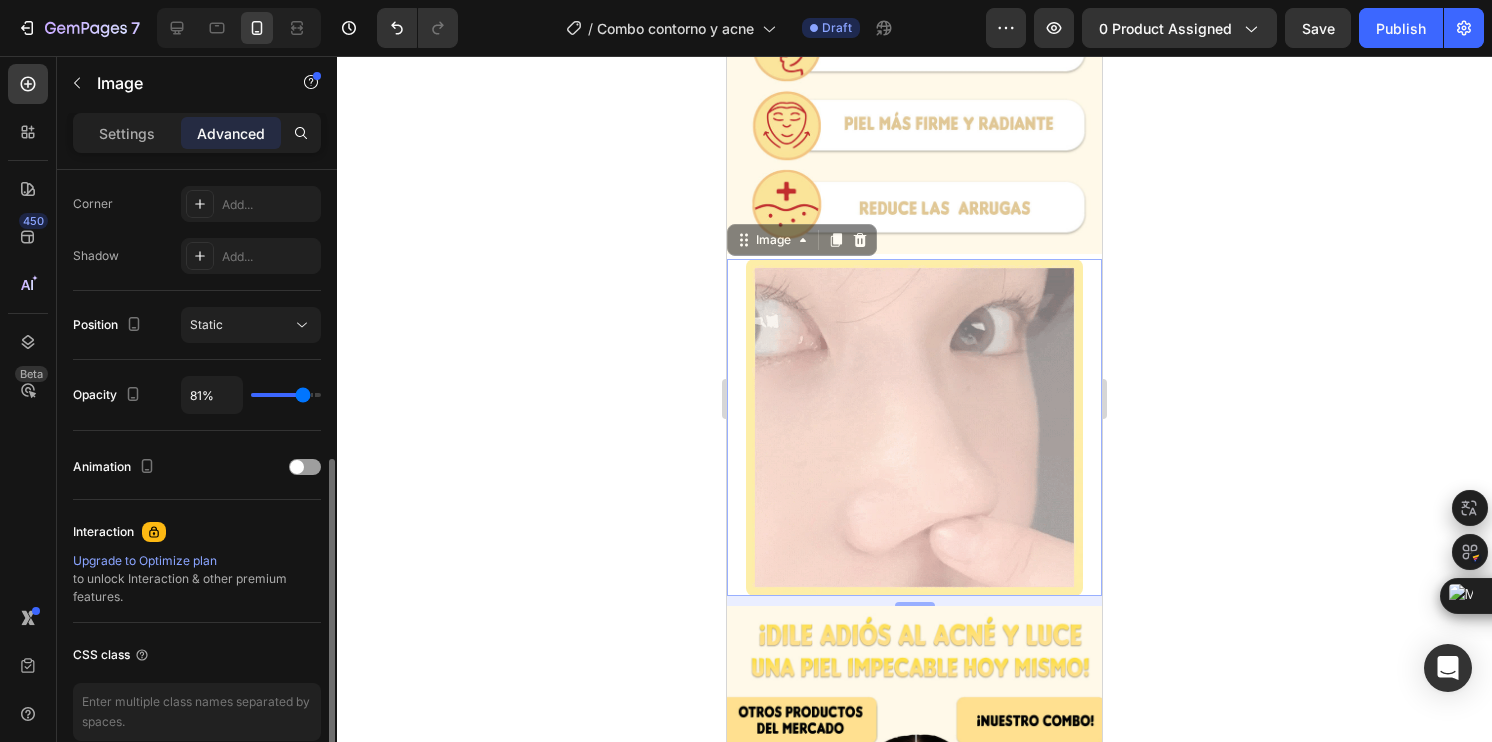 type on "89" 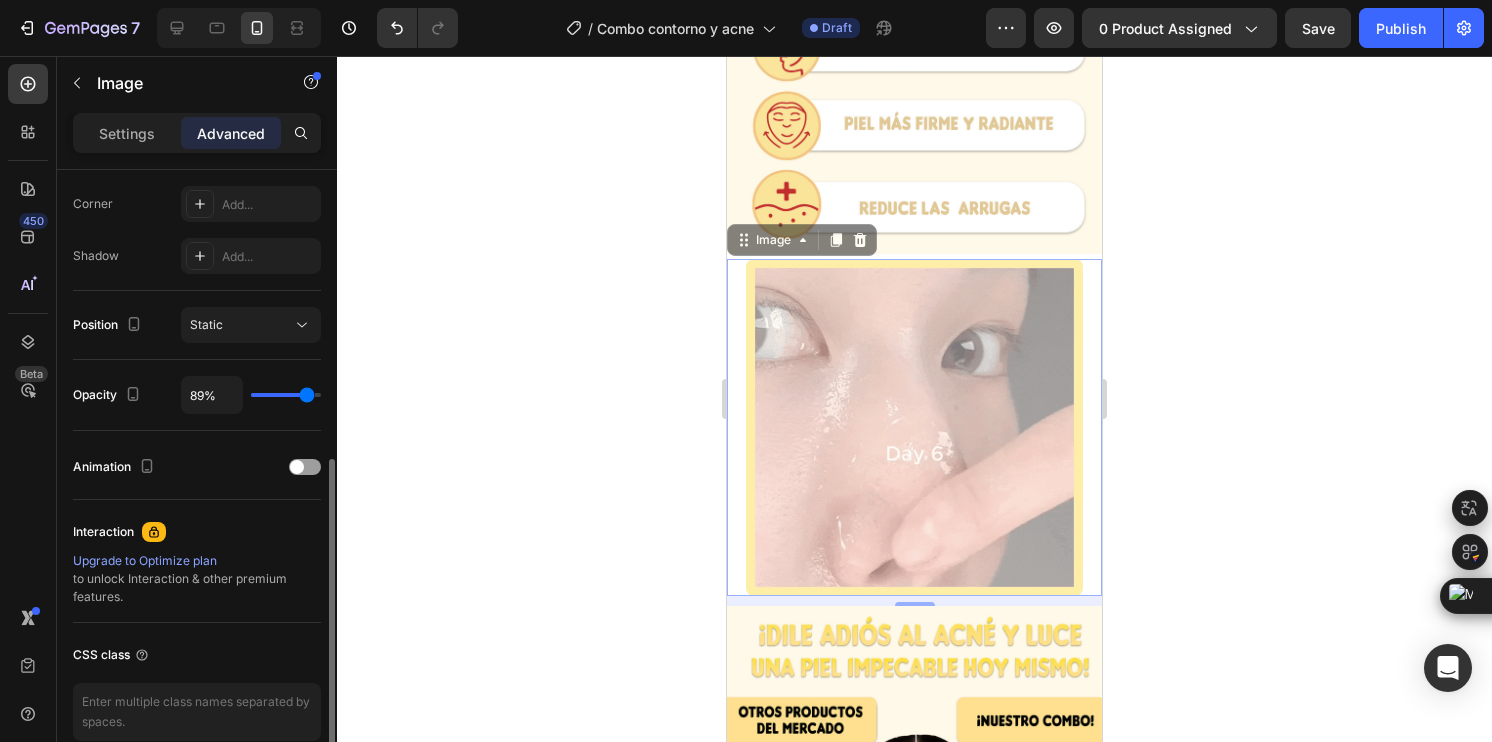 type on "98%" 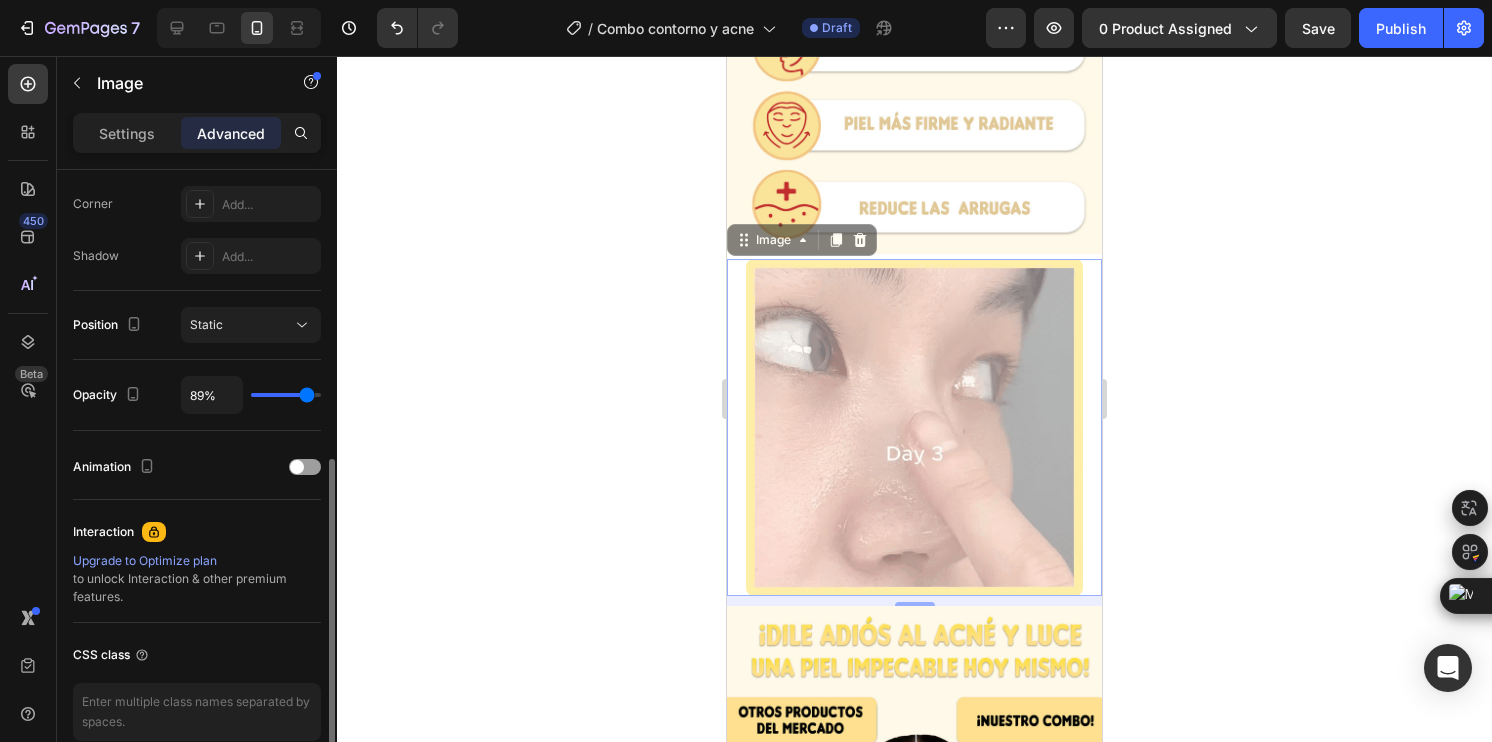 type on "98" 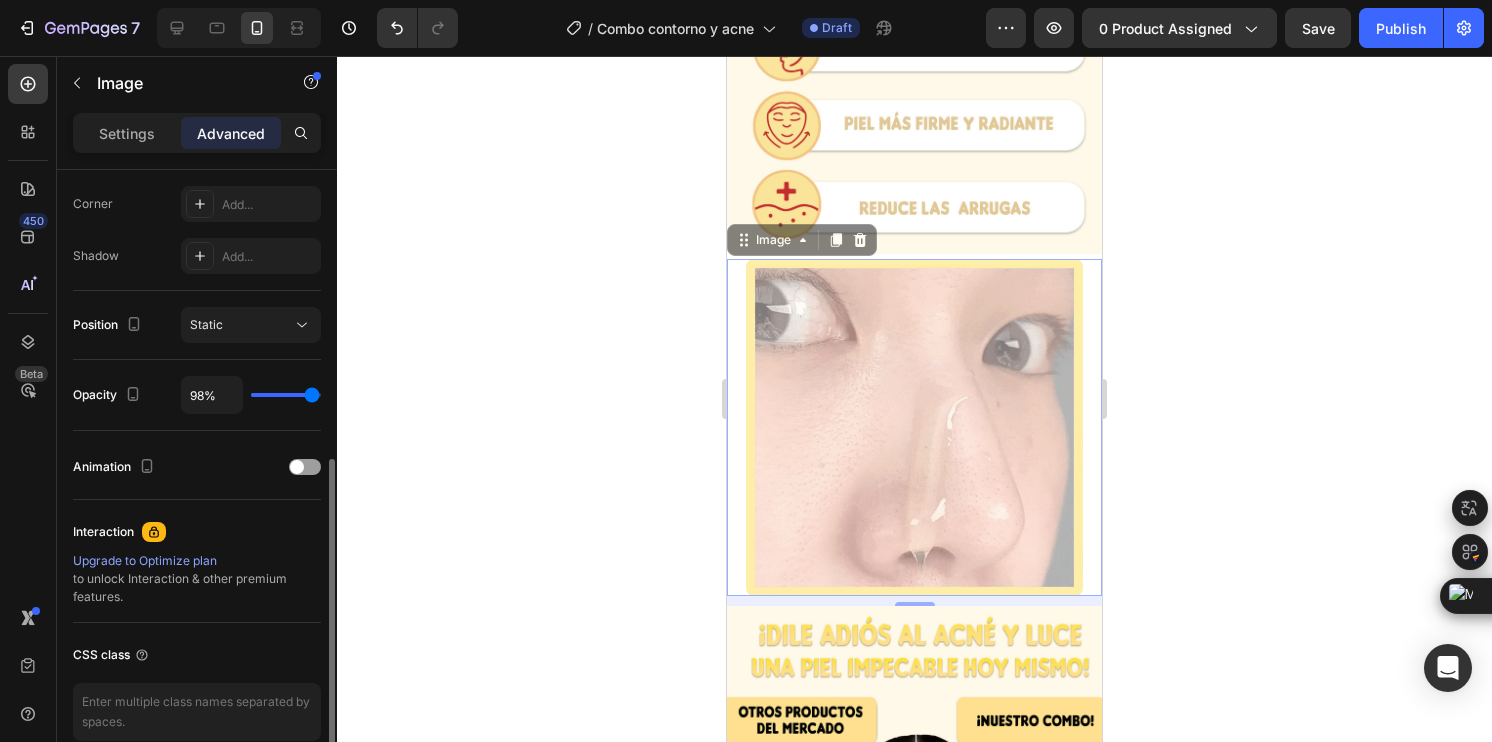 type on "100%" 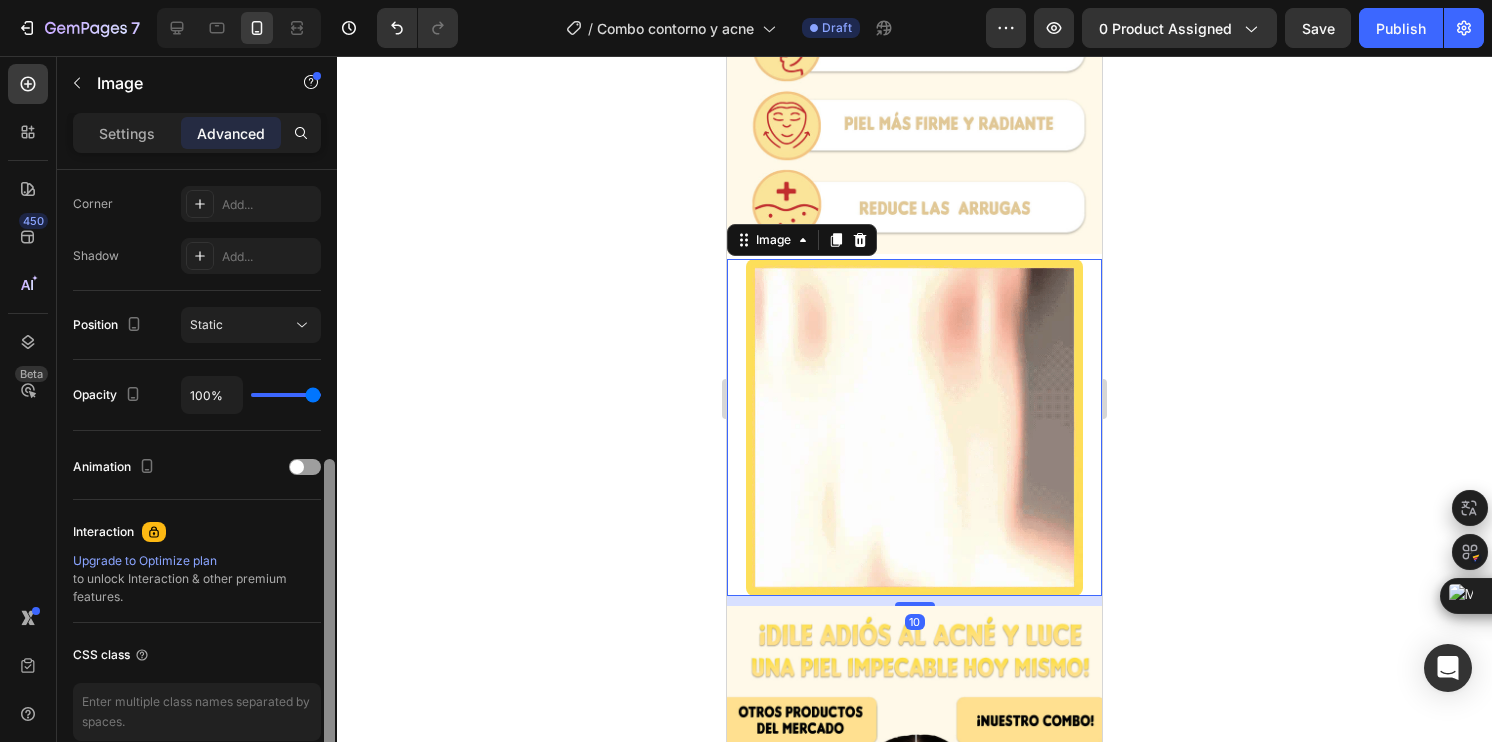 drag, startPoint x: 269, startPoint y: 390, endPoint x: 332, endPoint y: 396, distance: 63.28507 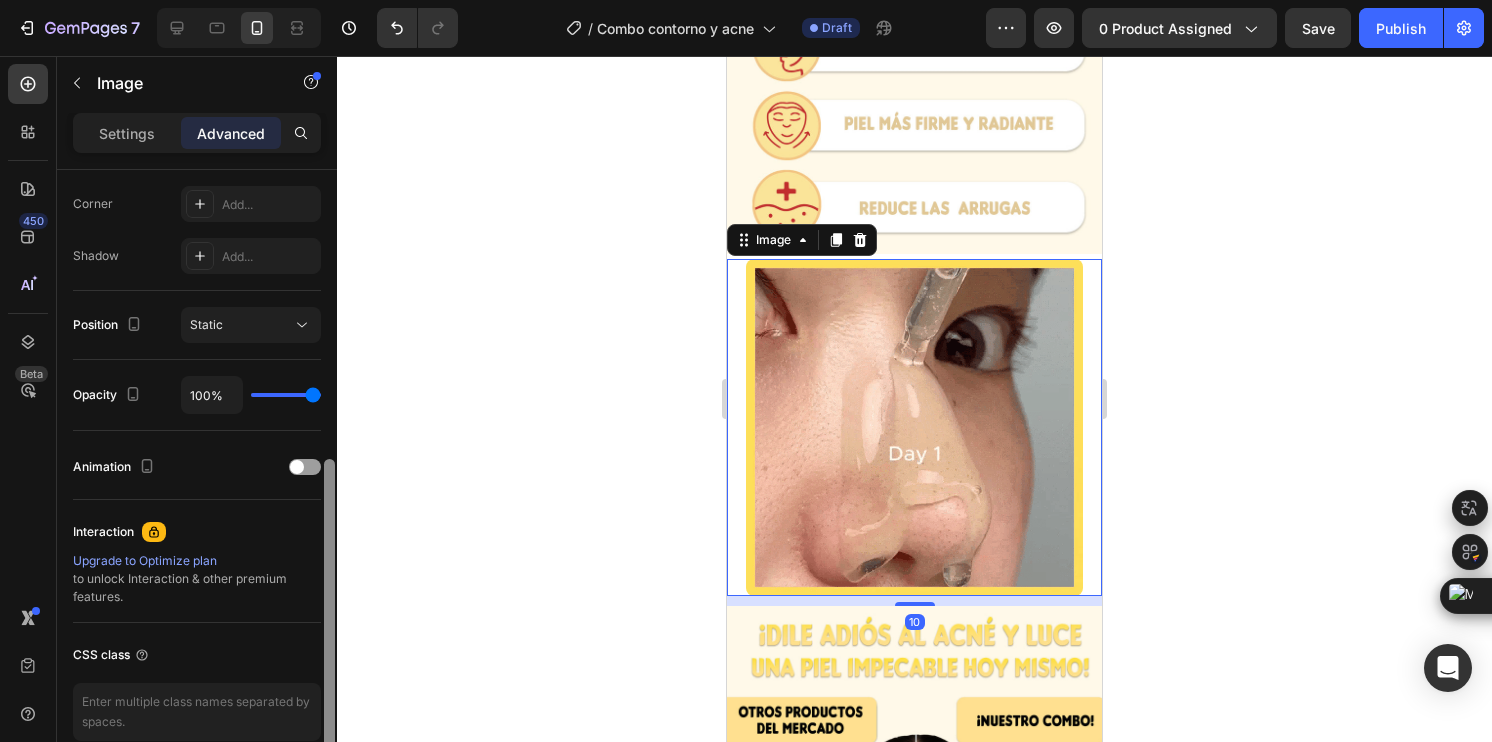 type on "100" 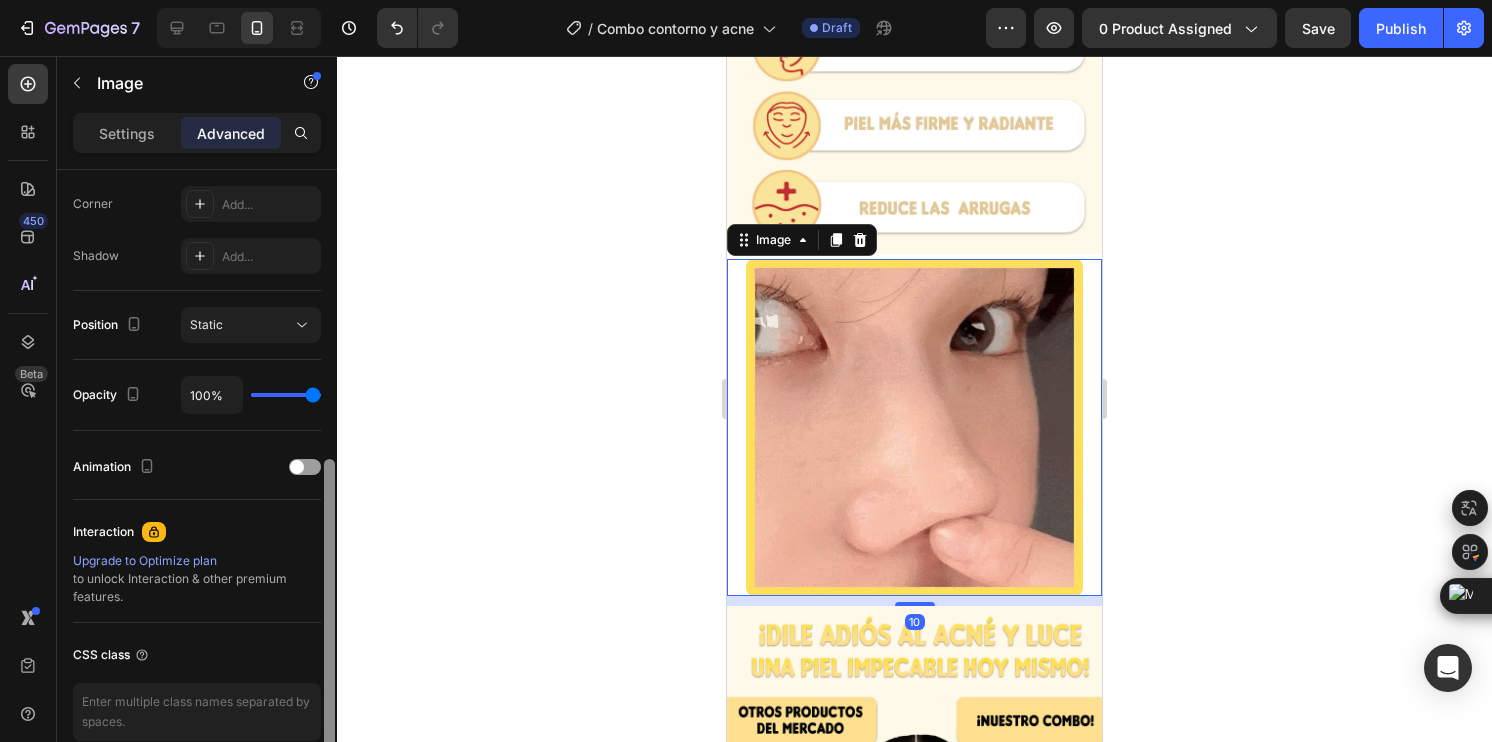 click at bounding box center (286, 395) 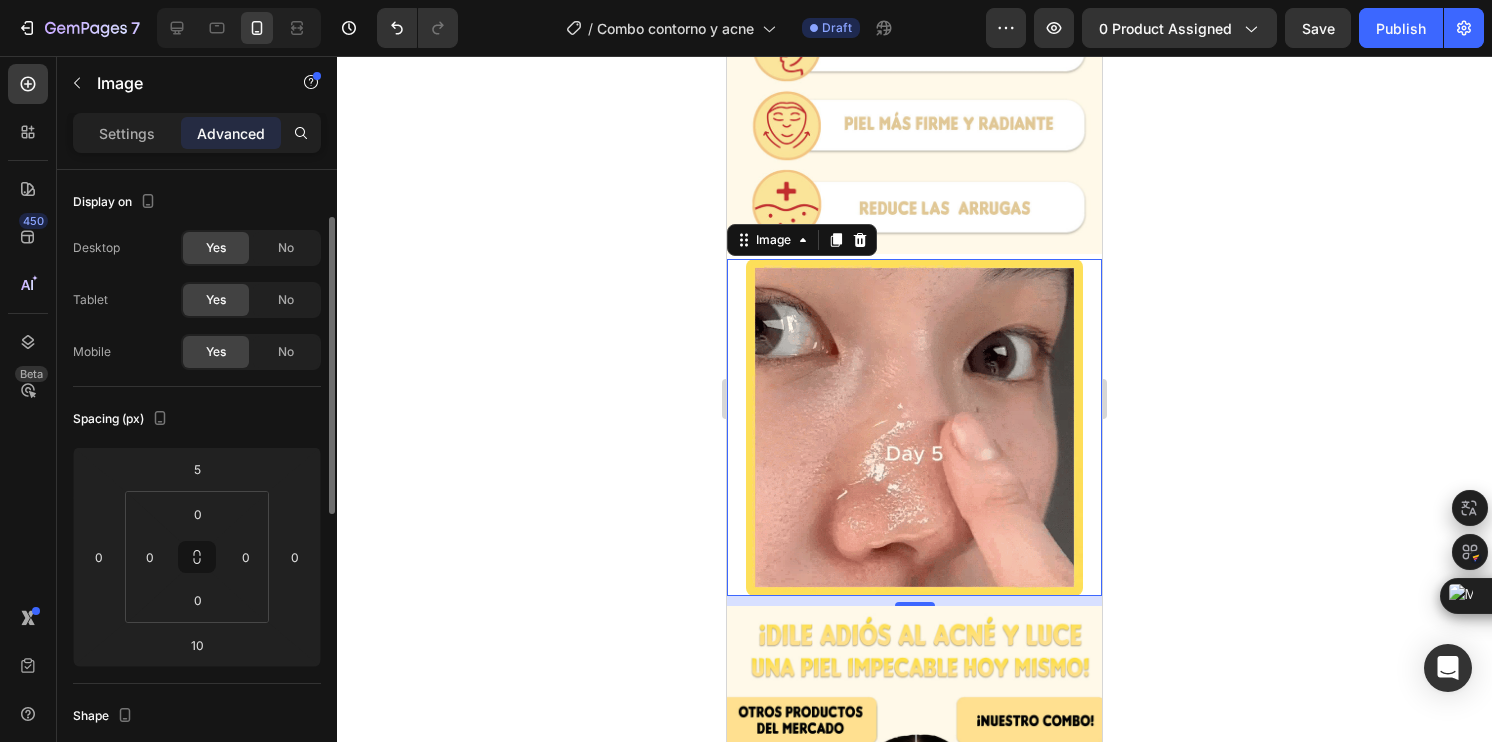 scroll, scrollTop: 702, scrollLeft: 0, axis: vertical 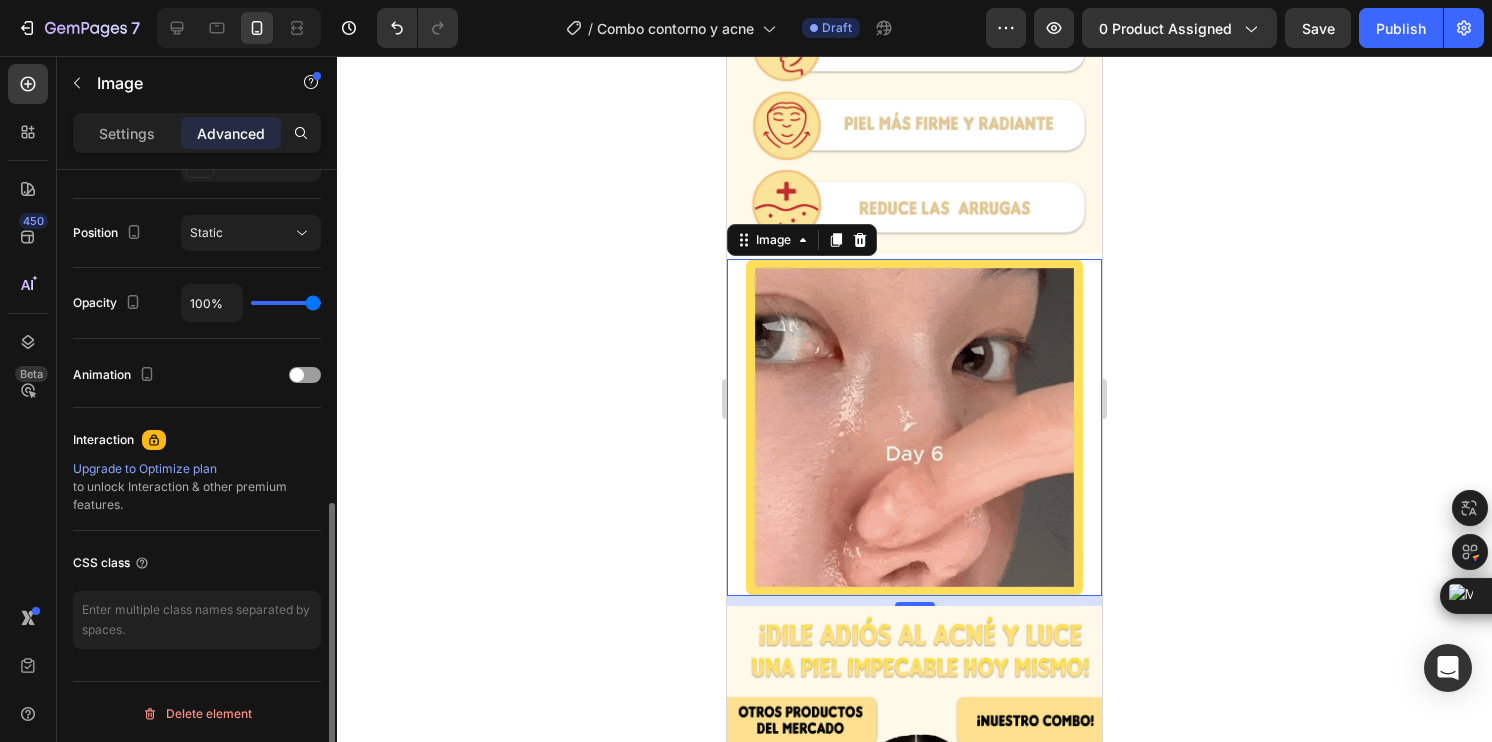 click 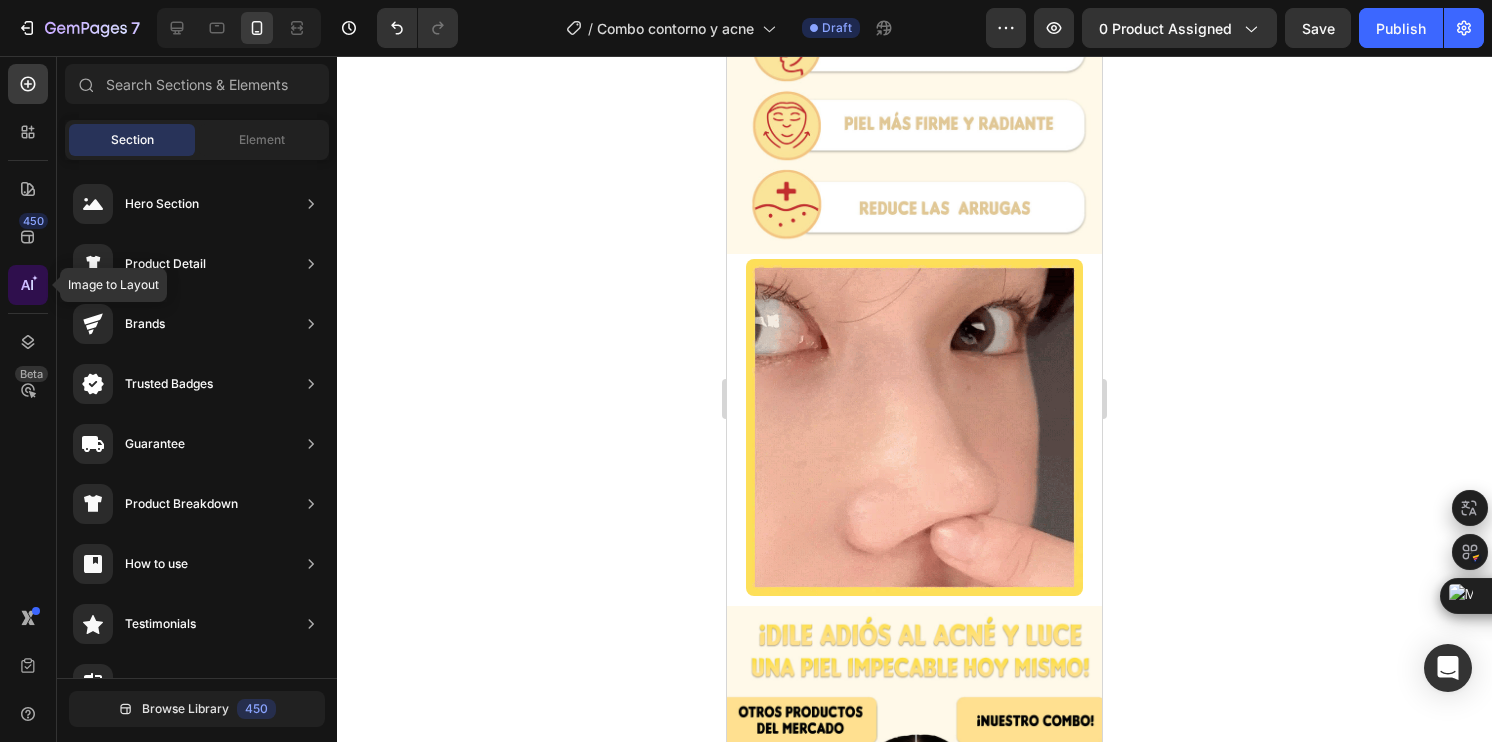 click 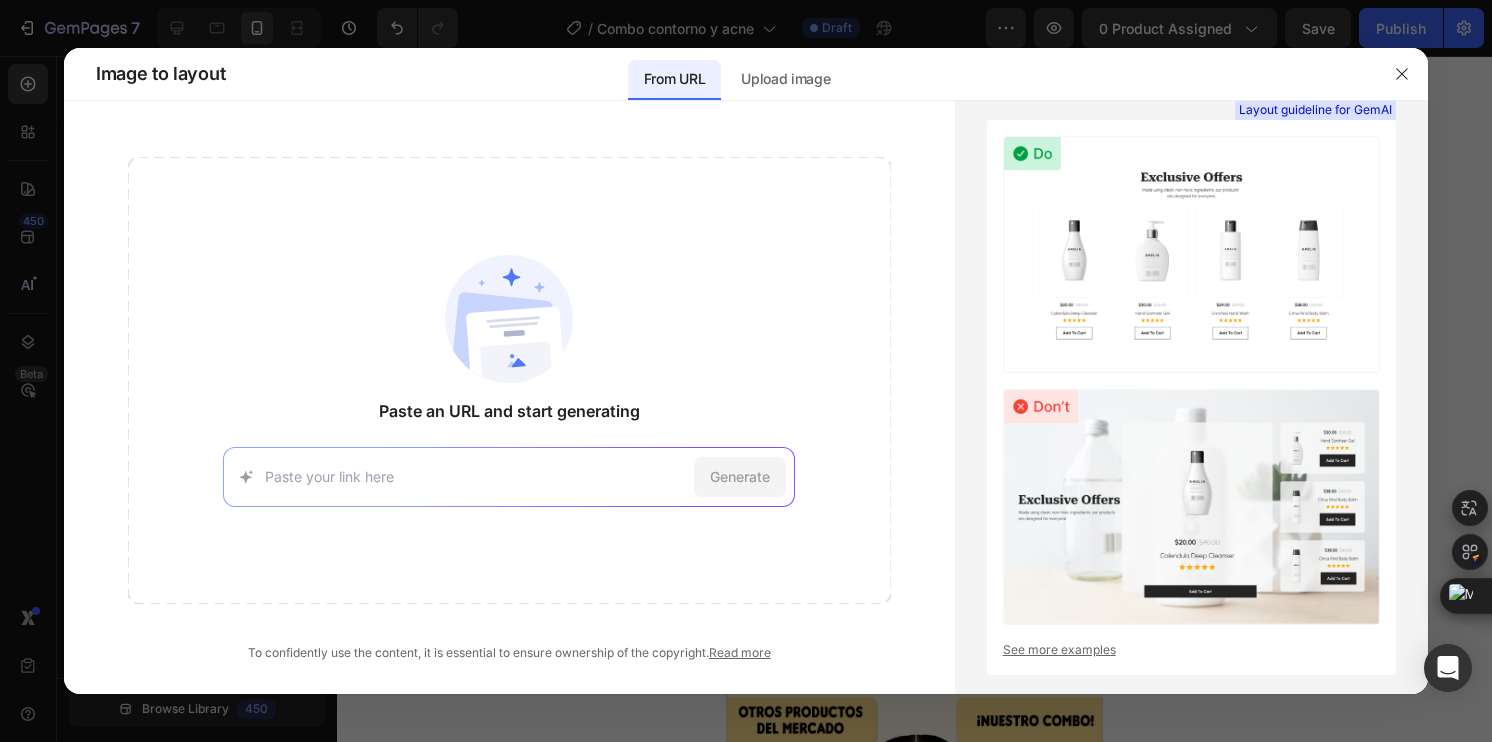 click 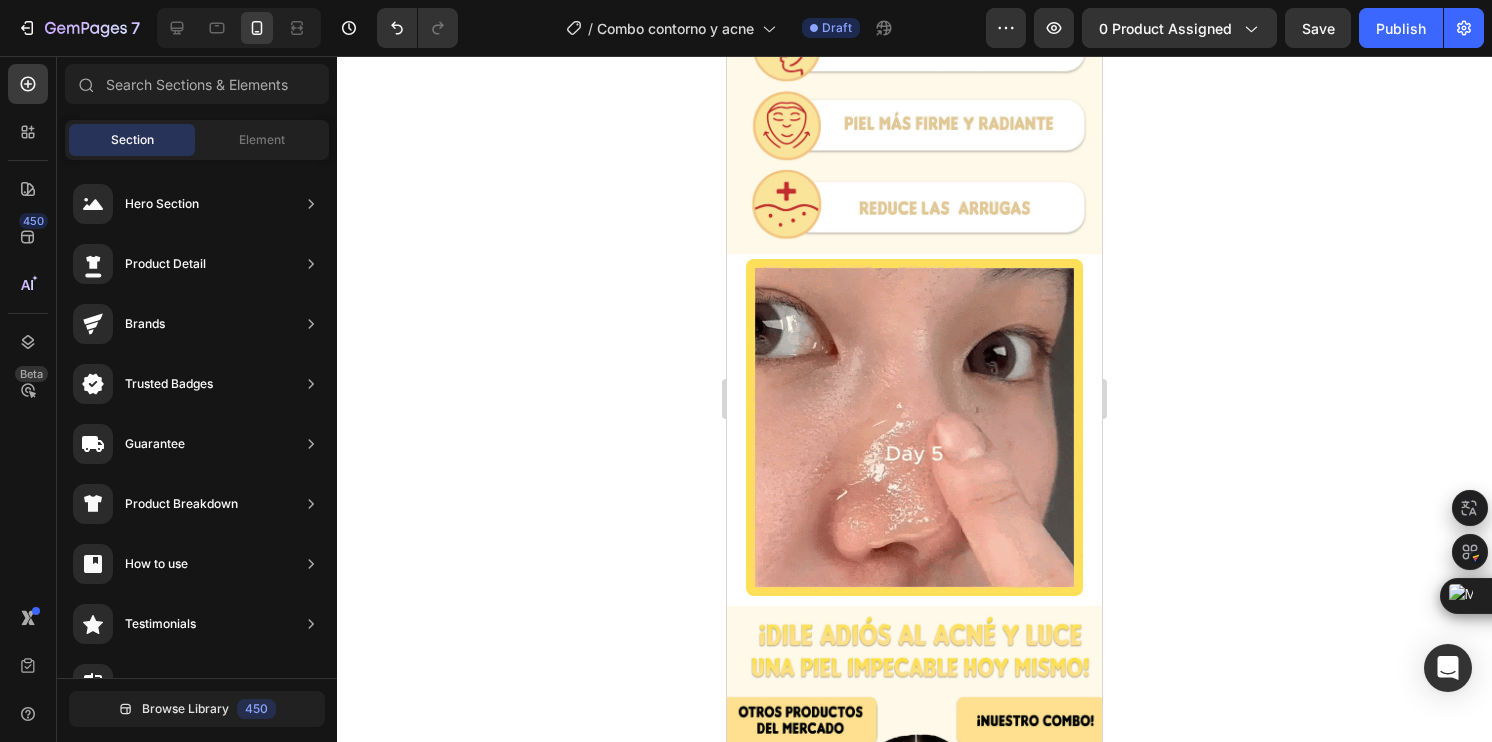click 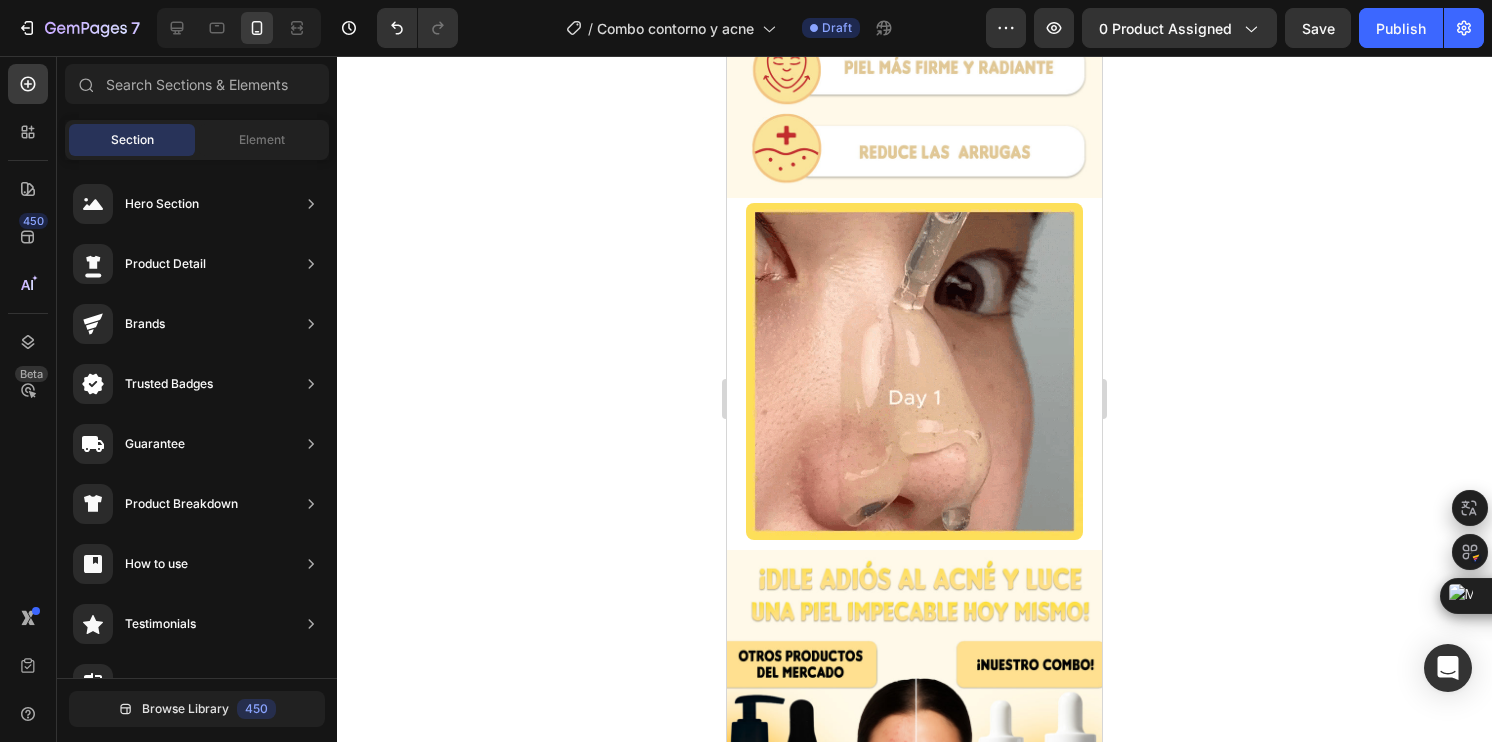 scroll, scrollTop: 564, scrollLeft: 0, axis: vertical 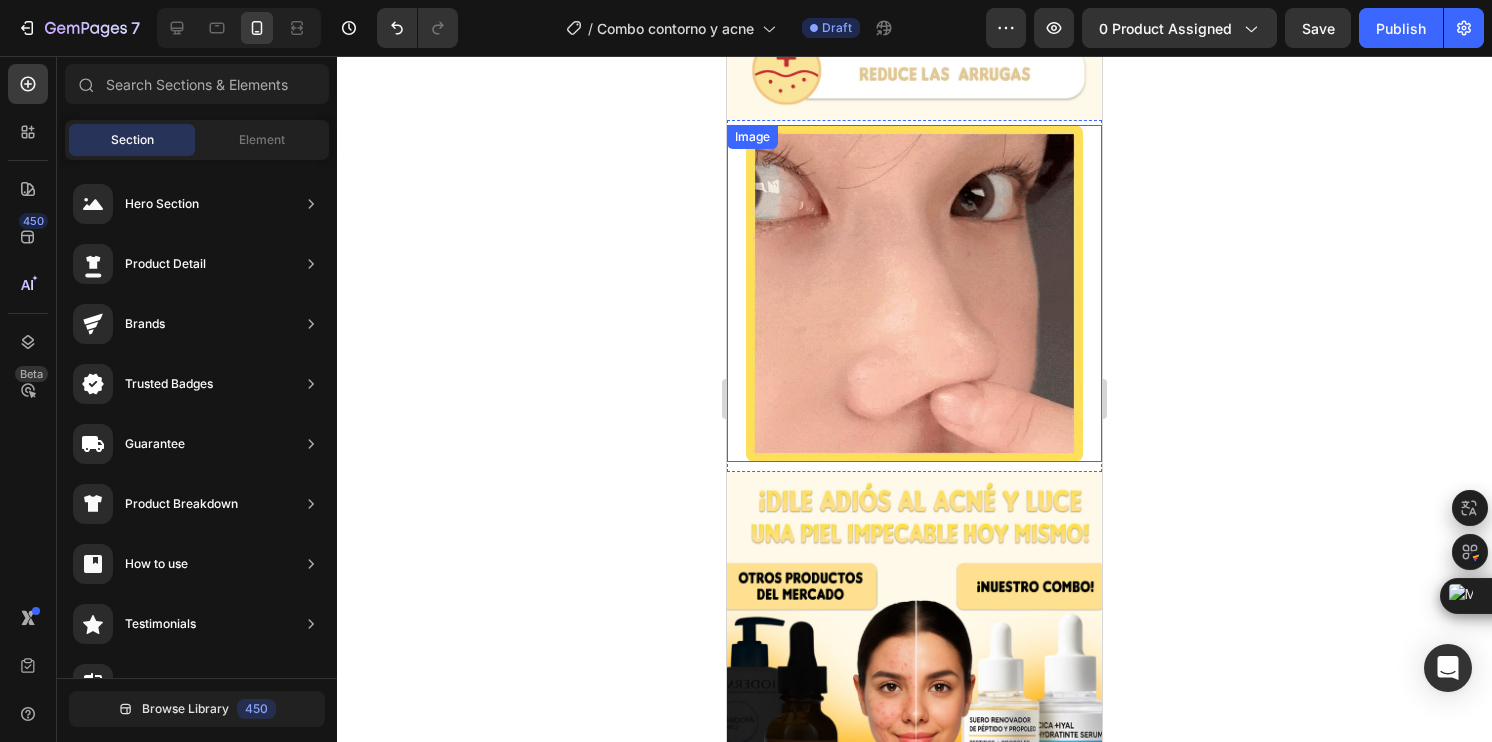 click at bounding box center [914, 294] 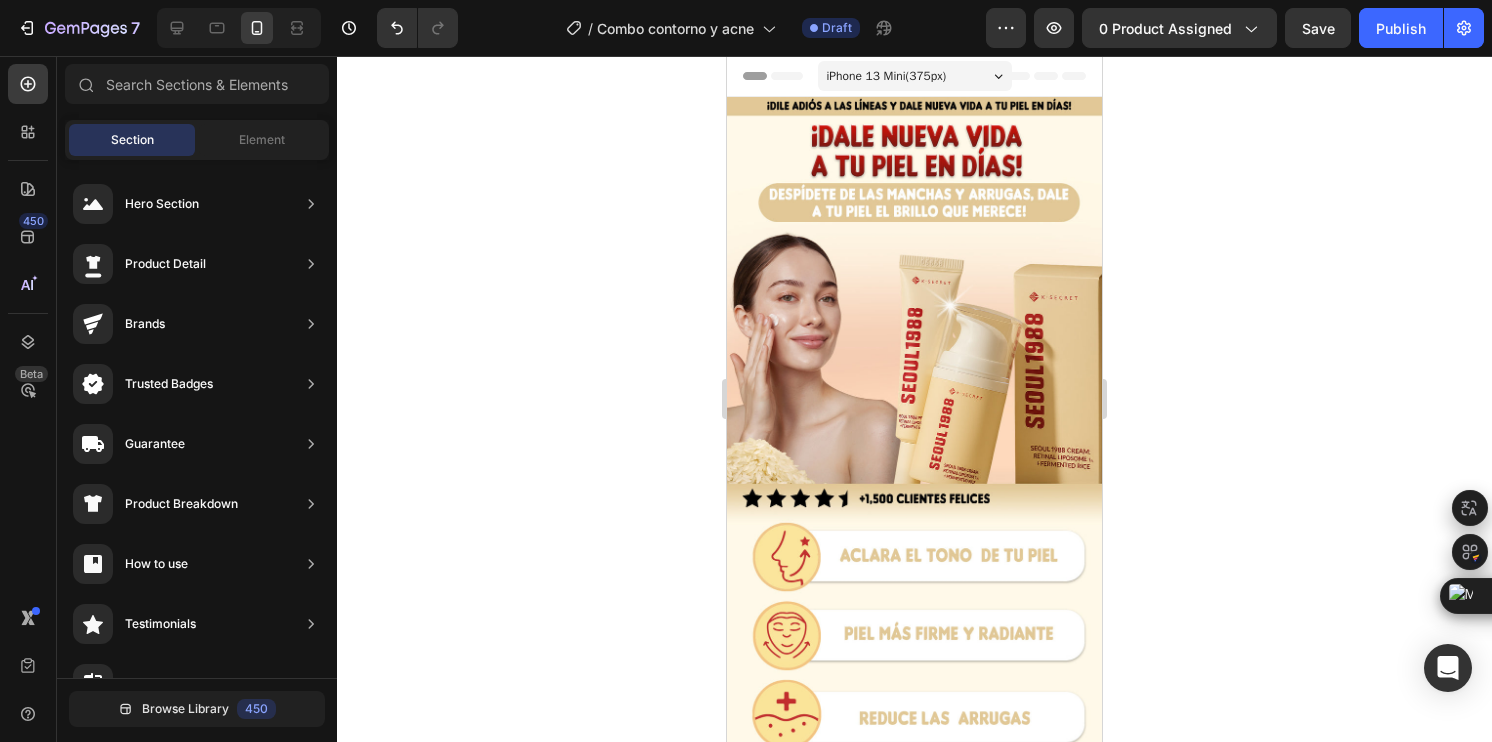 scroll, scrollTop: 488, scrollLeft: 0, axis: vertical 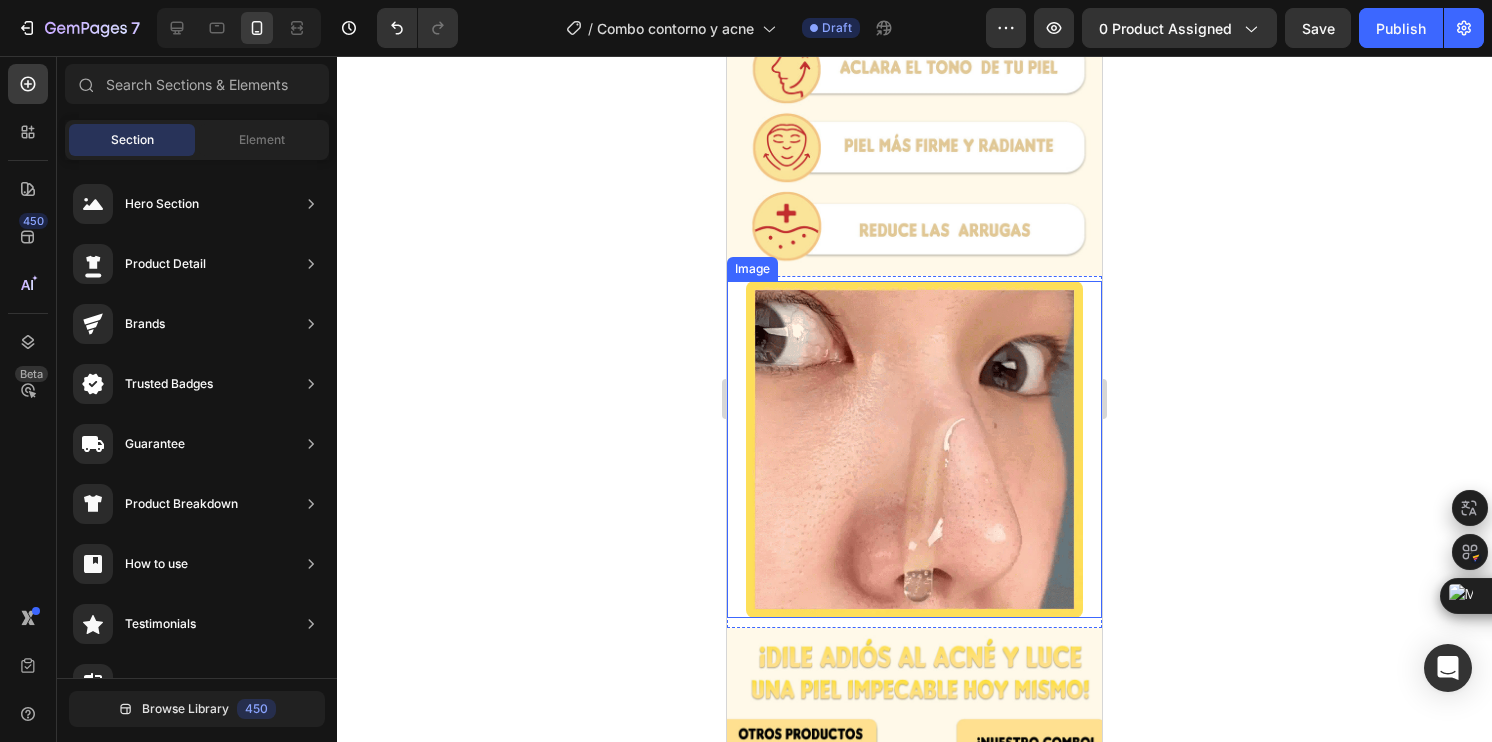 click at bounding box center (915, 450) 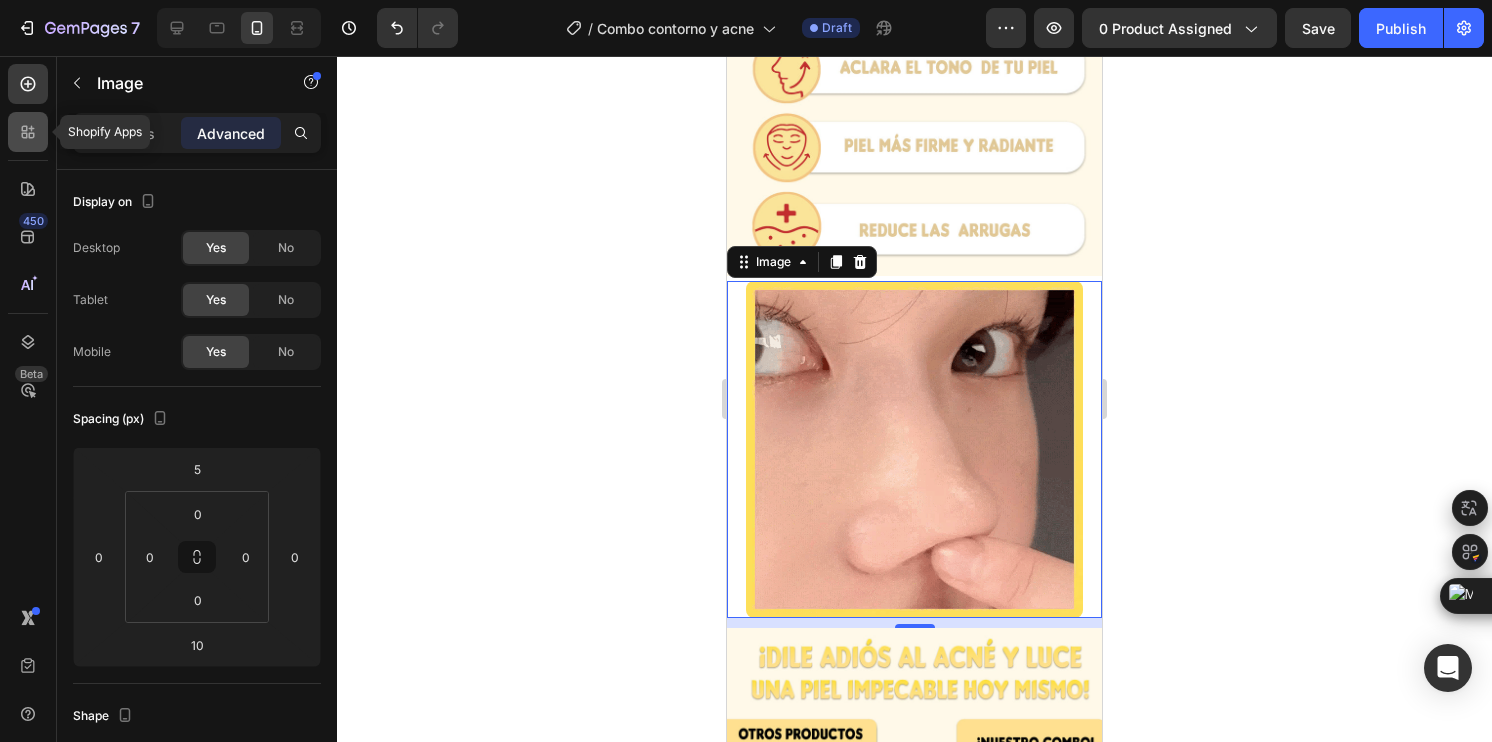 click 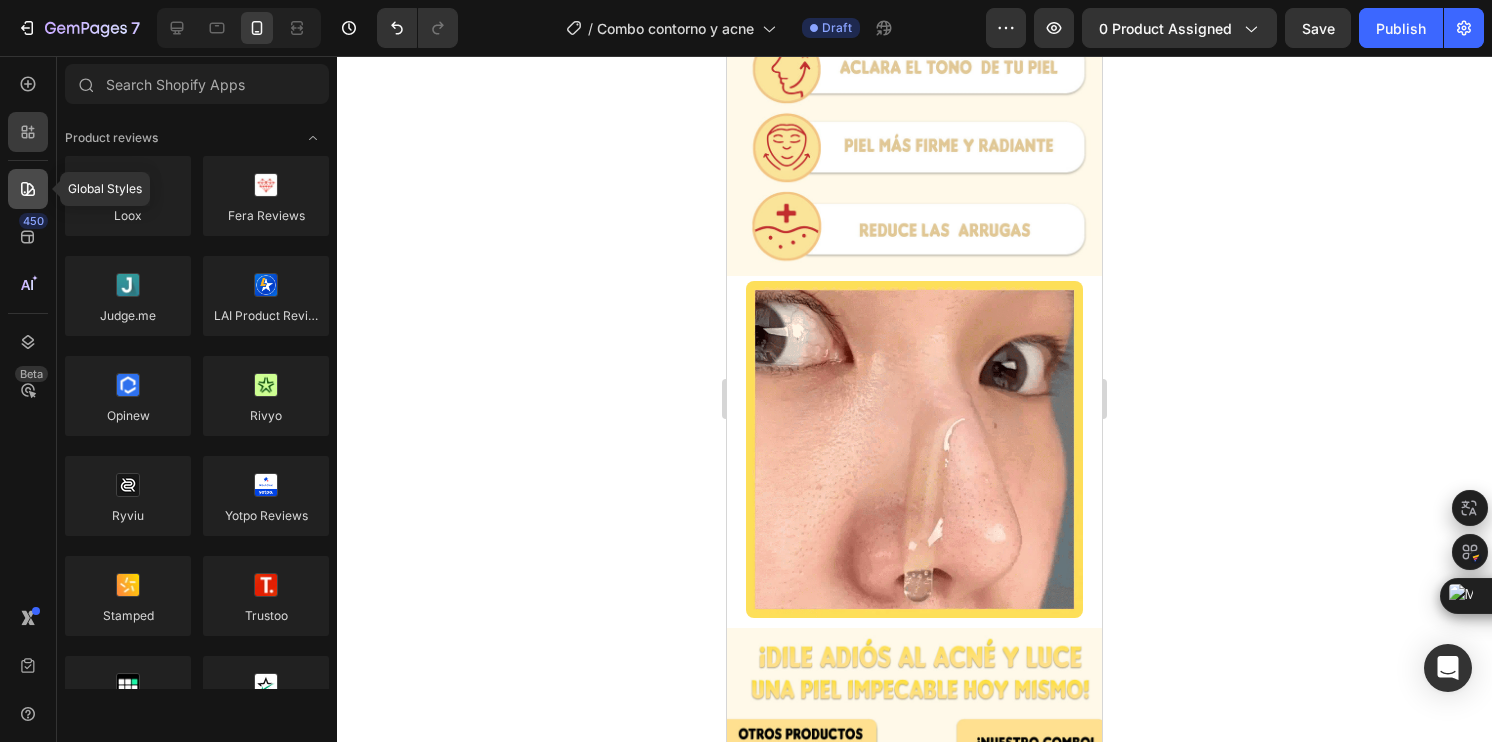 click 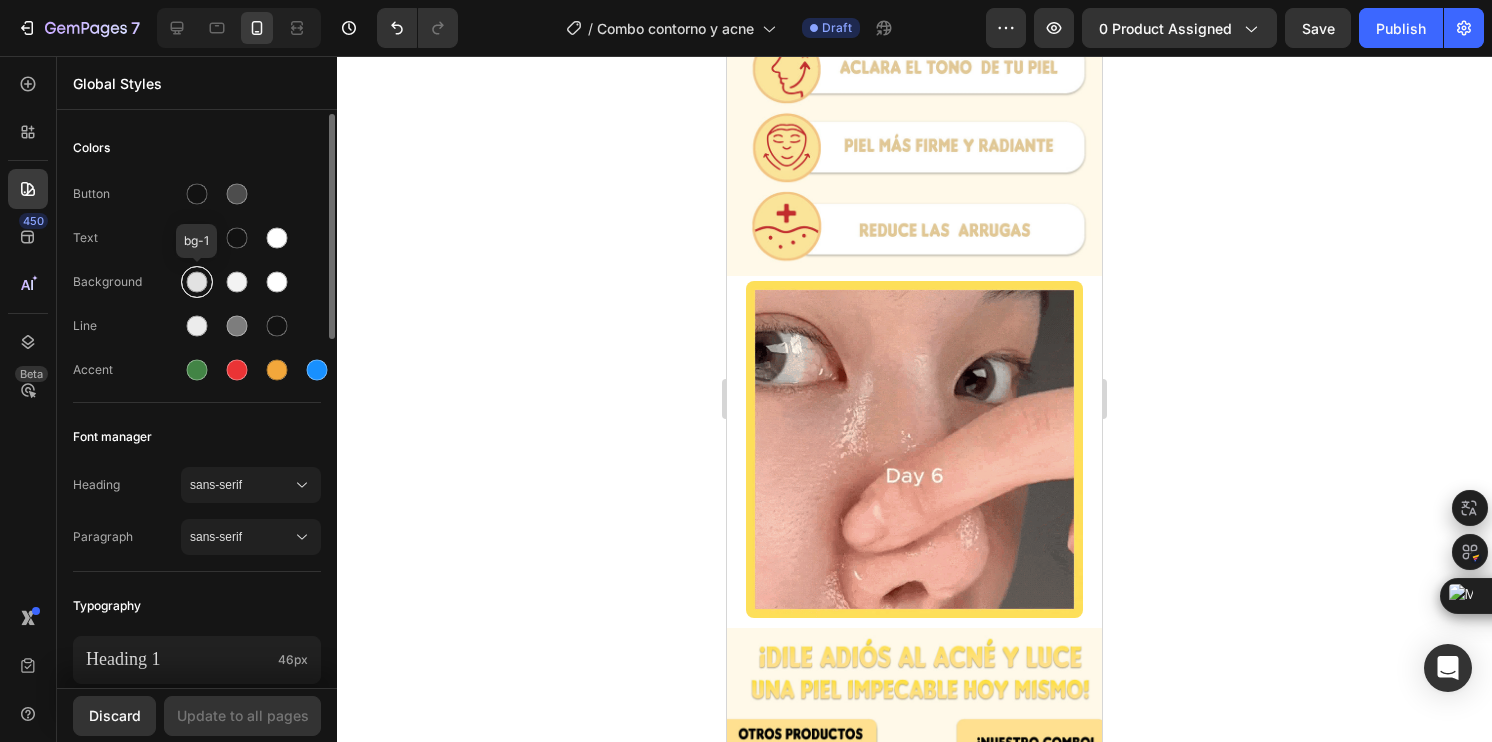 click at bounding box center [197, 282] 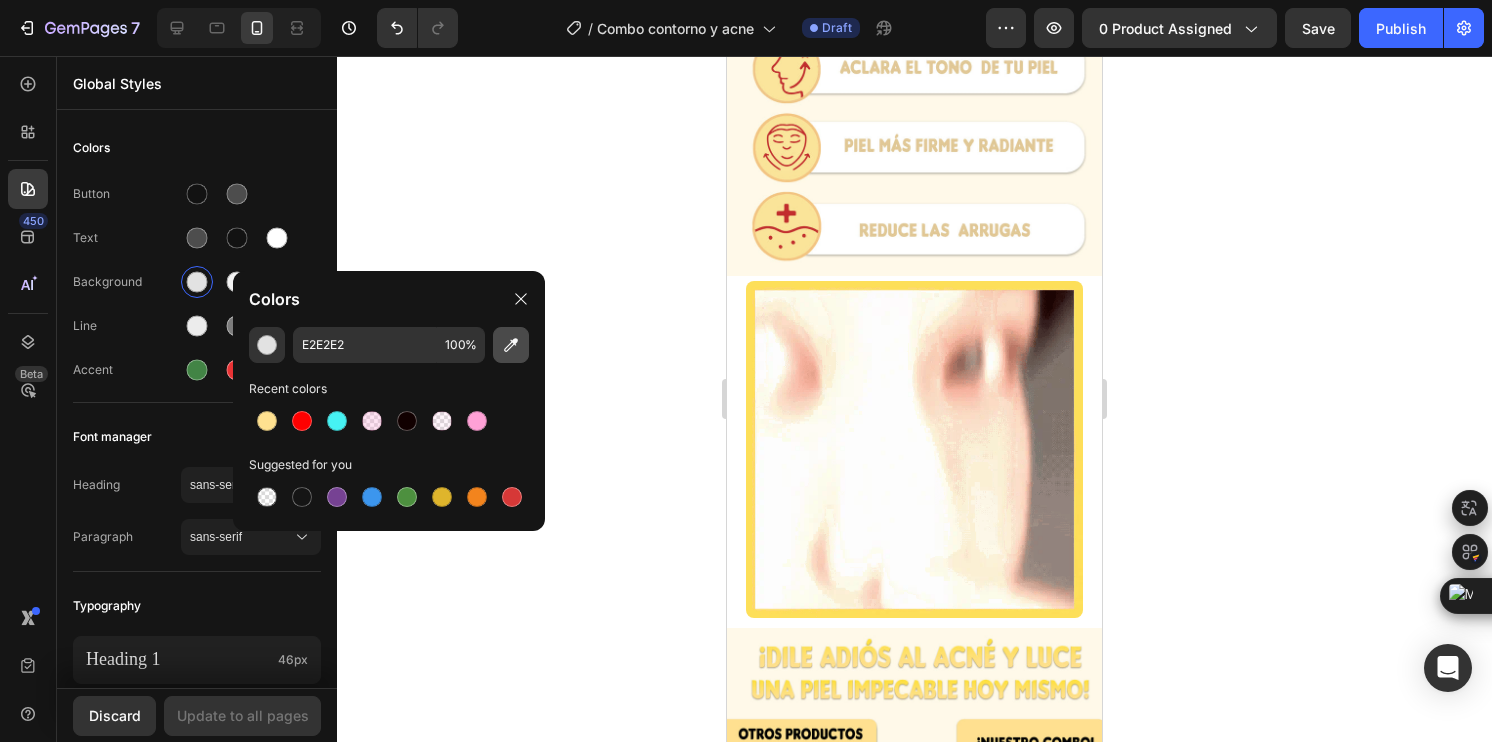 click 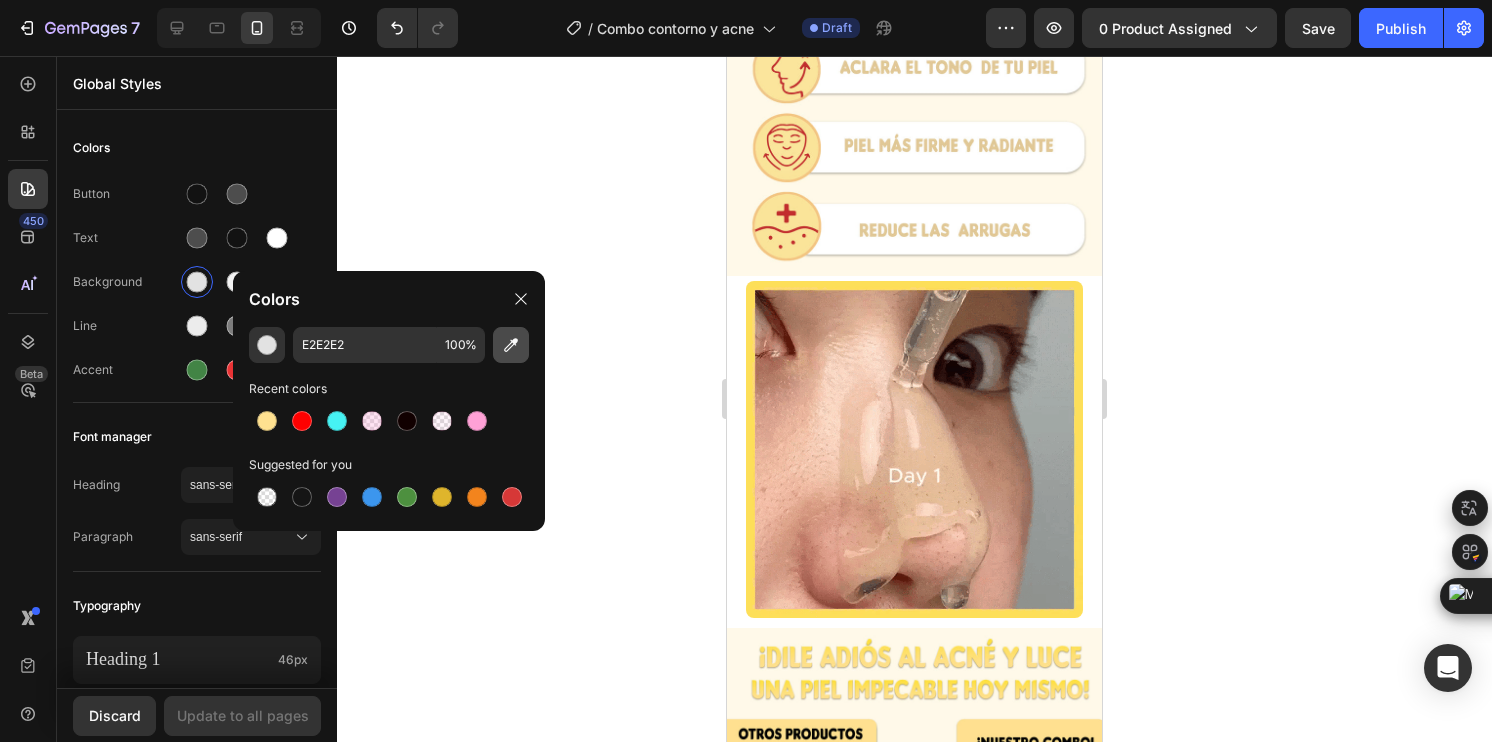 type on "[COLOR]" 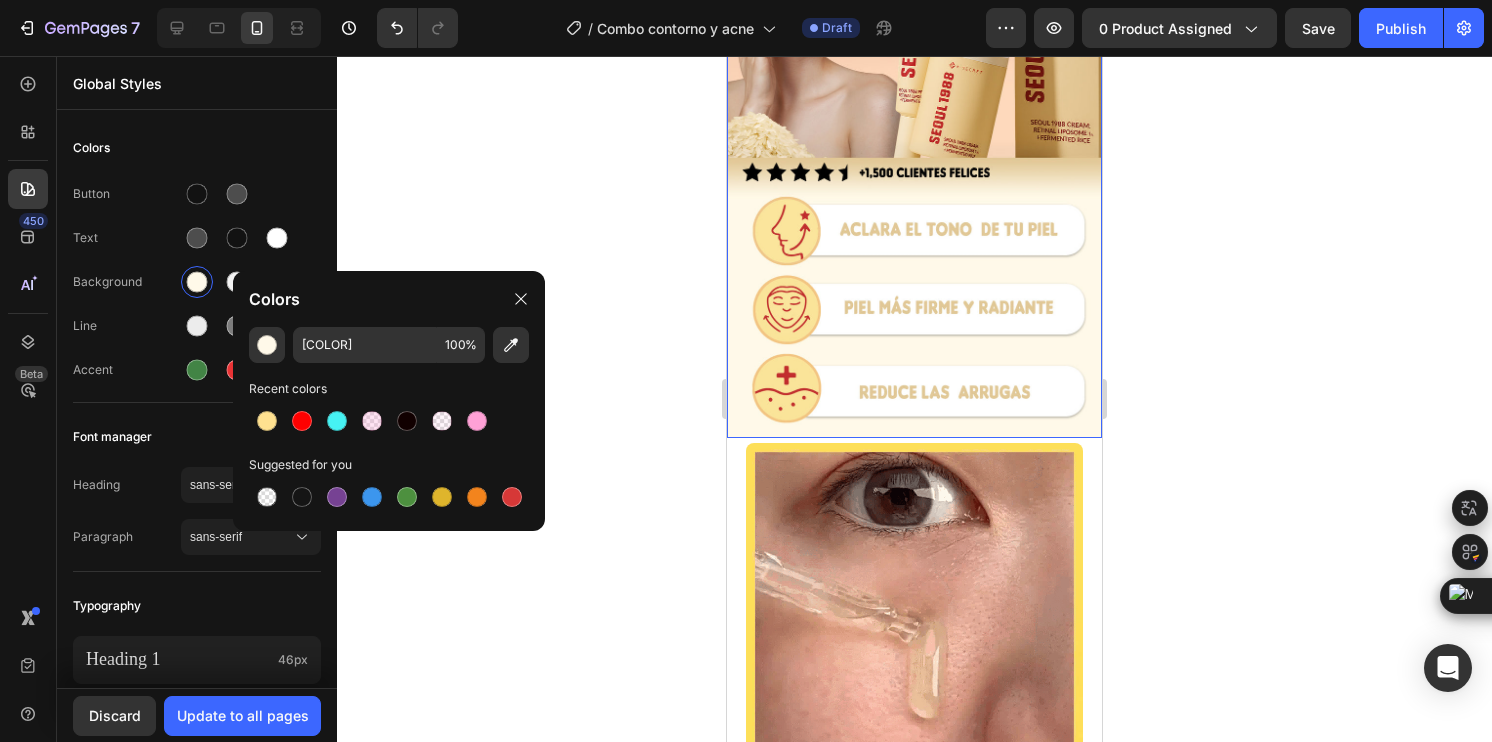scroll, scrollTop: 331, scrollLeft: 0, axis: vertical 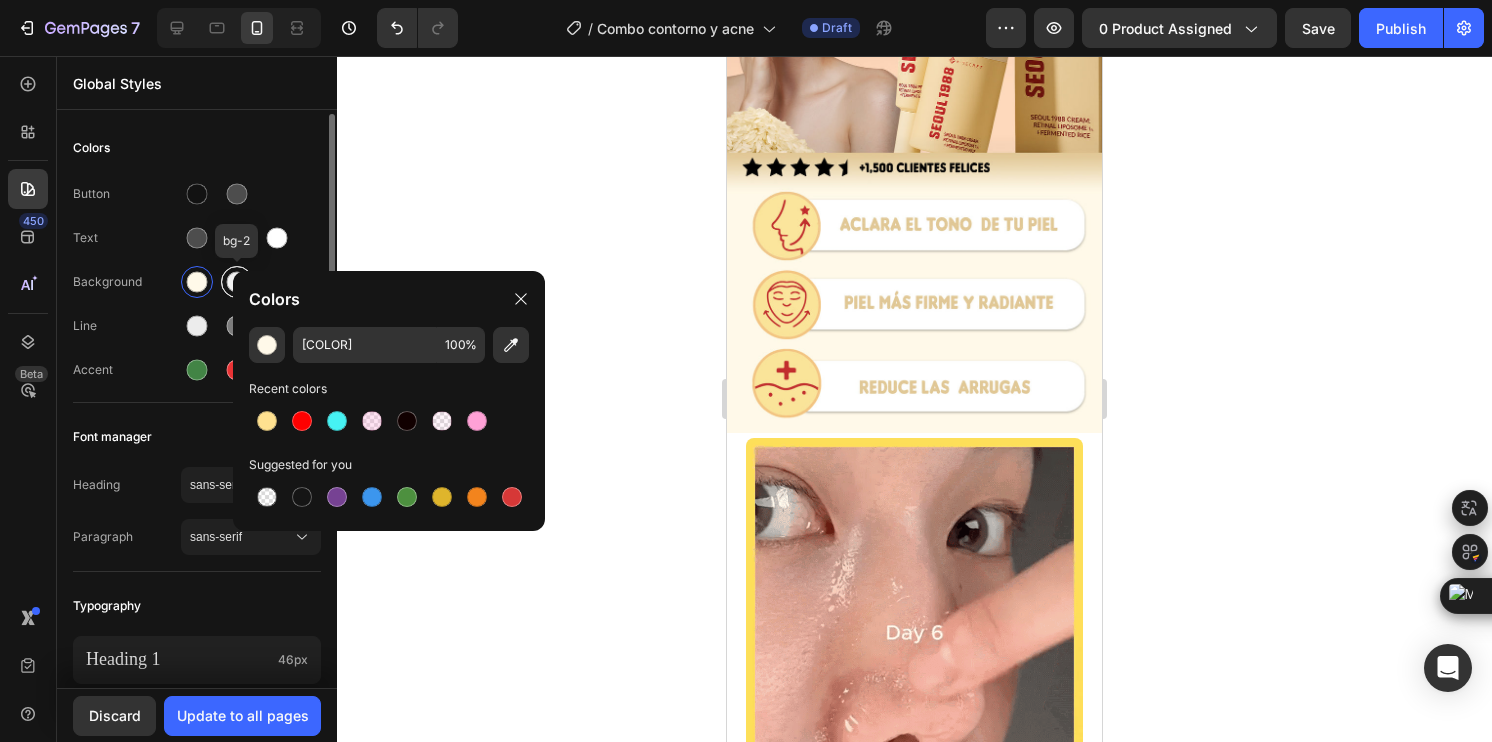 click at bounding box center [237, 282] 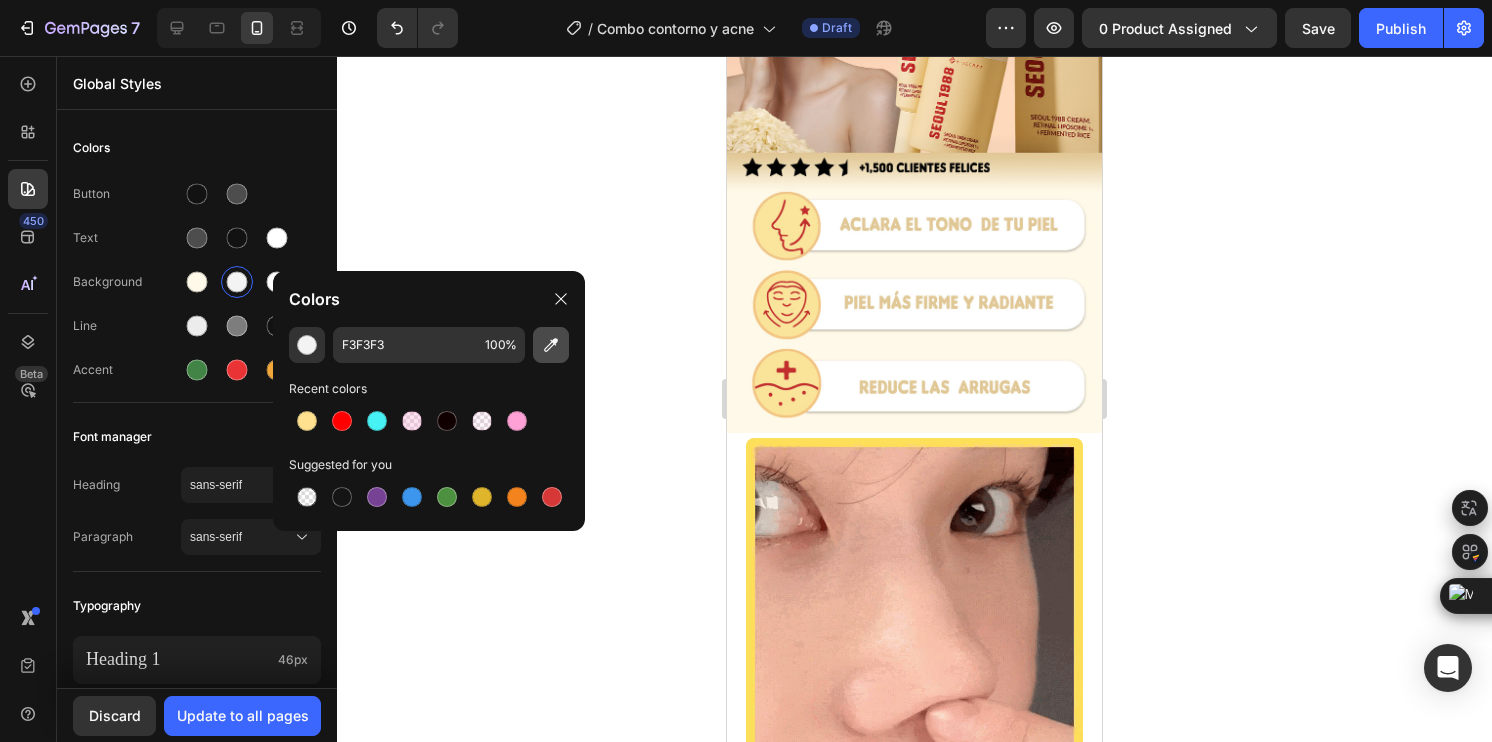 click at bounding box center [551, 345] 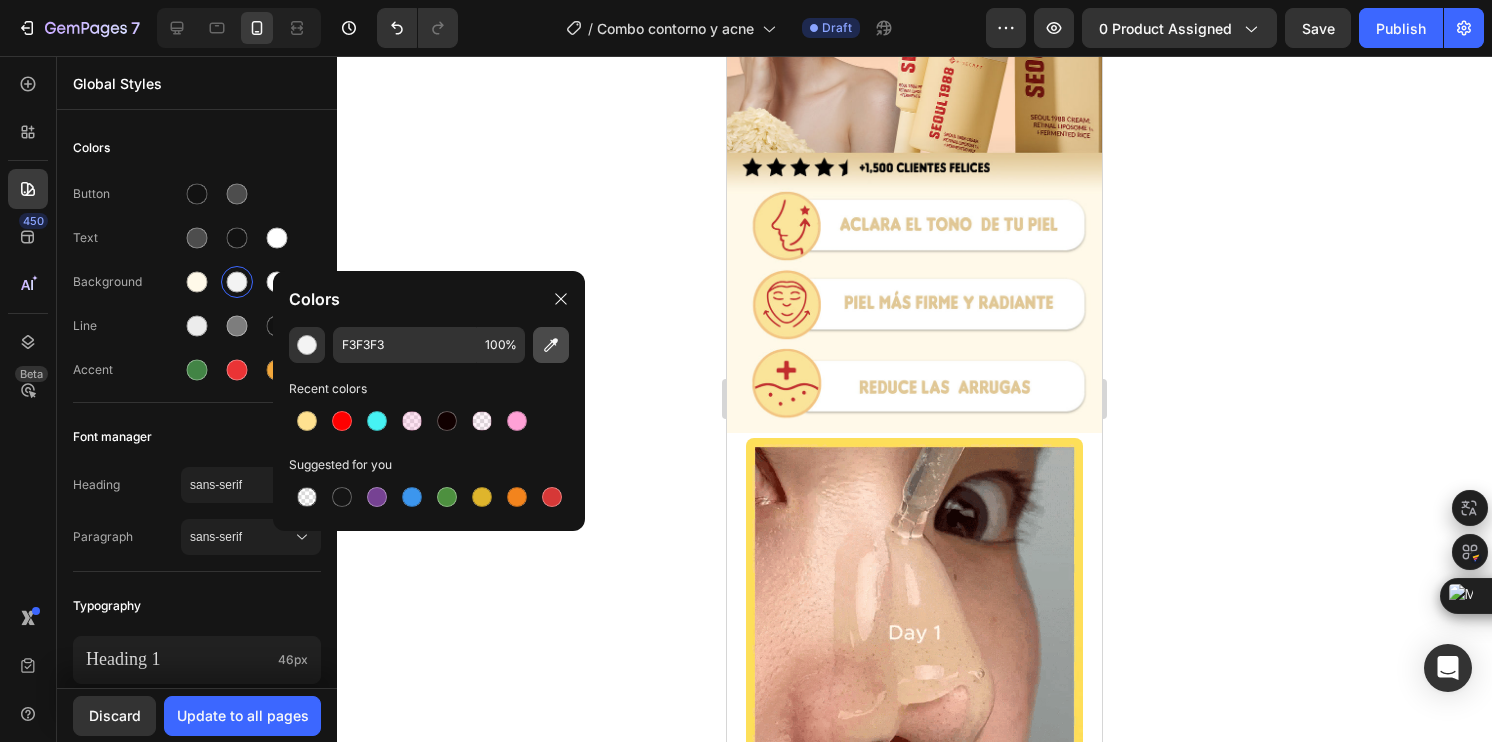 type on "[COLOR]" 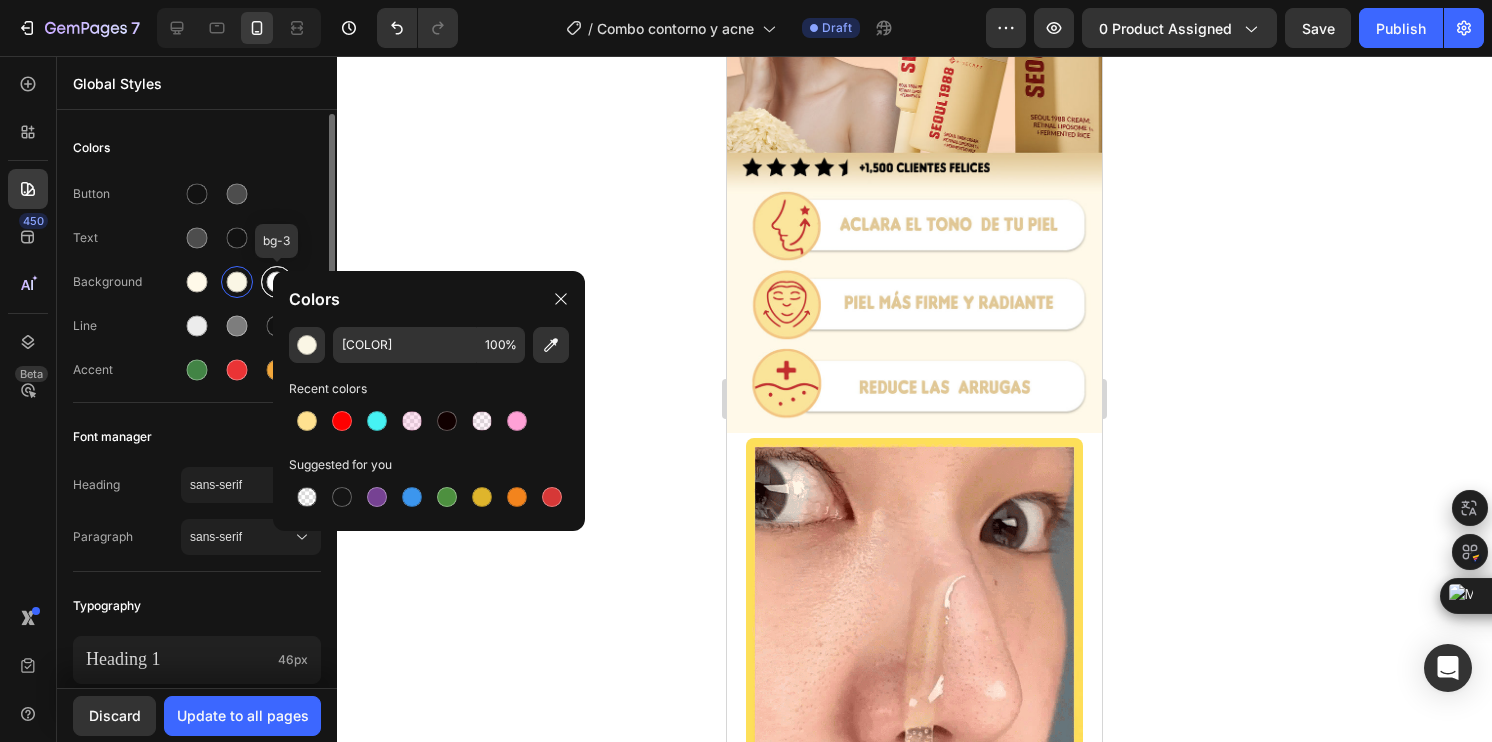 click at bounding box center [277, 282] 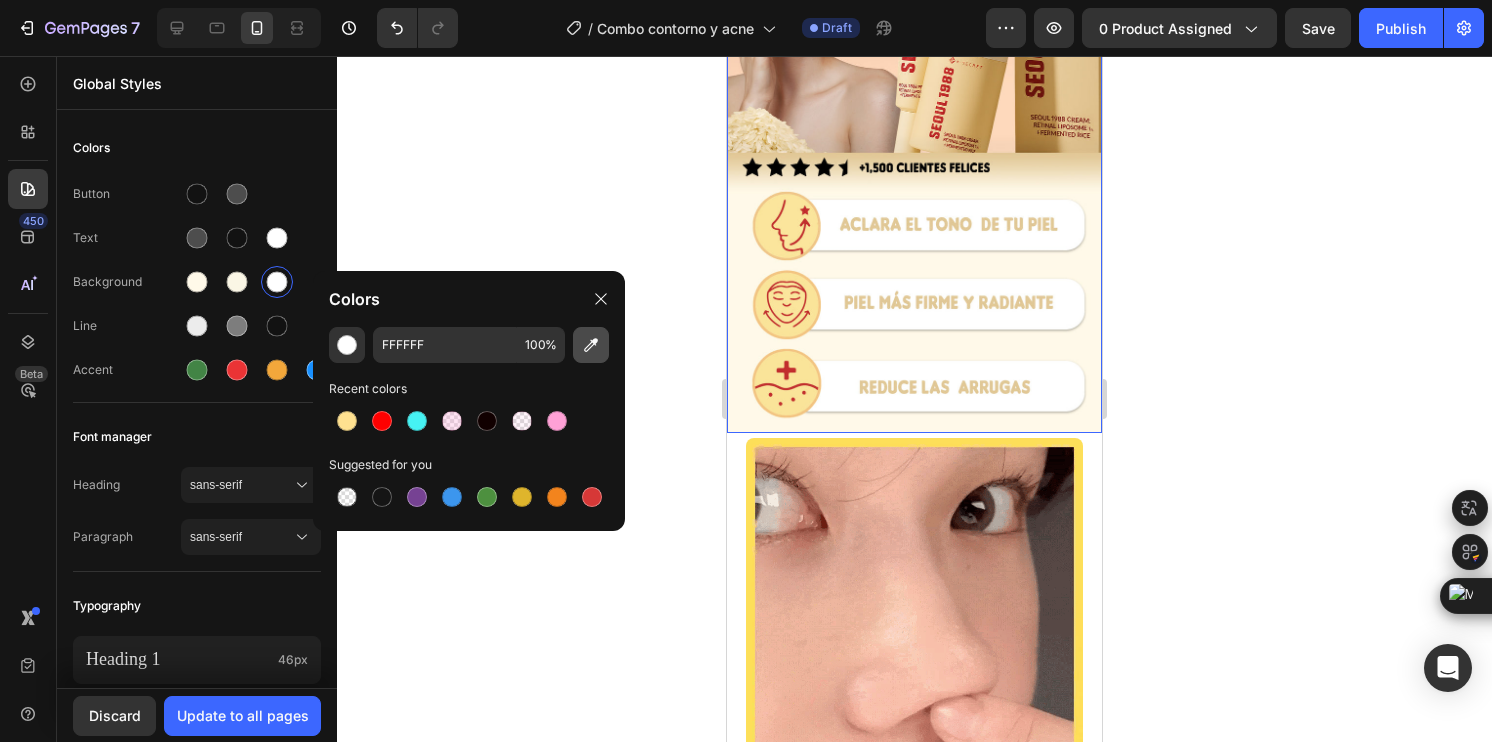 click 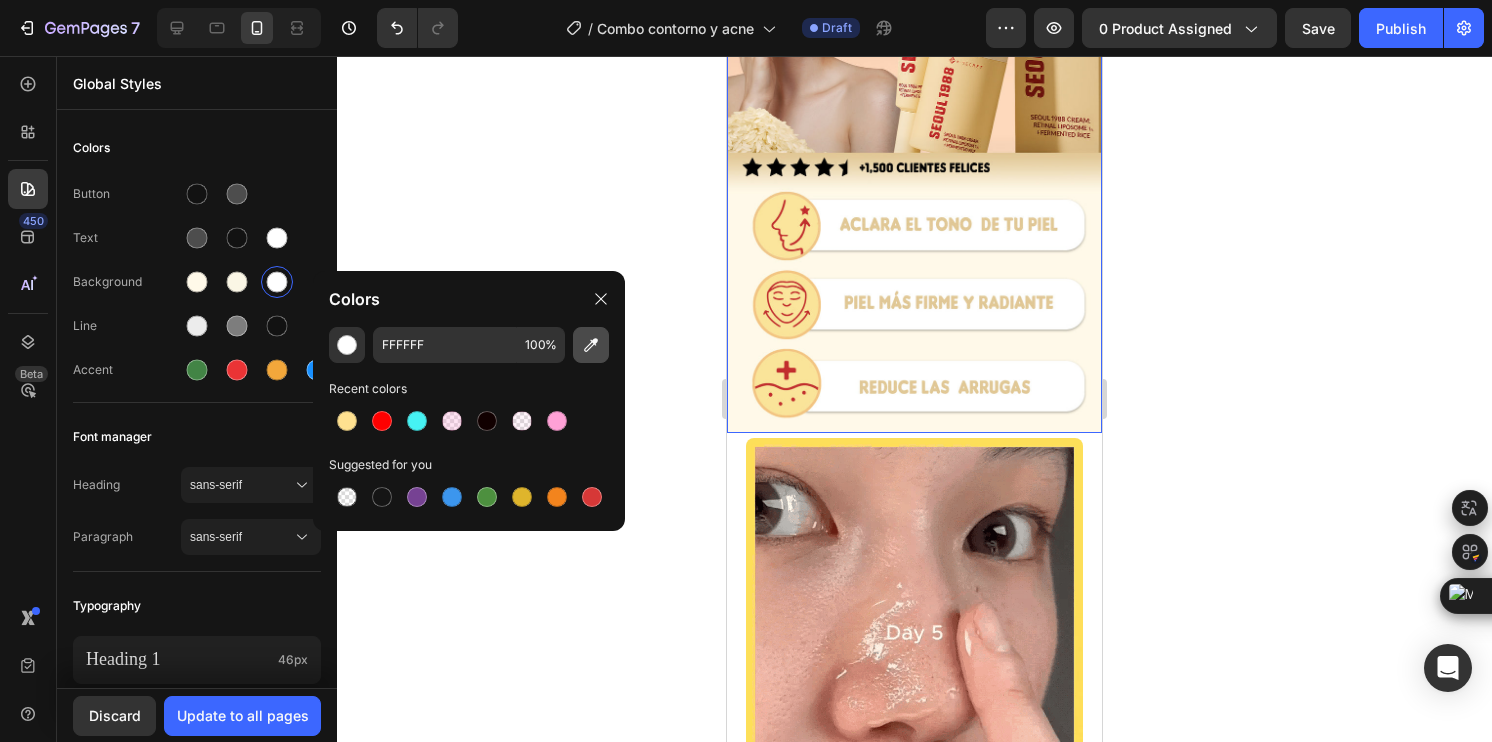 type on "[COLOR]" 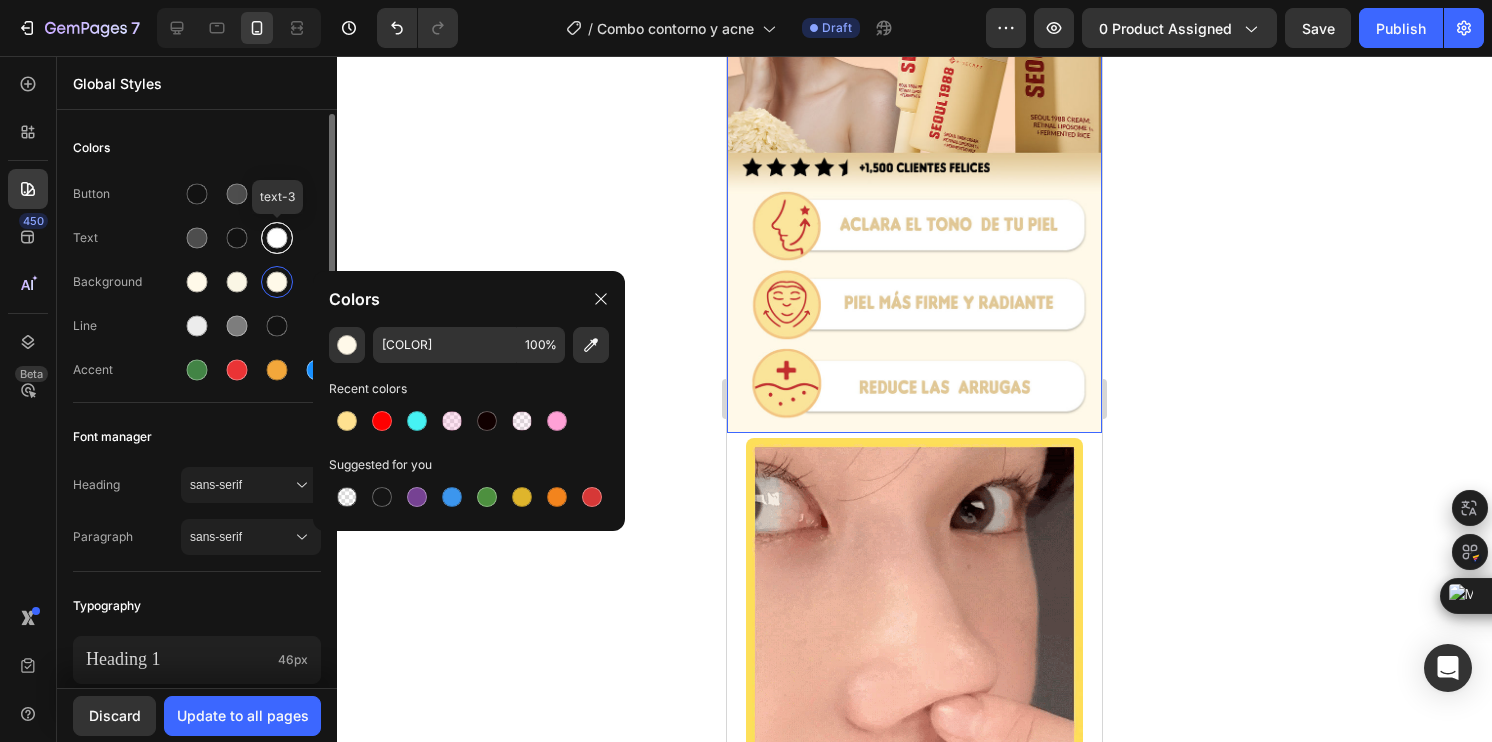 click at bounding box center [277, 238] 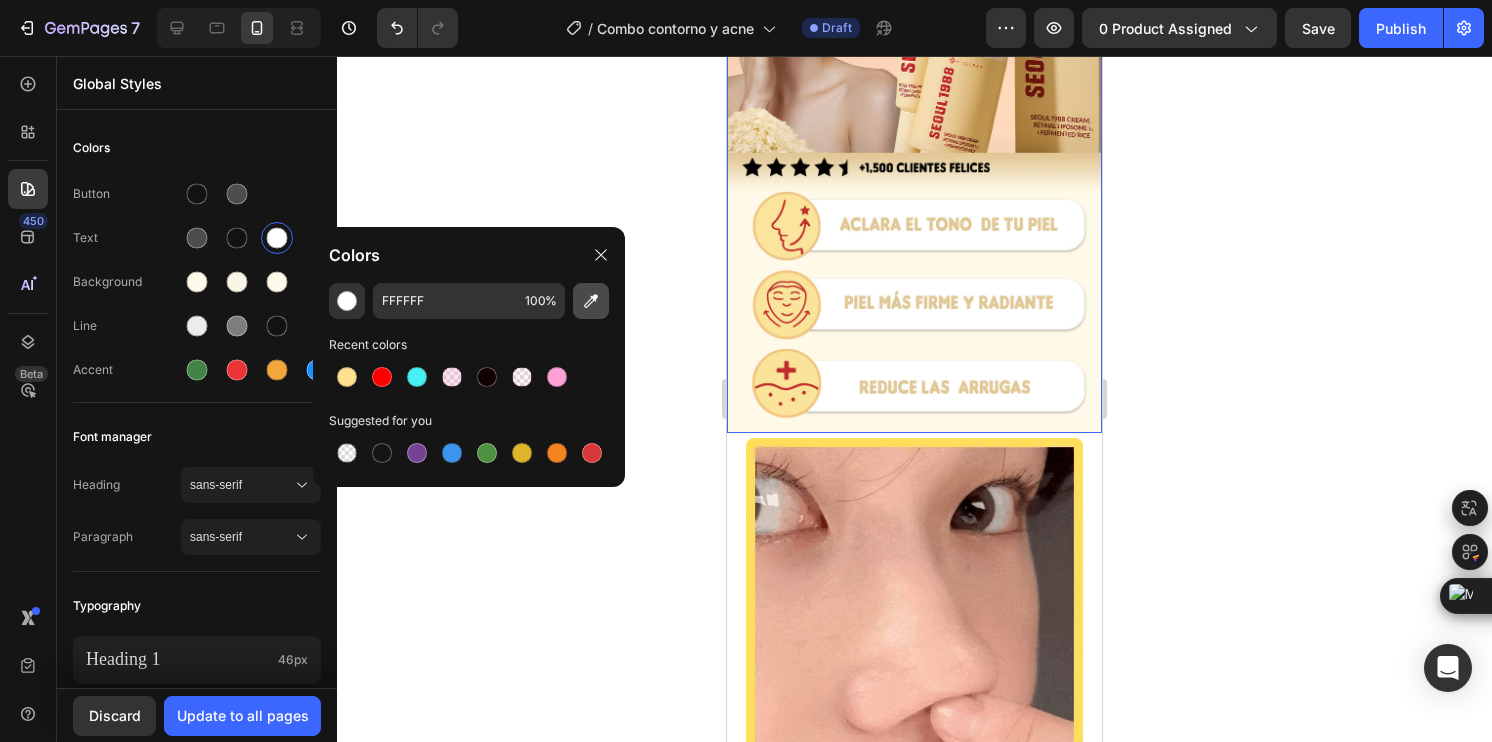 click at bounding box center (591, 301) 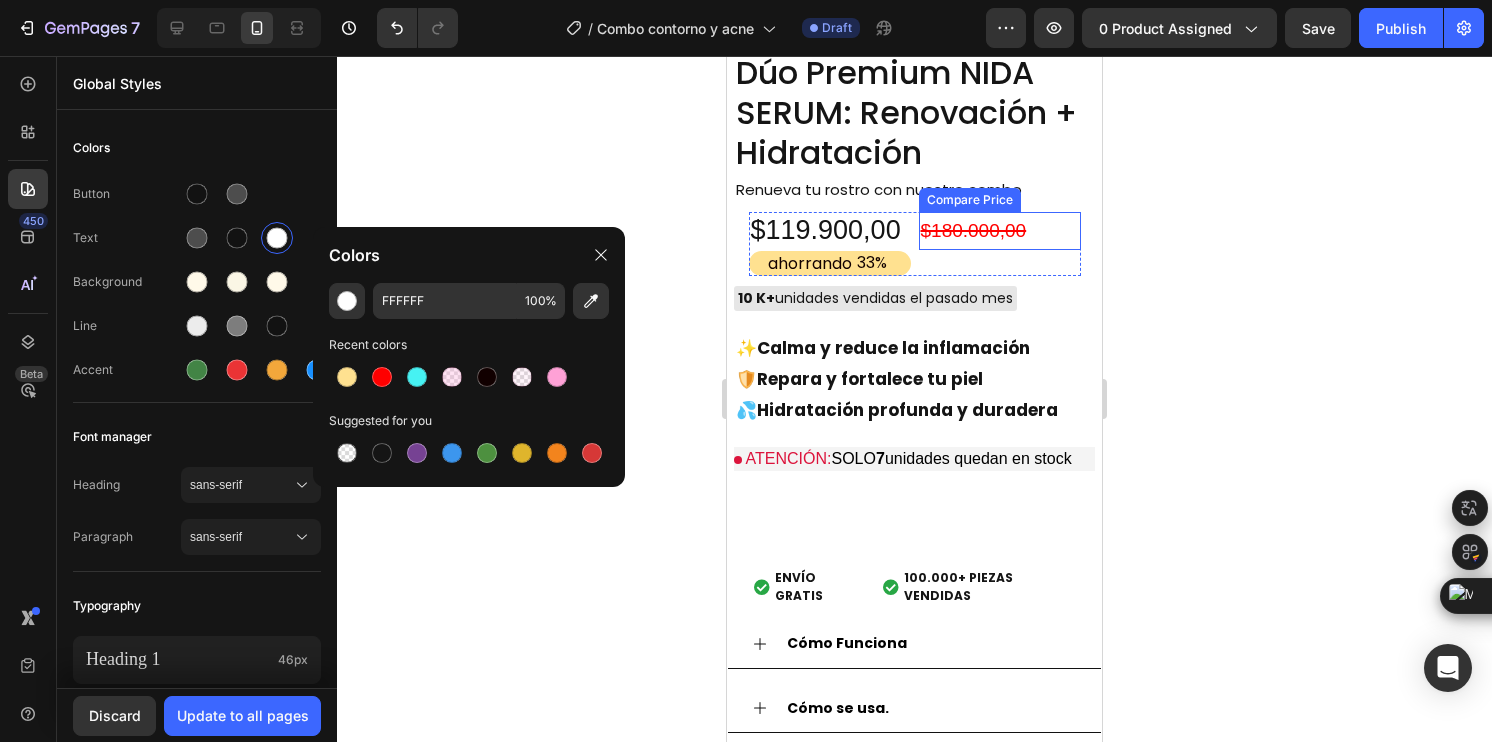 scroll, scrollTop: 1816, scrollLeft: 0, axis: vertical 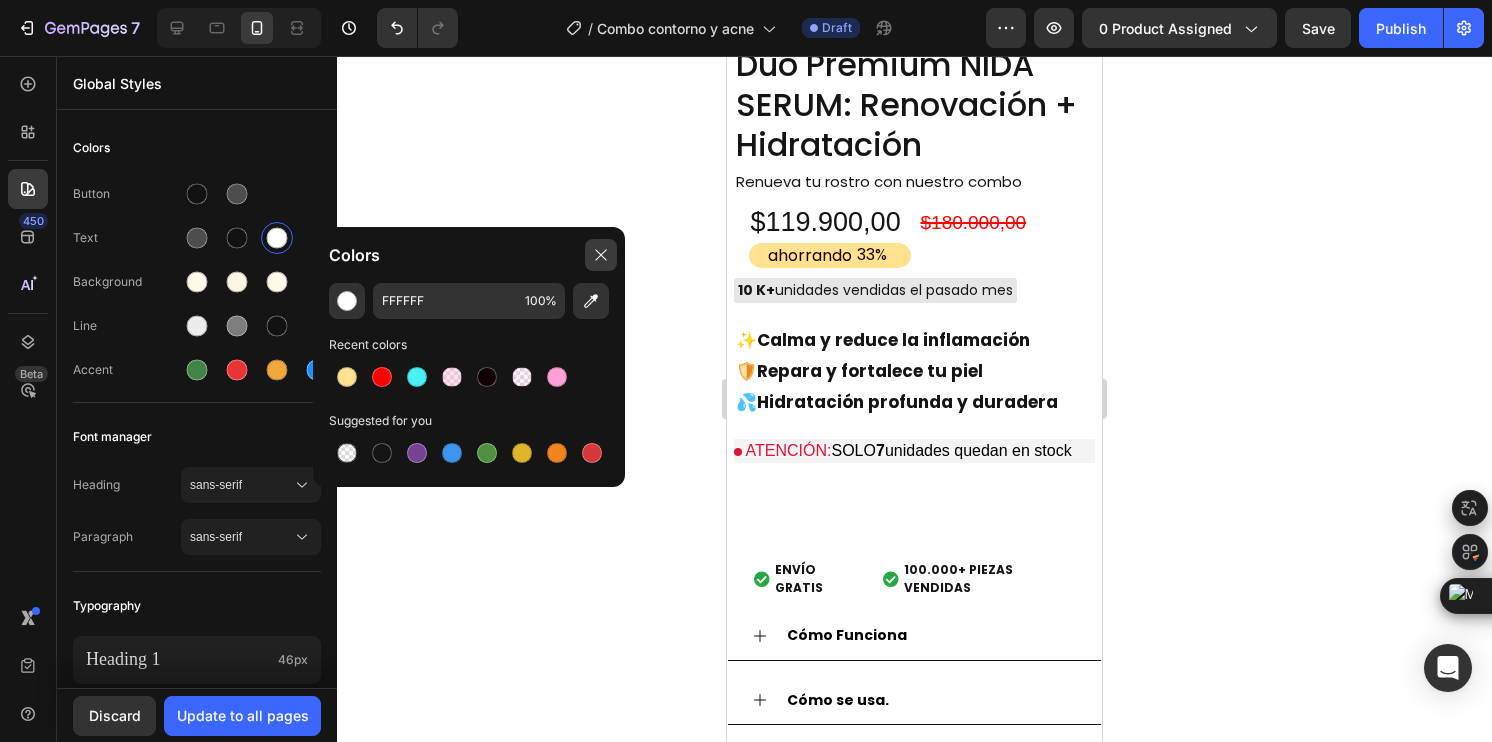click 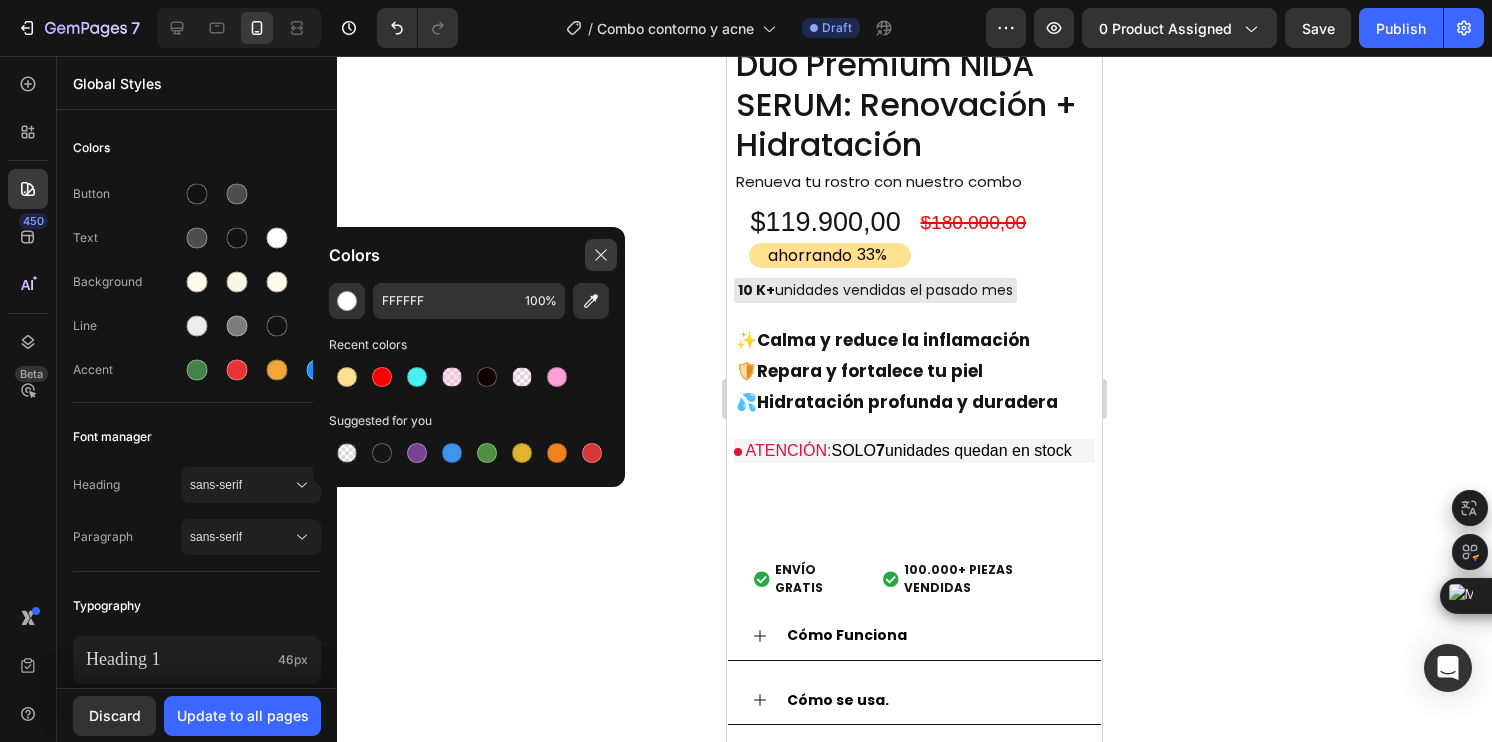 click 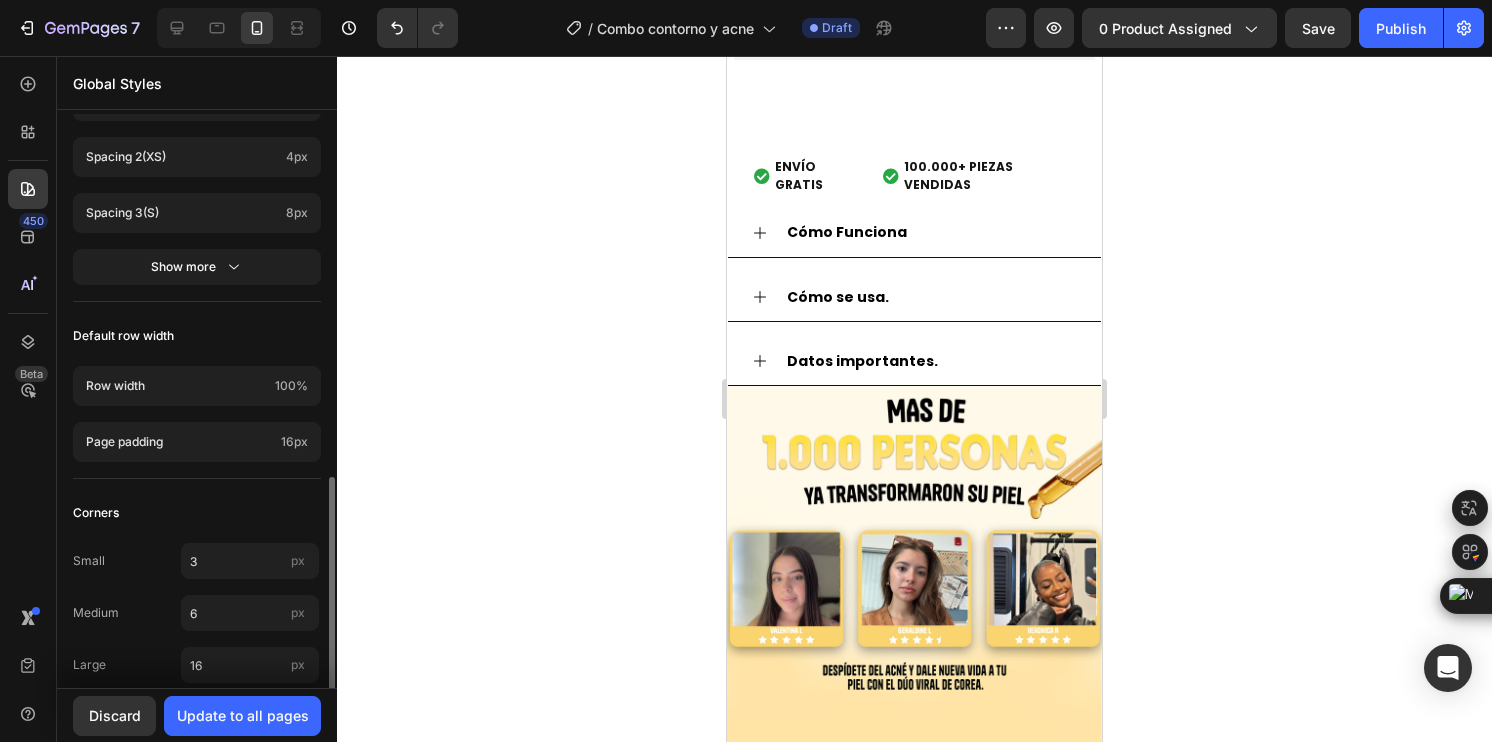 scroll, scrollTop: 888, scrollLeft: 0, axis: vertical 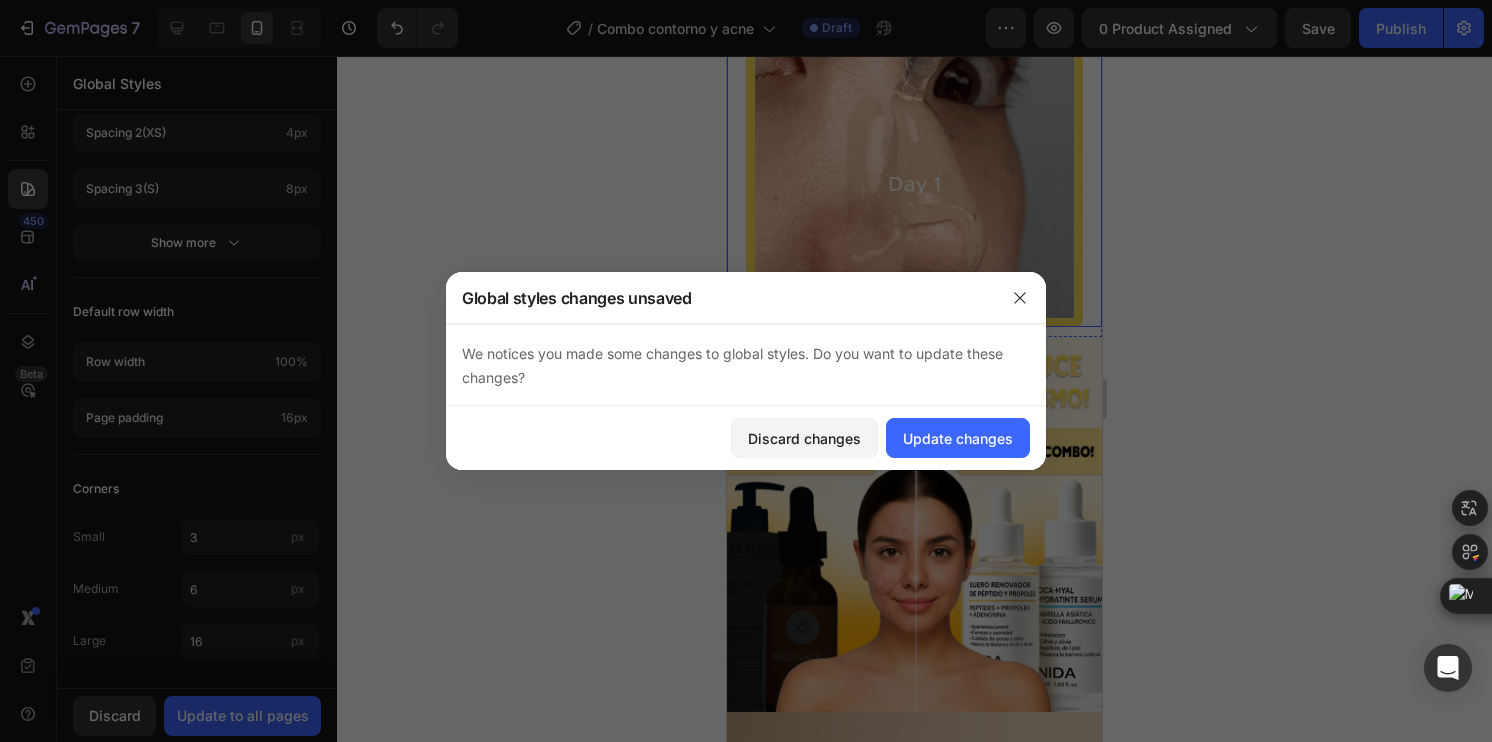 click at bounding box center [915, 158] 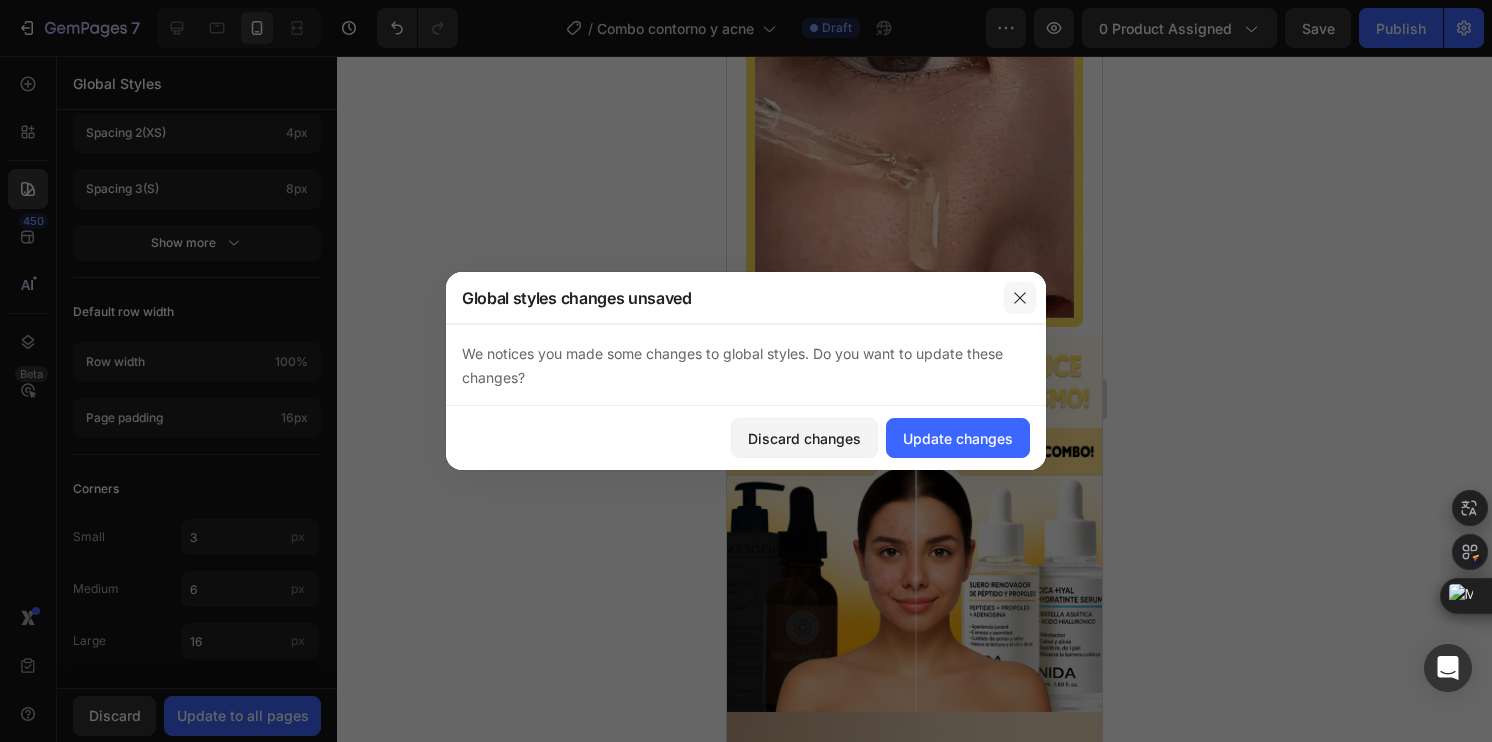 click 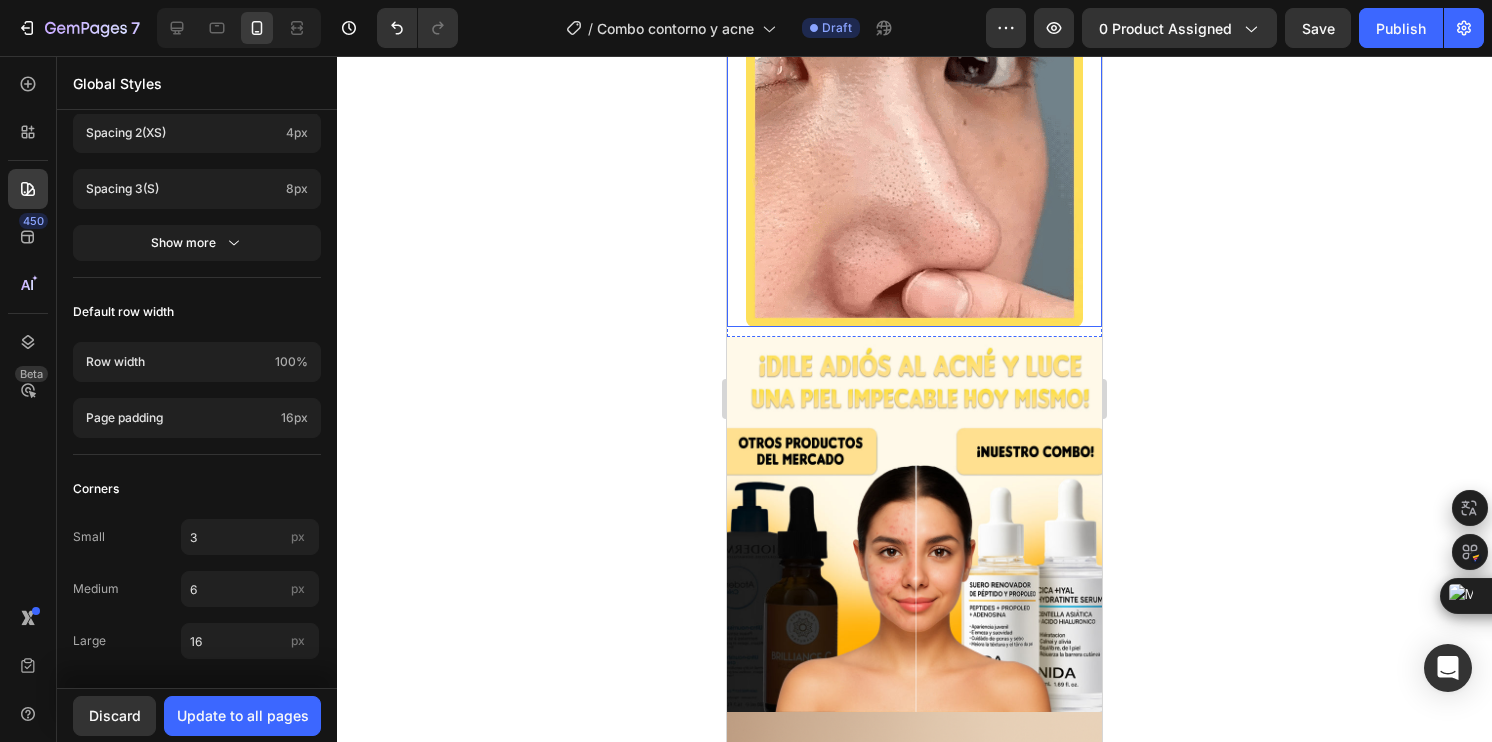 click at bounding box center [915, 158] 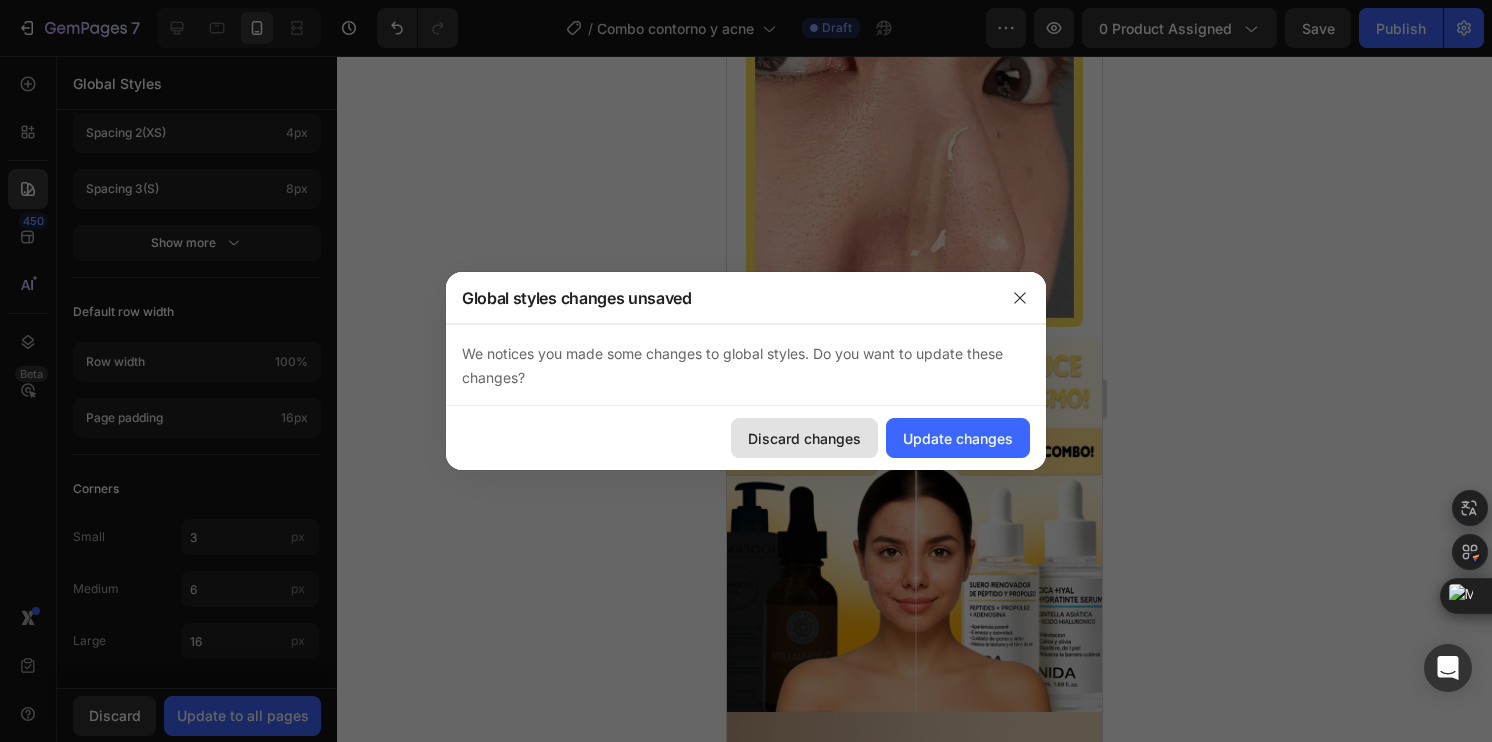 click on "Discard changes" at bounding box center (804, 438) 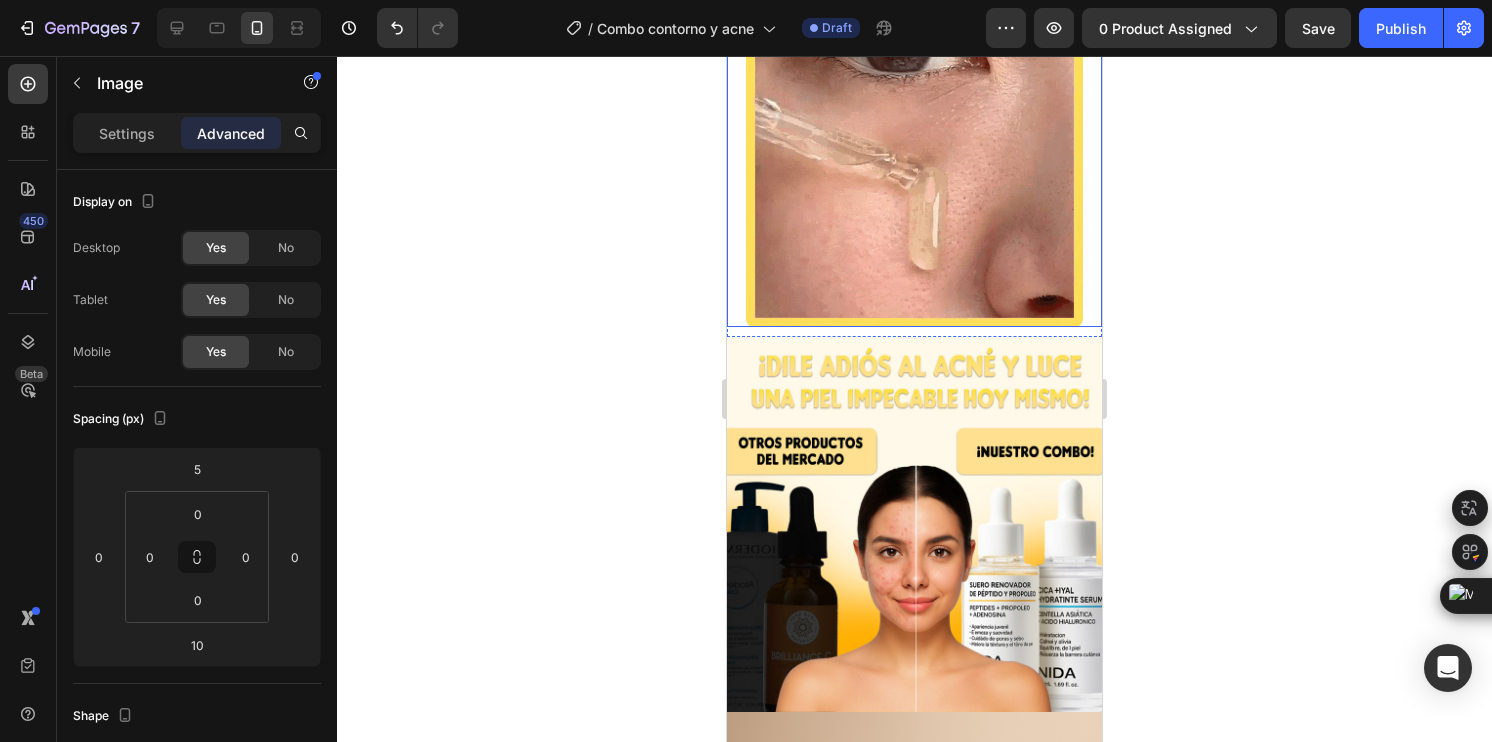 click at bounding box center [915, 158] 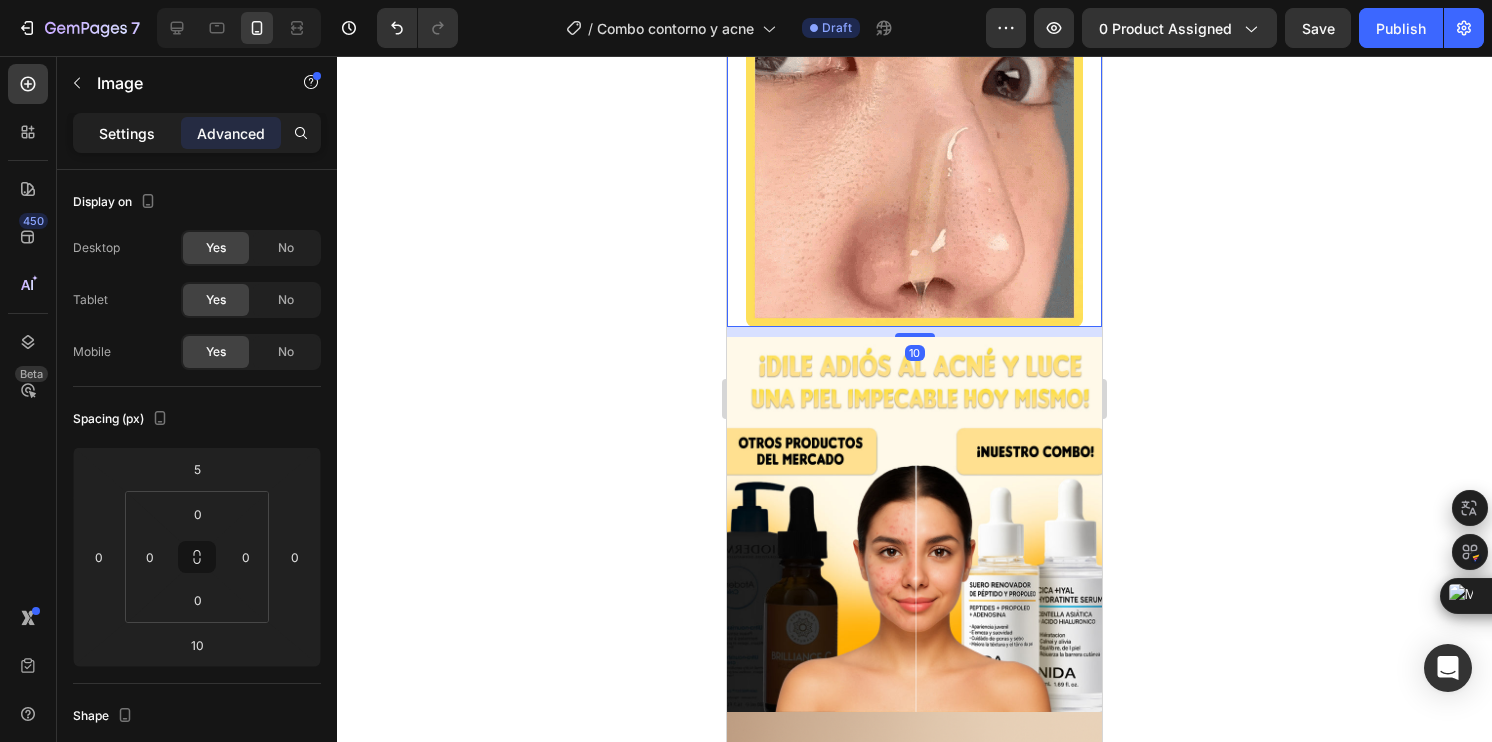 click on "Settings" at bounding box center (127, 133) 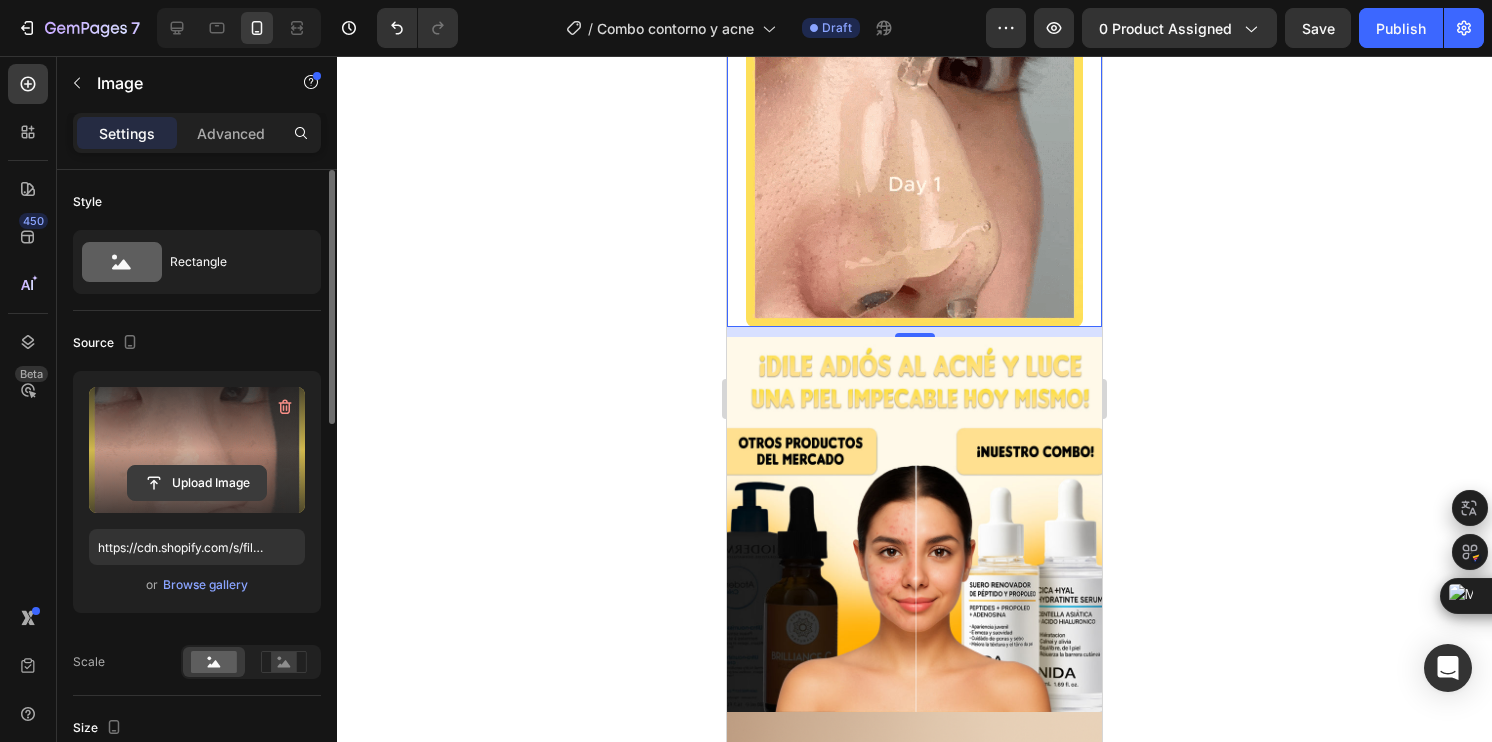 click 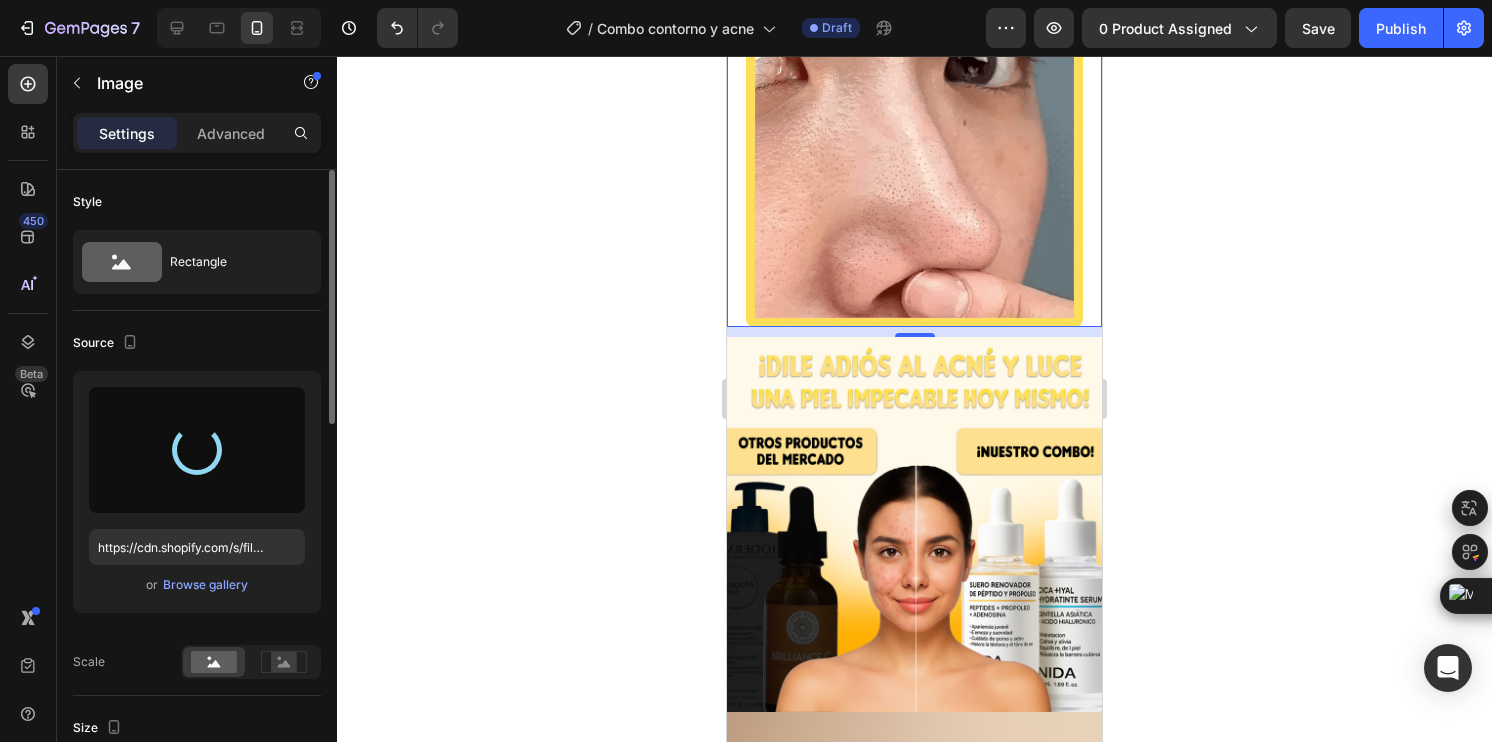 type on "https://cdn.shopify.com/s/files/1/0744/7950/1565/files/gempages_575031653676614431-8a1a274e-15cc-42cd-a86b-dc331e480c18.webp" 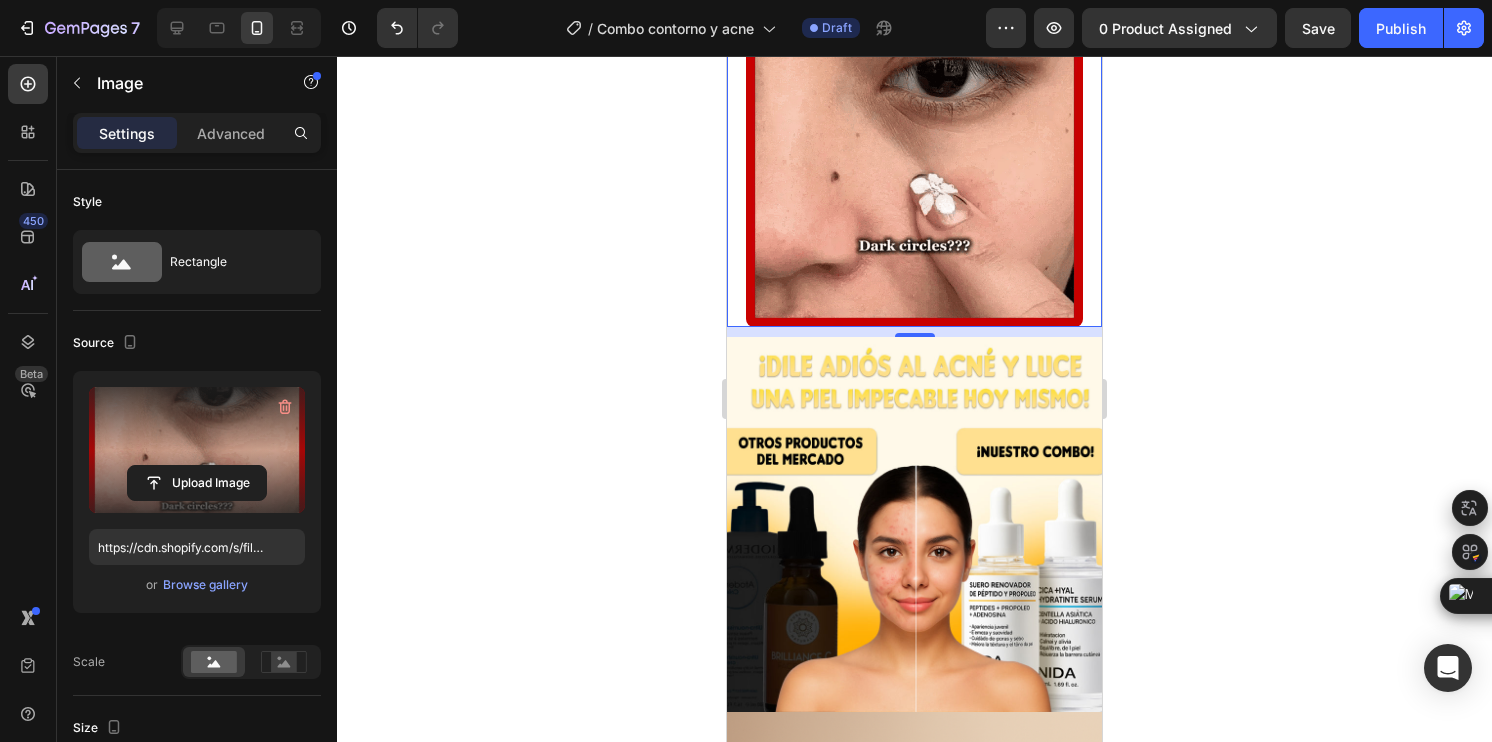 click 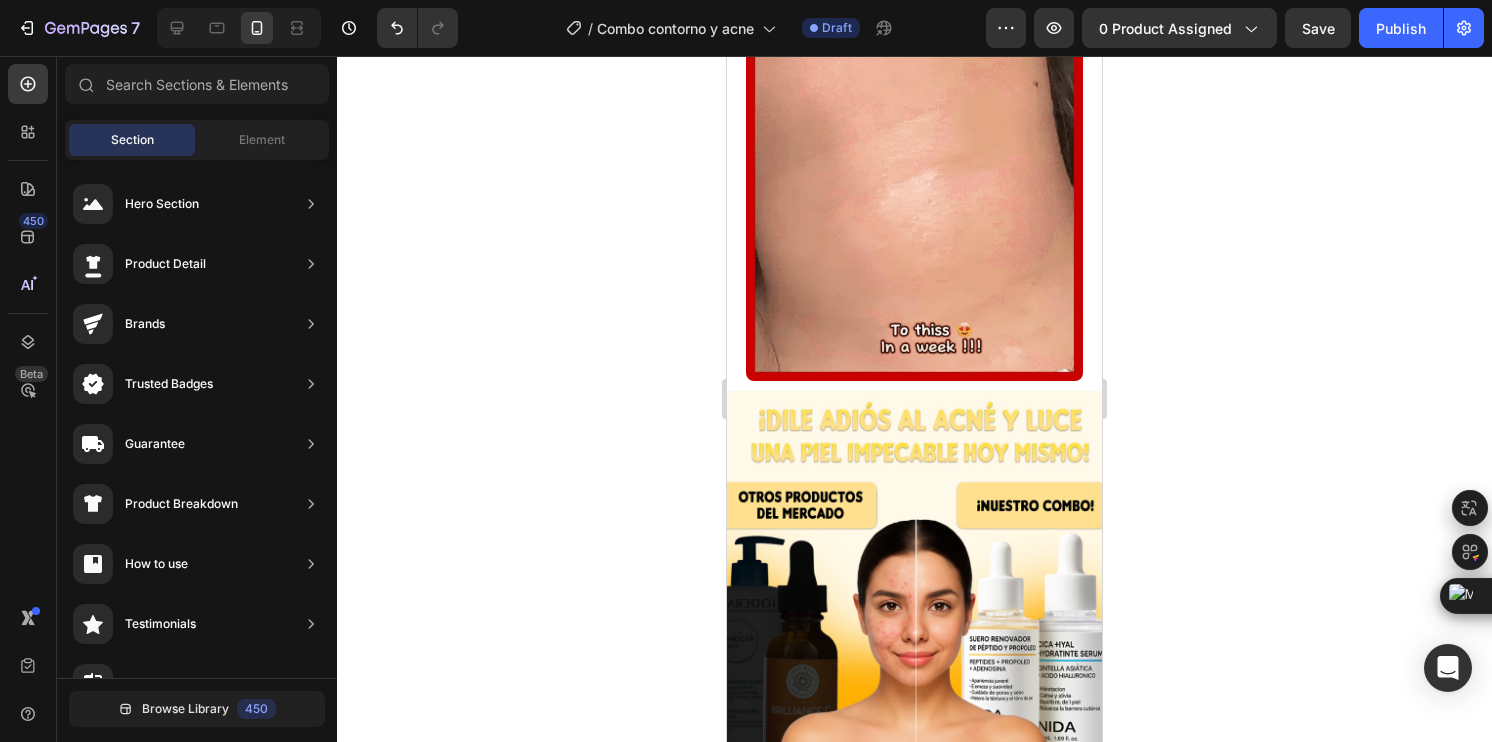 scroll, scrollTop: 800, scrollLeft: 0, axis: vertical 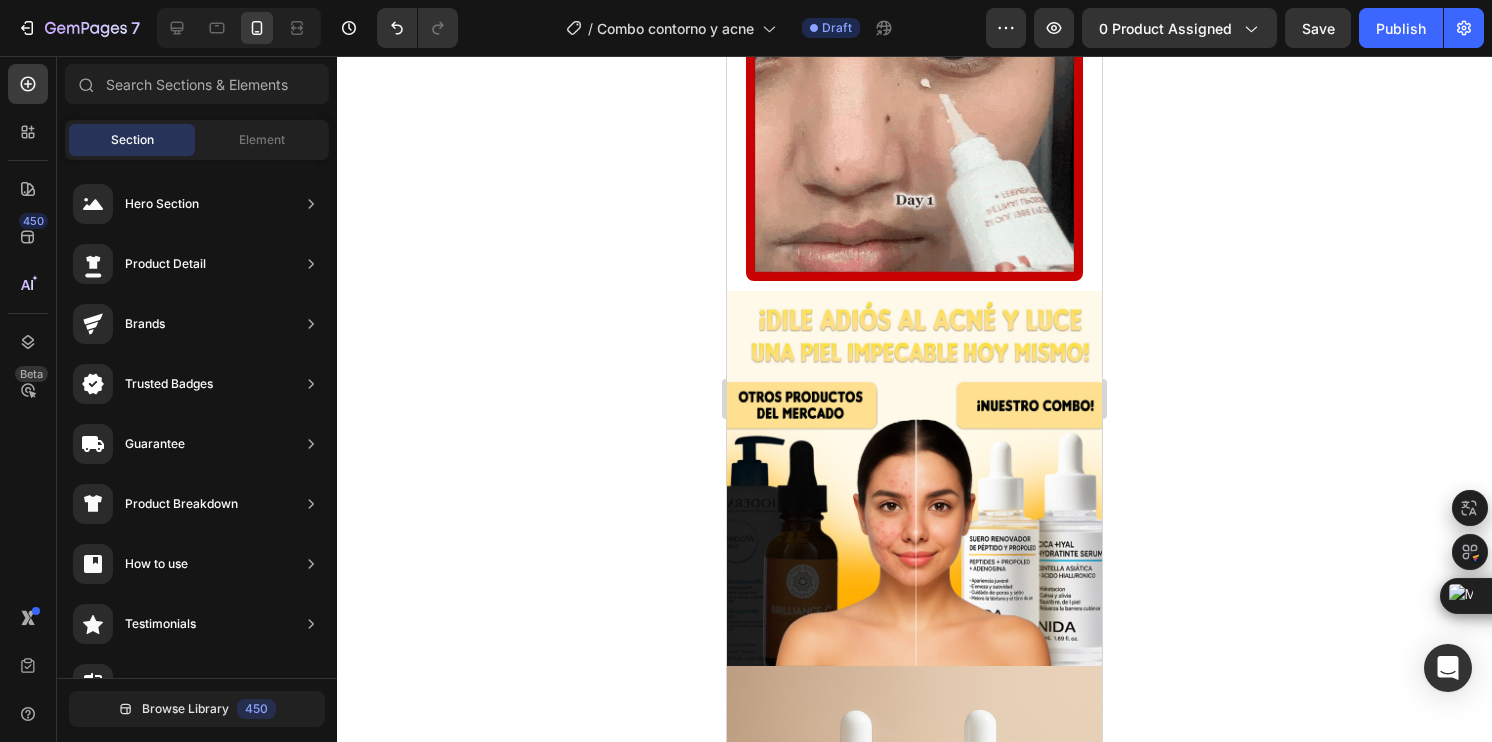 click at bounding box center (914, 478) 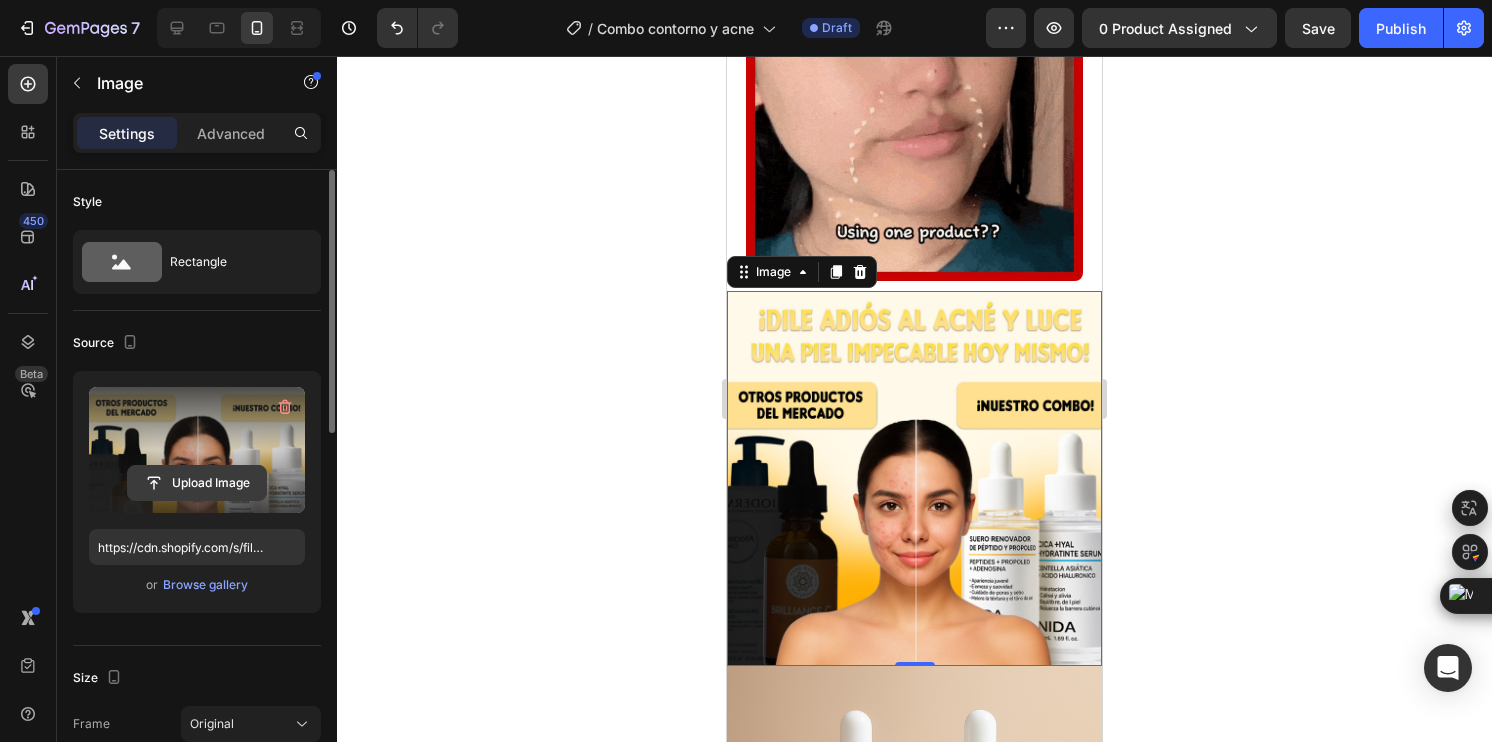 click 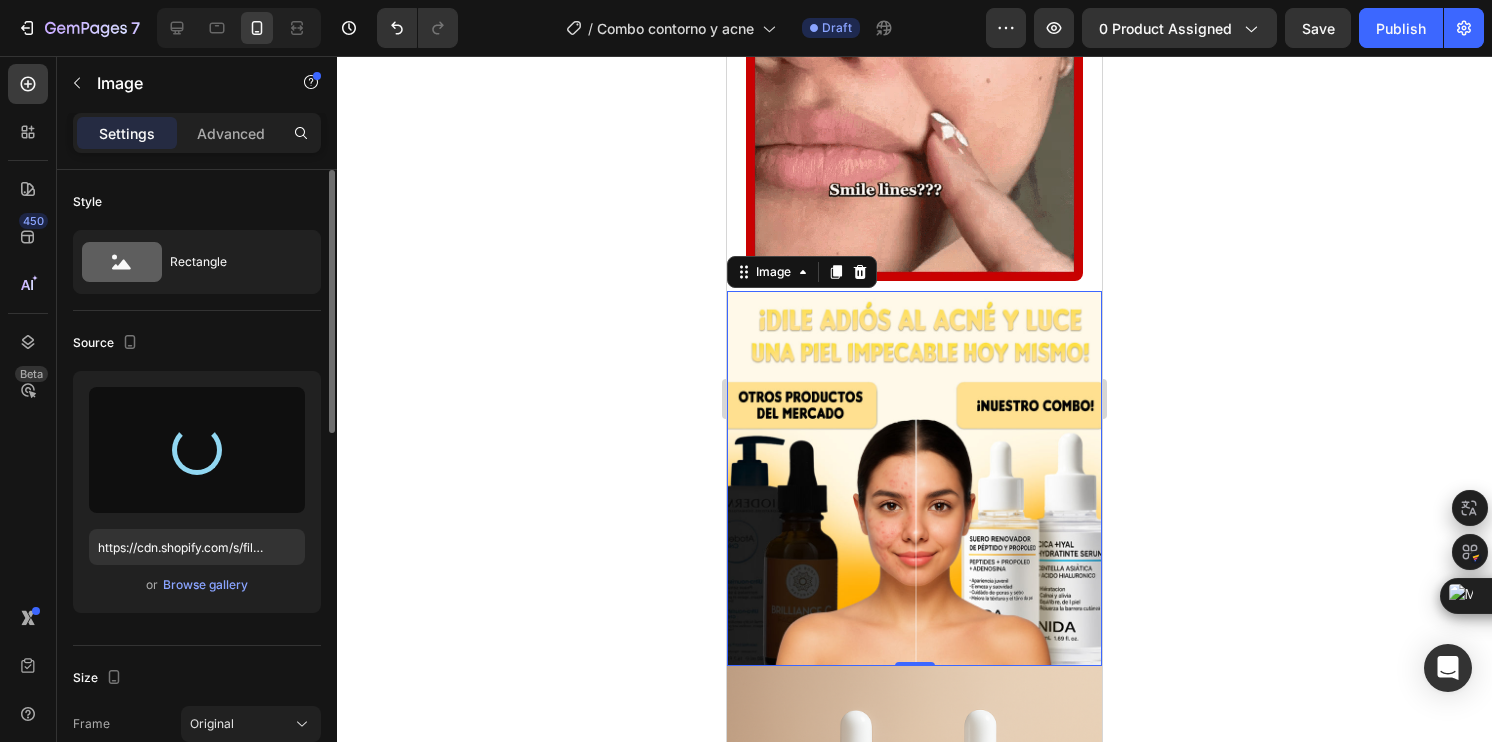type on "https://cdn.shopify.com/s/files/1/0744/7950/1565/files/gempages_575031653676614431-45526171-209c-4e97-ae34-042cbab50275.jpg" 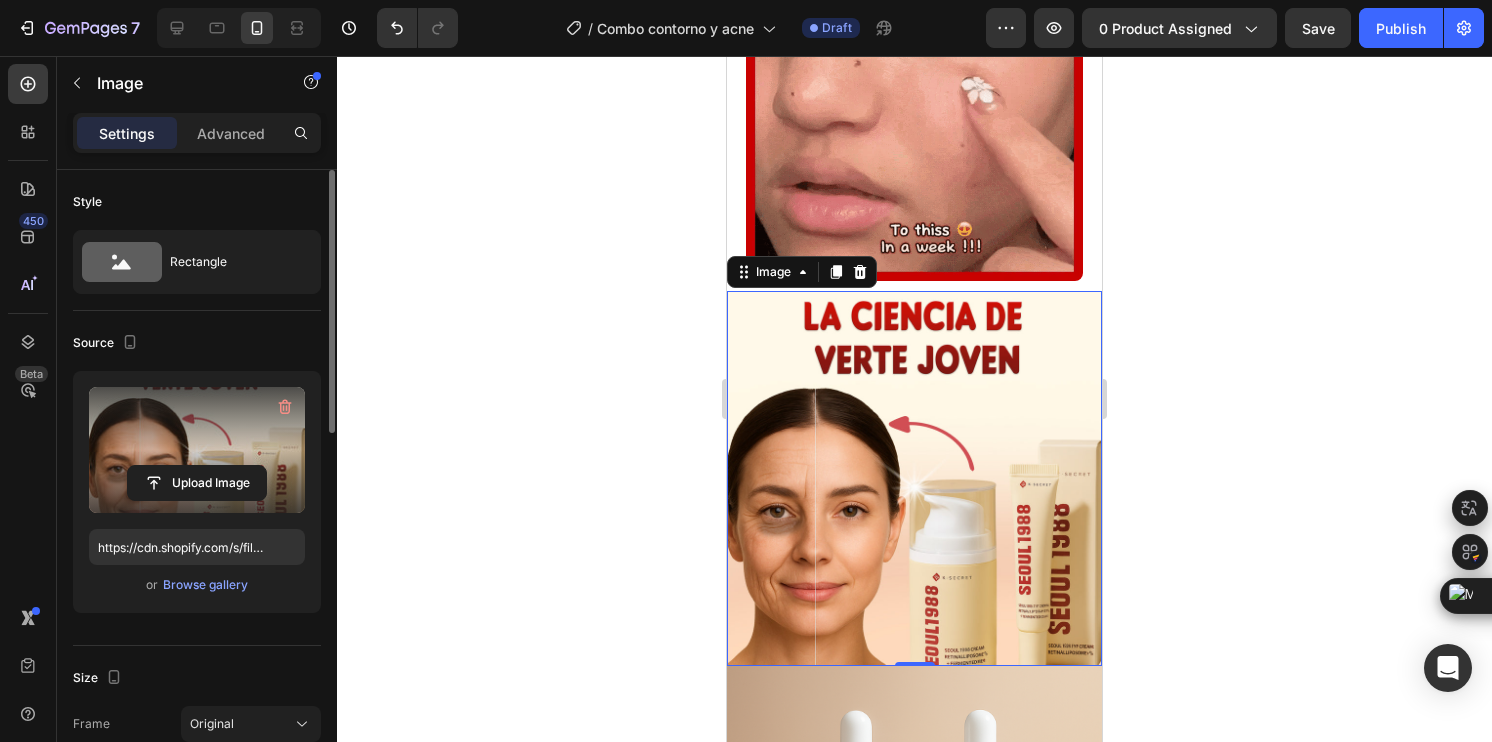 click 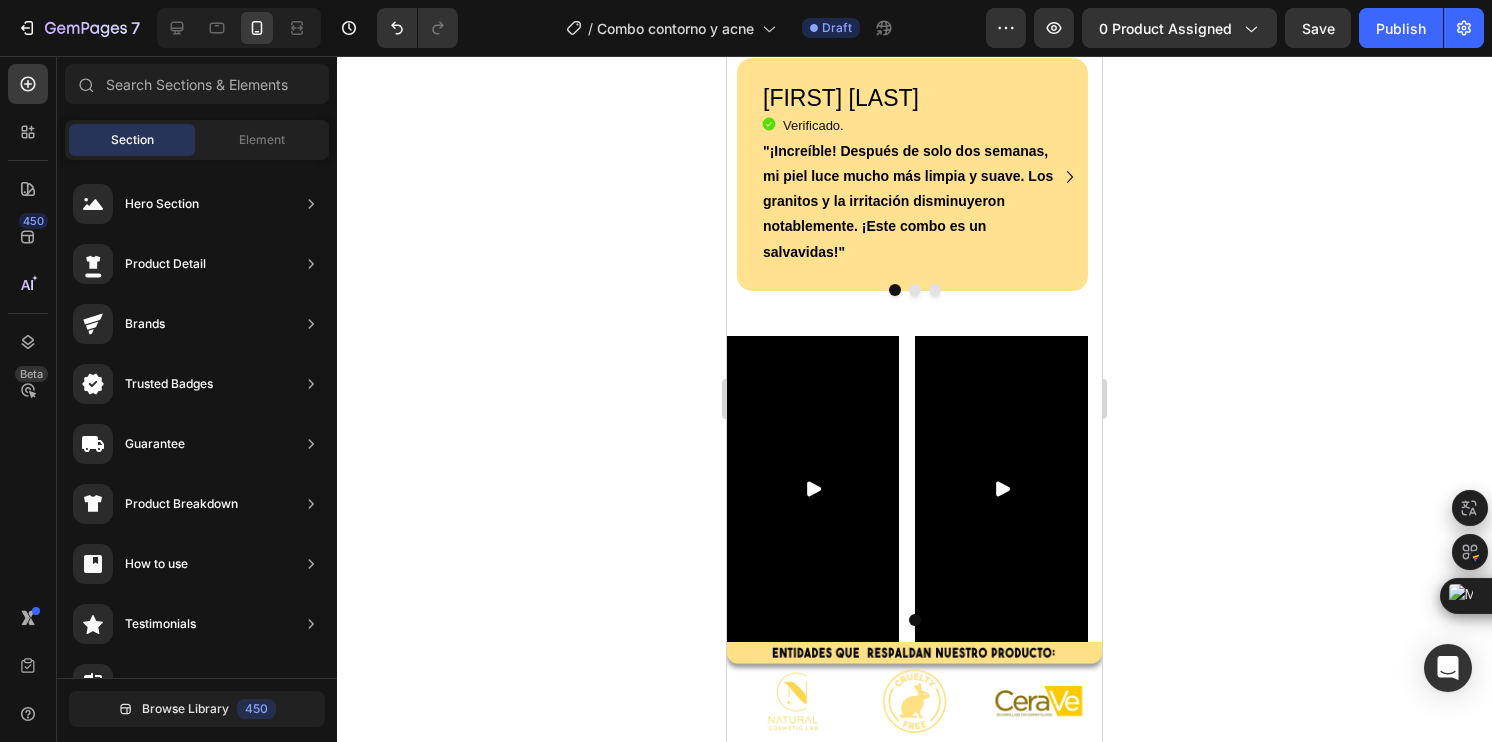 scroll, scrollTop: 3060, scrollLeft: 0, axis: vertical 